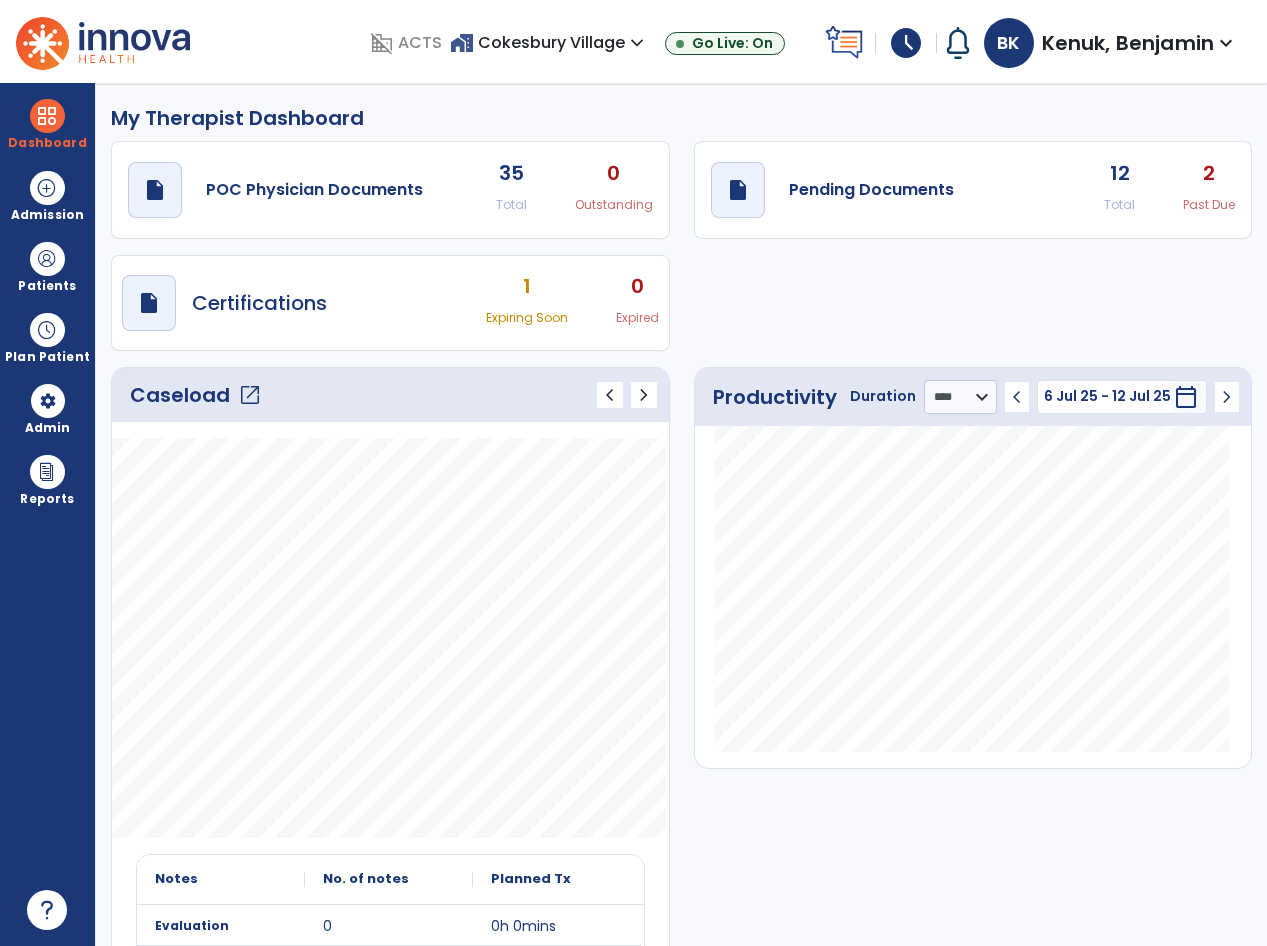 select on "****" 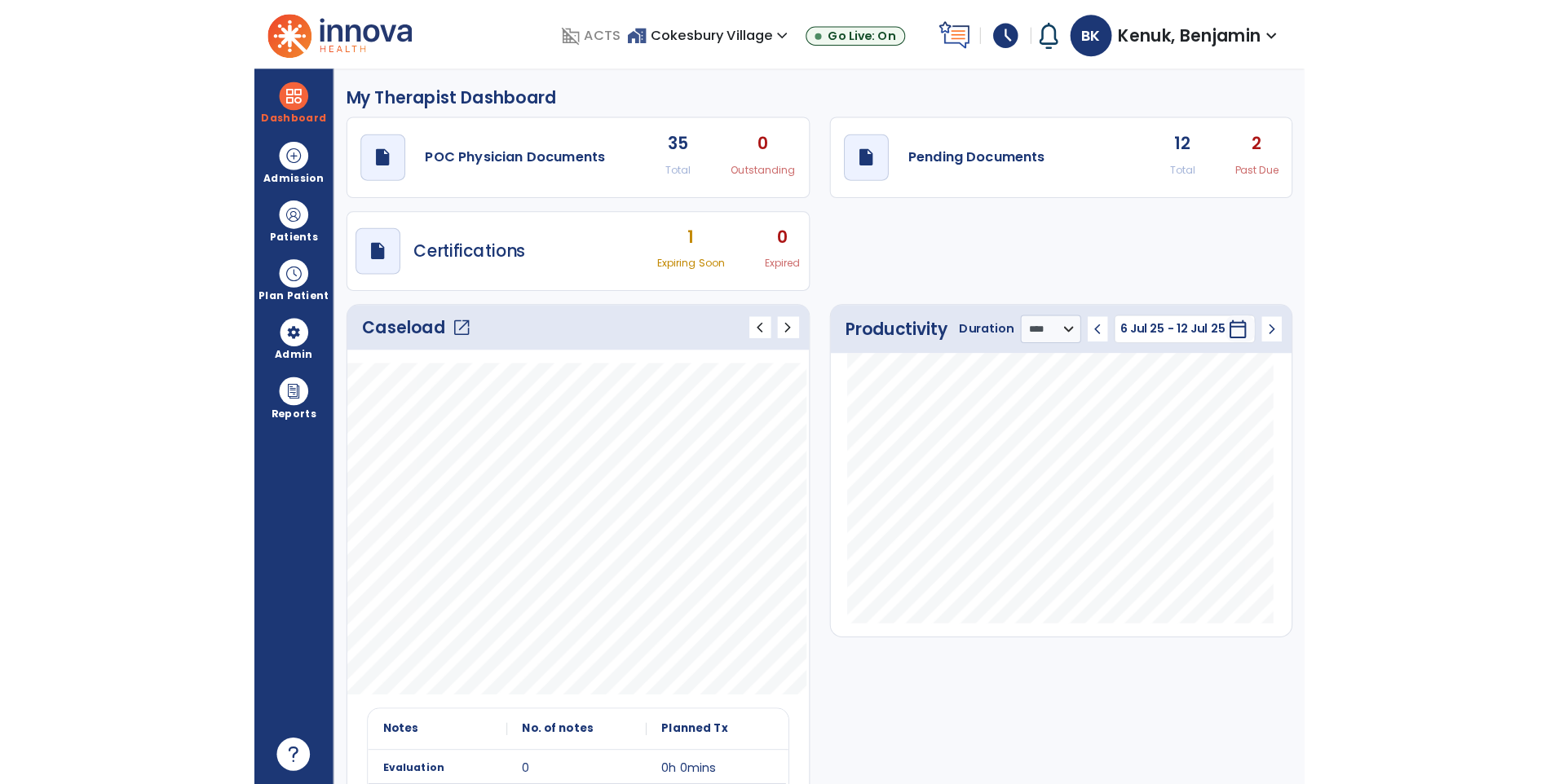 scroll, scrollTop: 0, scrollLeft: 0, axis: both 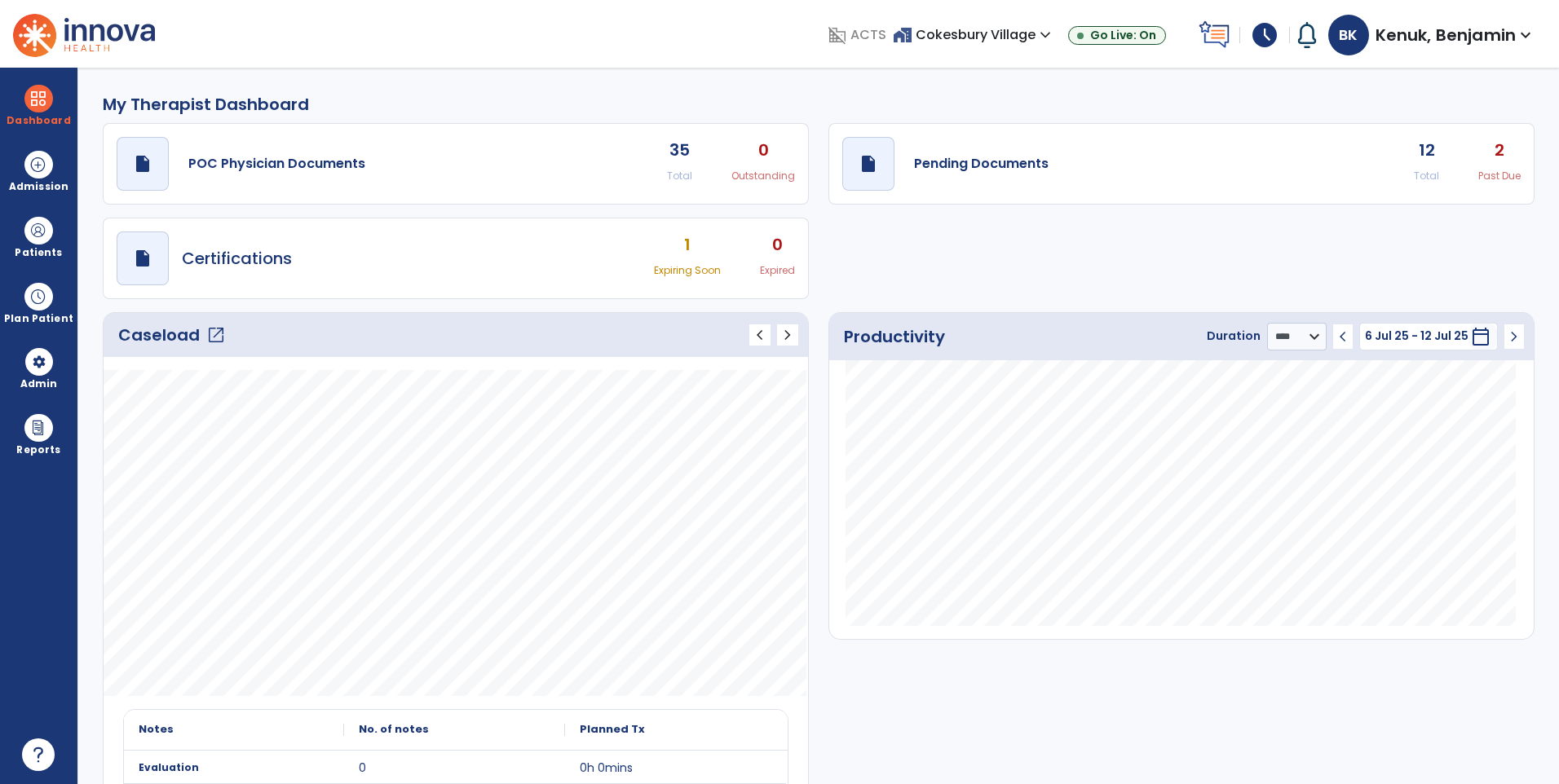 click on "draft   open_in_new  Pending Documents 12 Total 2 Past Due" 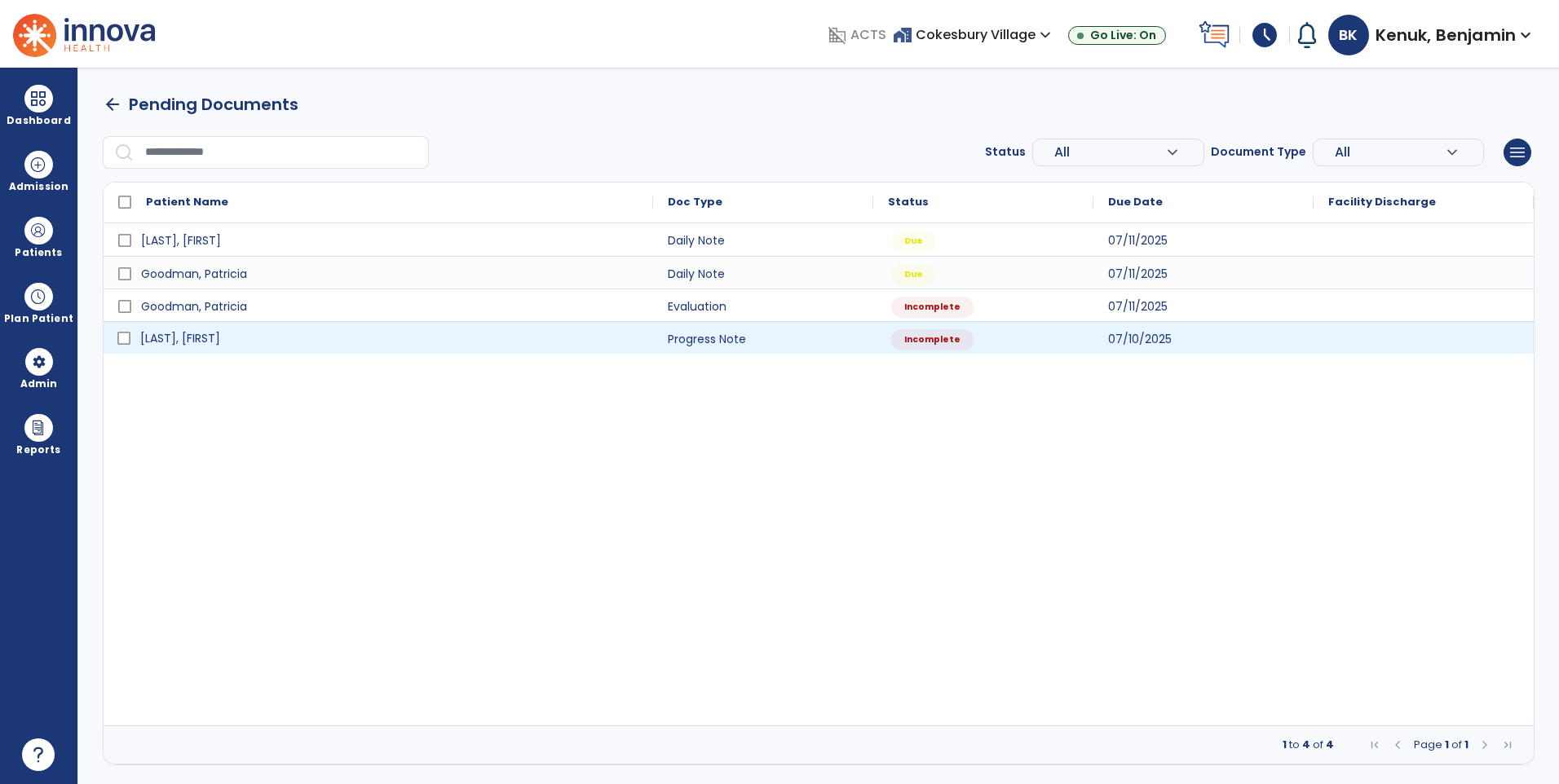 click on "[LAST], [FIRST]" at bounding box center [390, 338] 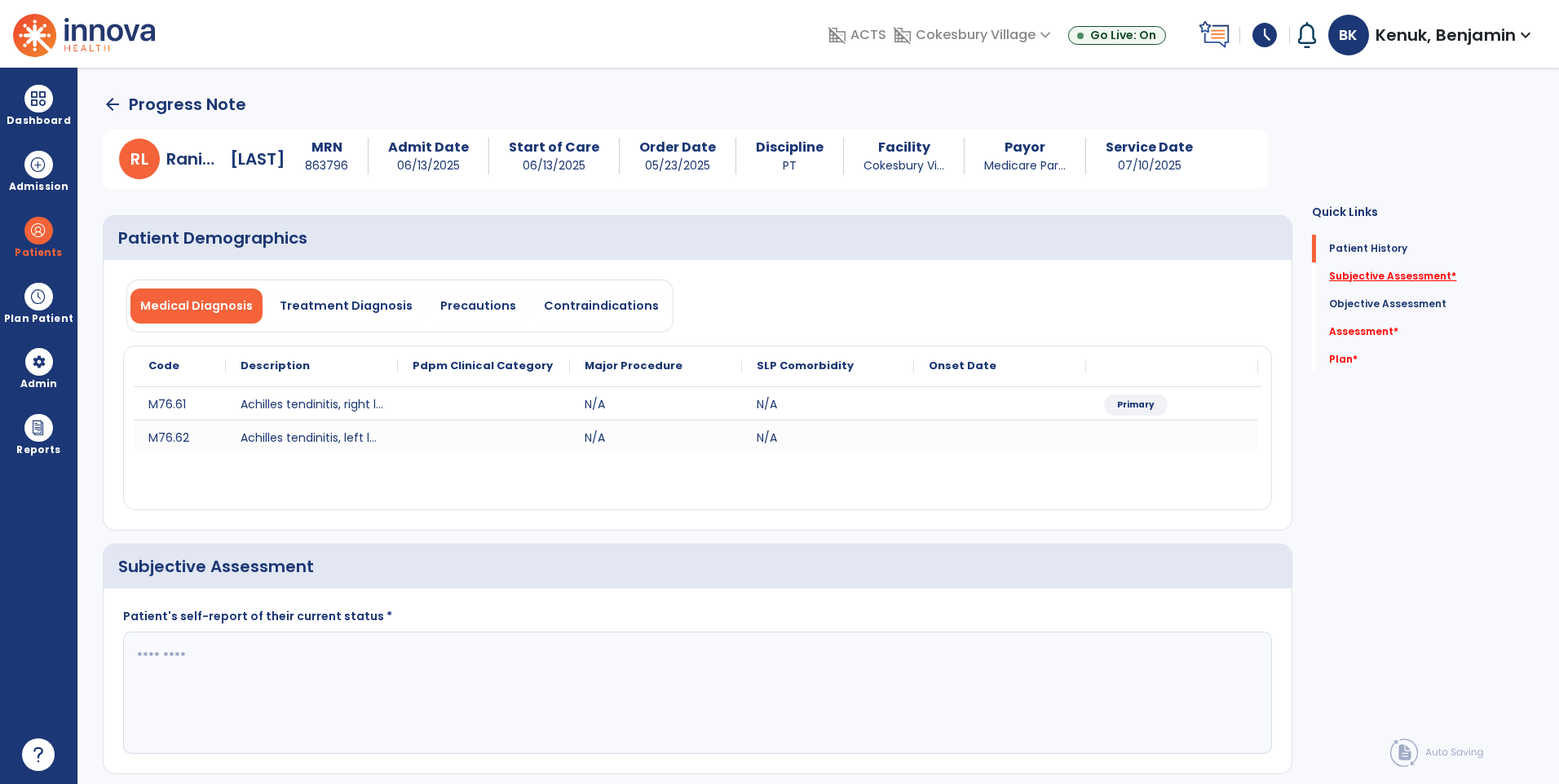 click on "Subjective Assessment   *" 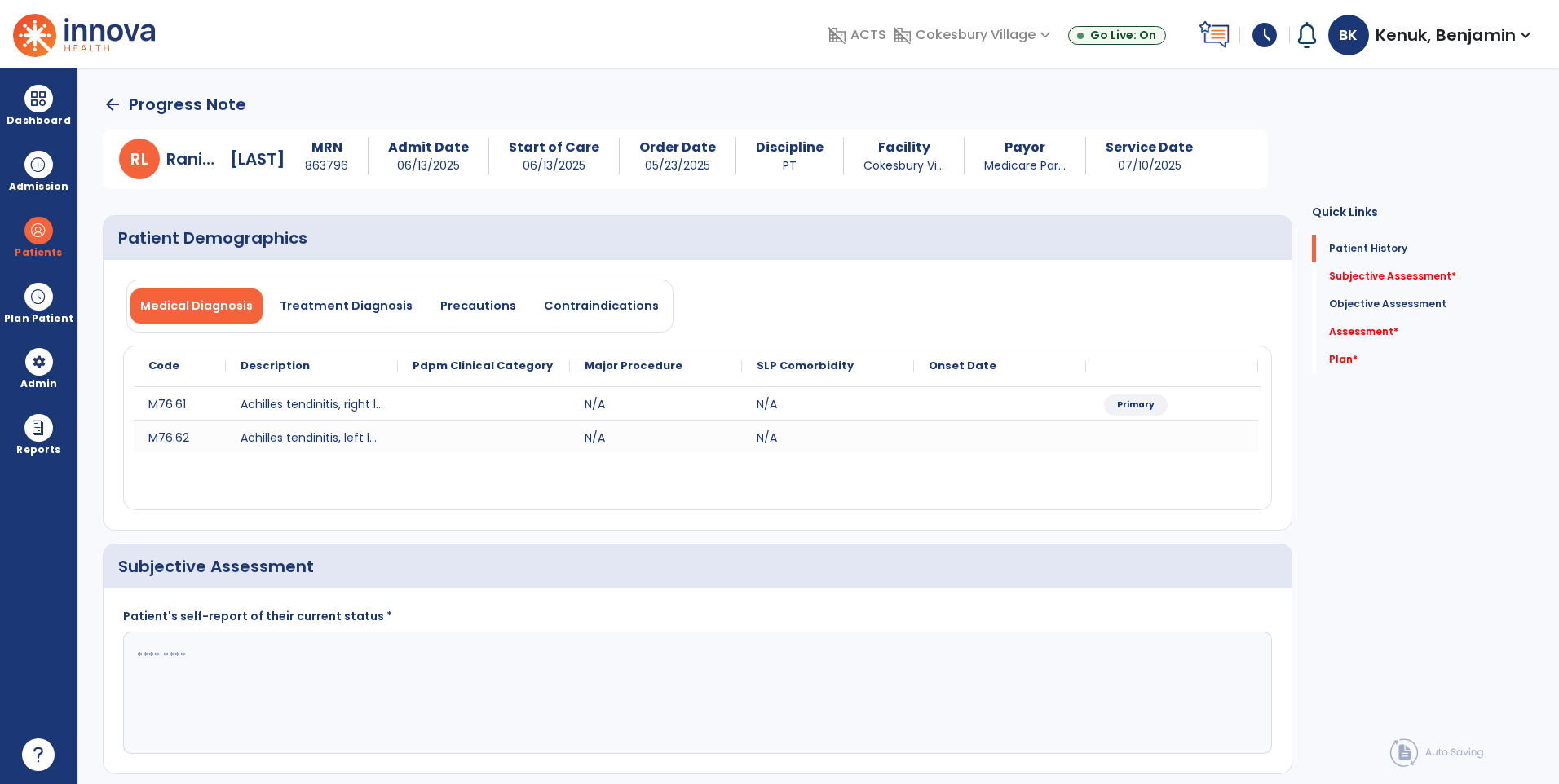 scroll, scrollTop: 33, scrollLeft: 0, axis: vertical 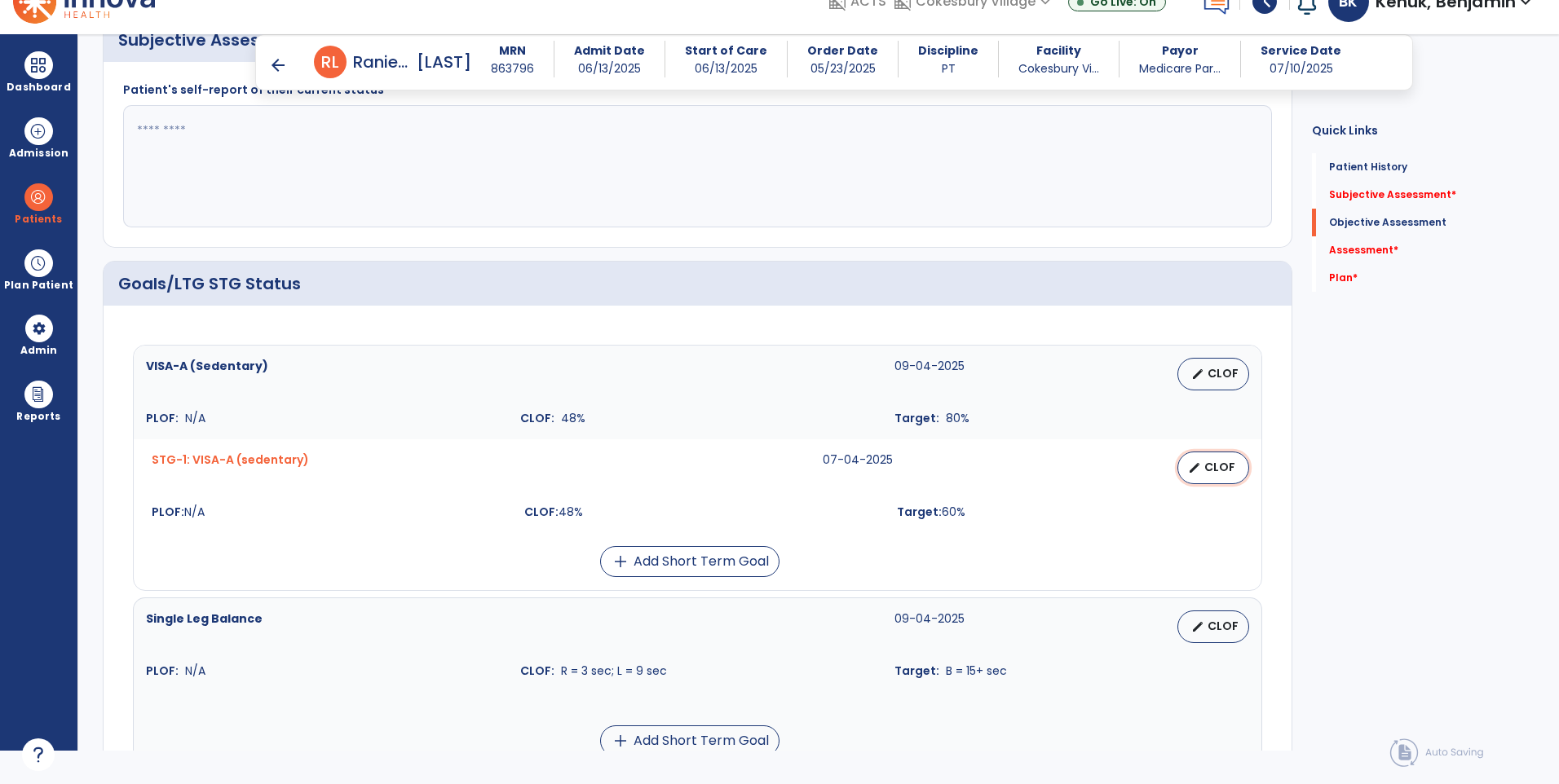 click on "edit   CLOF" at bounding box center (1213, 468) 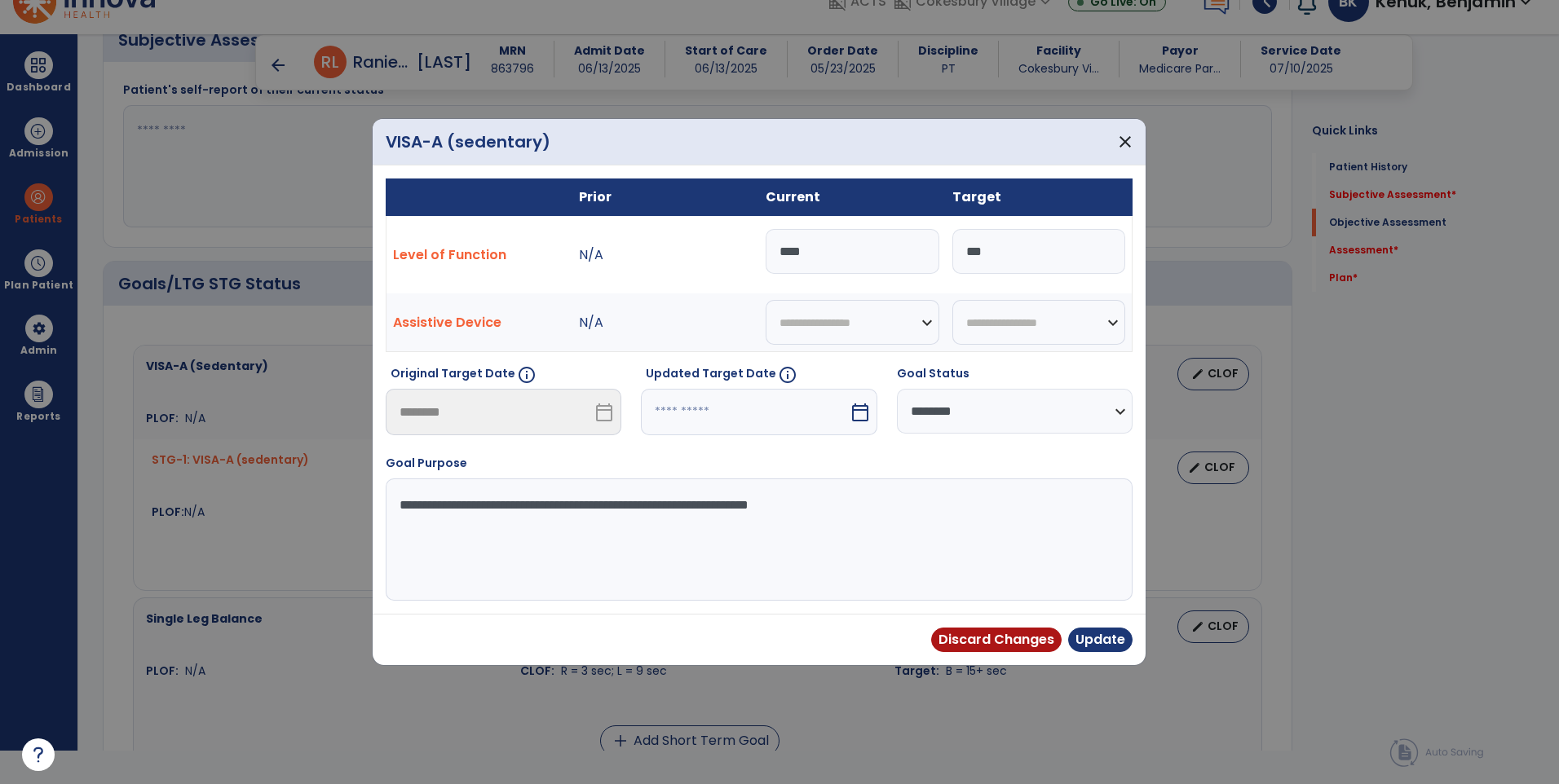 click on "***" at bounding box center (852, 251) 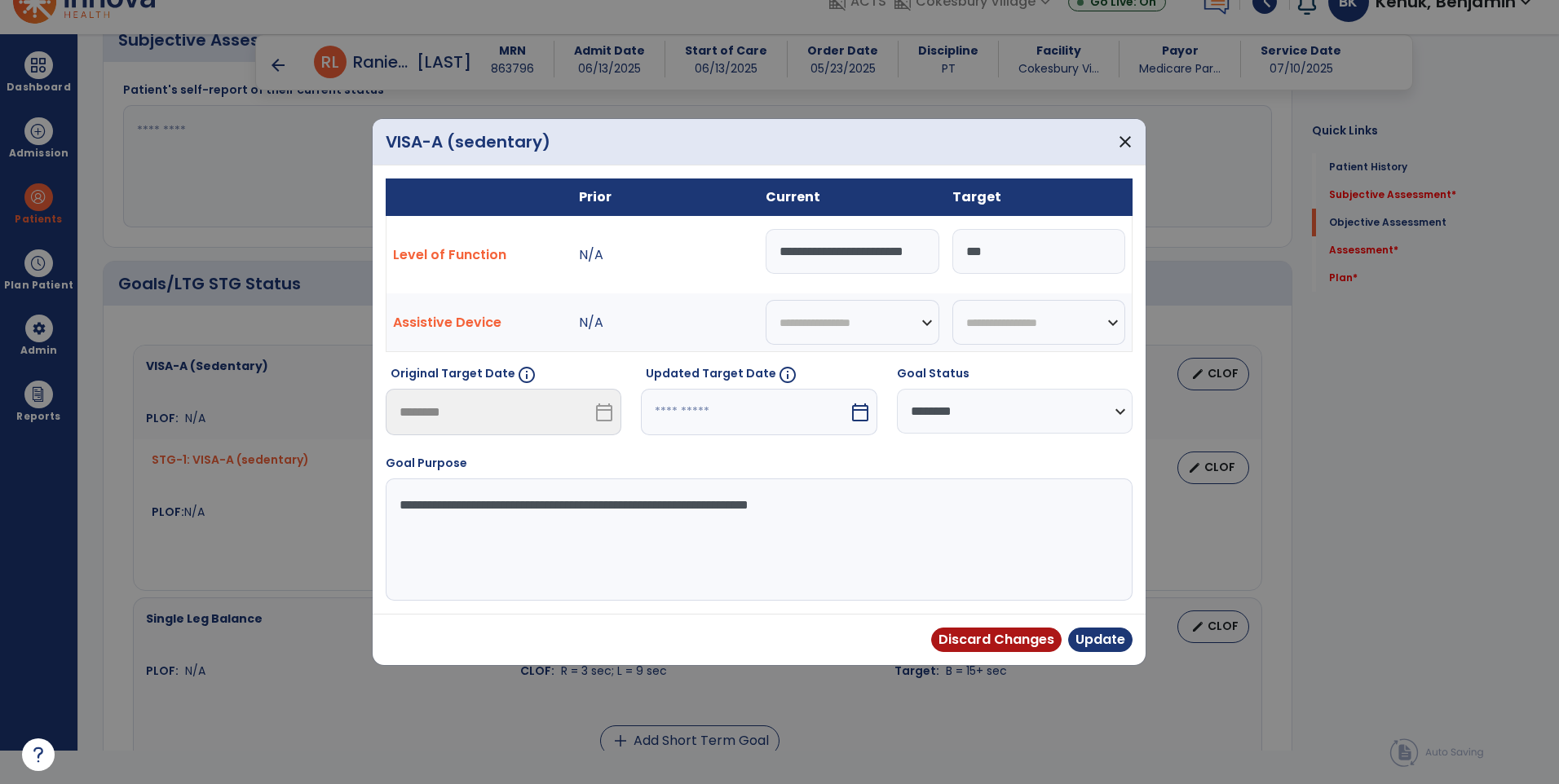 scroll, scrollTop: 0, scrollLeft: 13, axis: horizontal 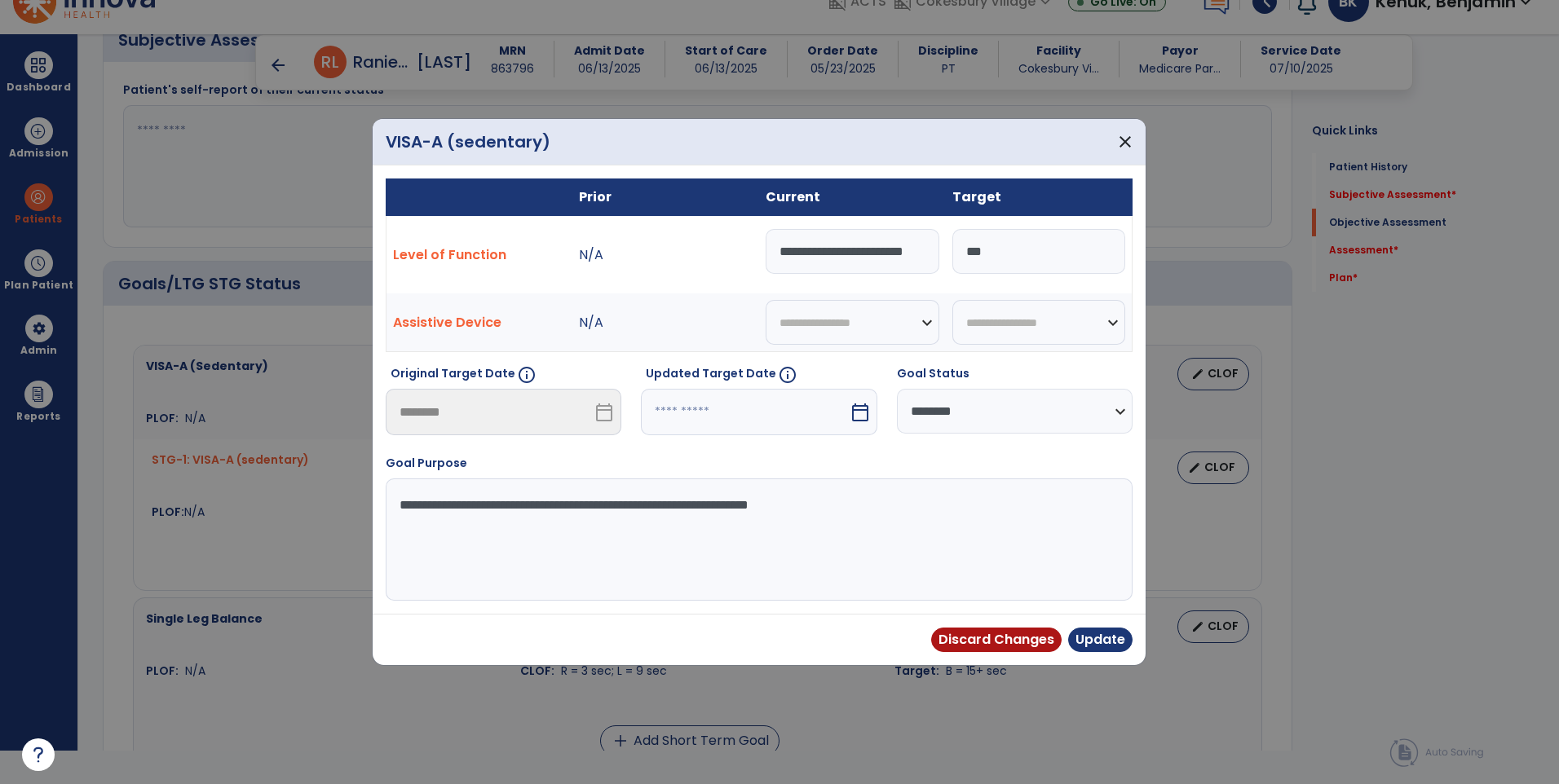 drag, startPoint x: 932, startPoint y: 249, endPoint x: 540, endPoint y: 252, distance: 392.01148 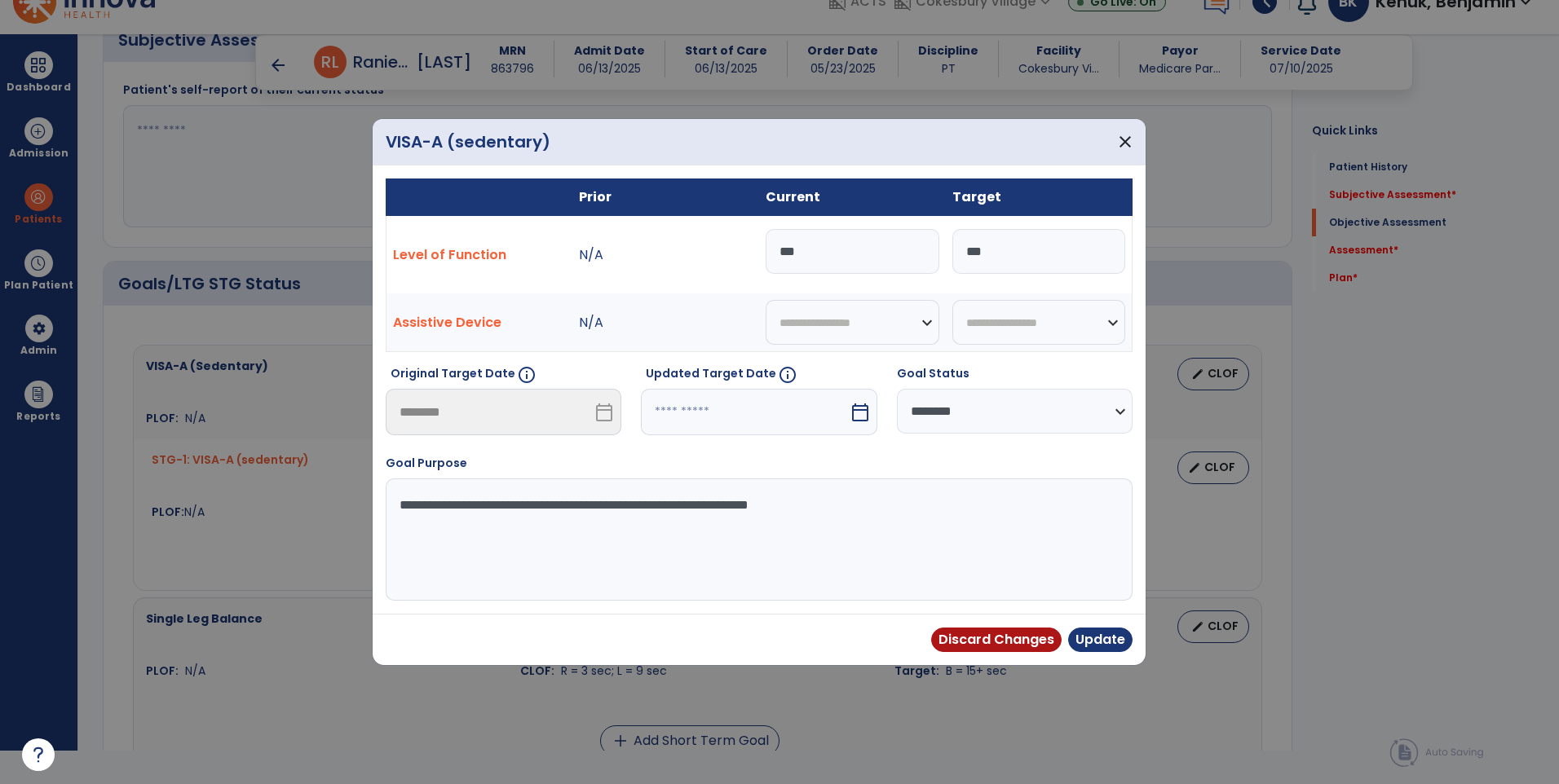 type on "***" 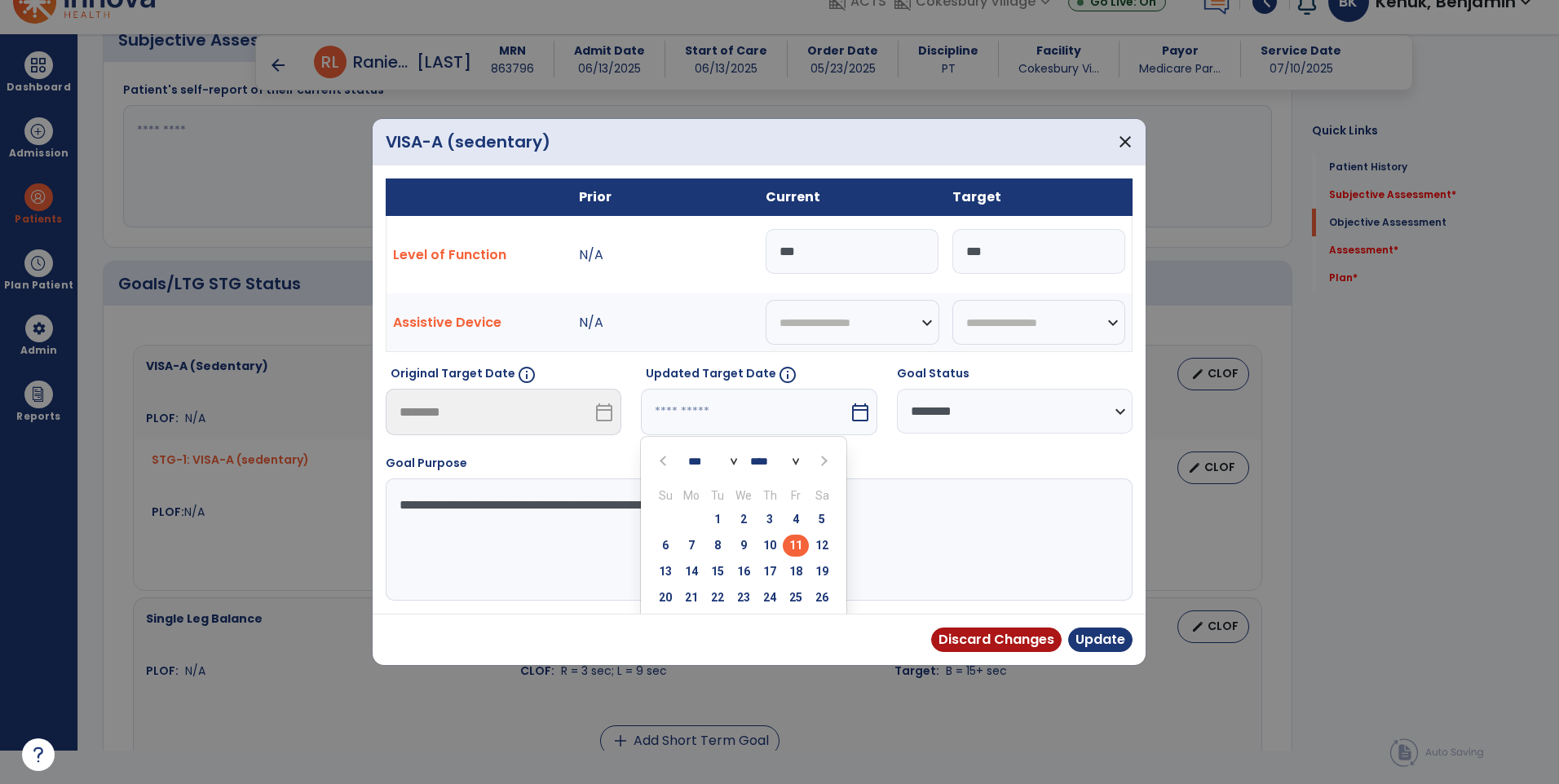 scroll, scrollTop: 64, scrollLeft: 0, axis: vertical 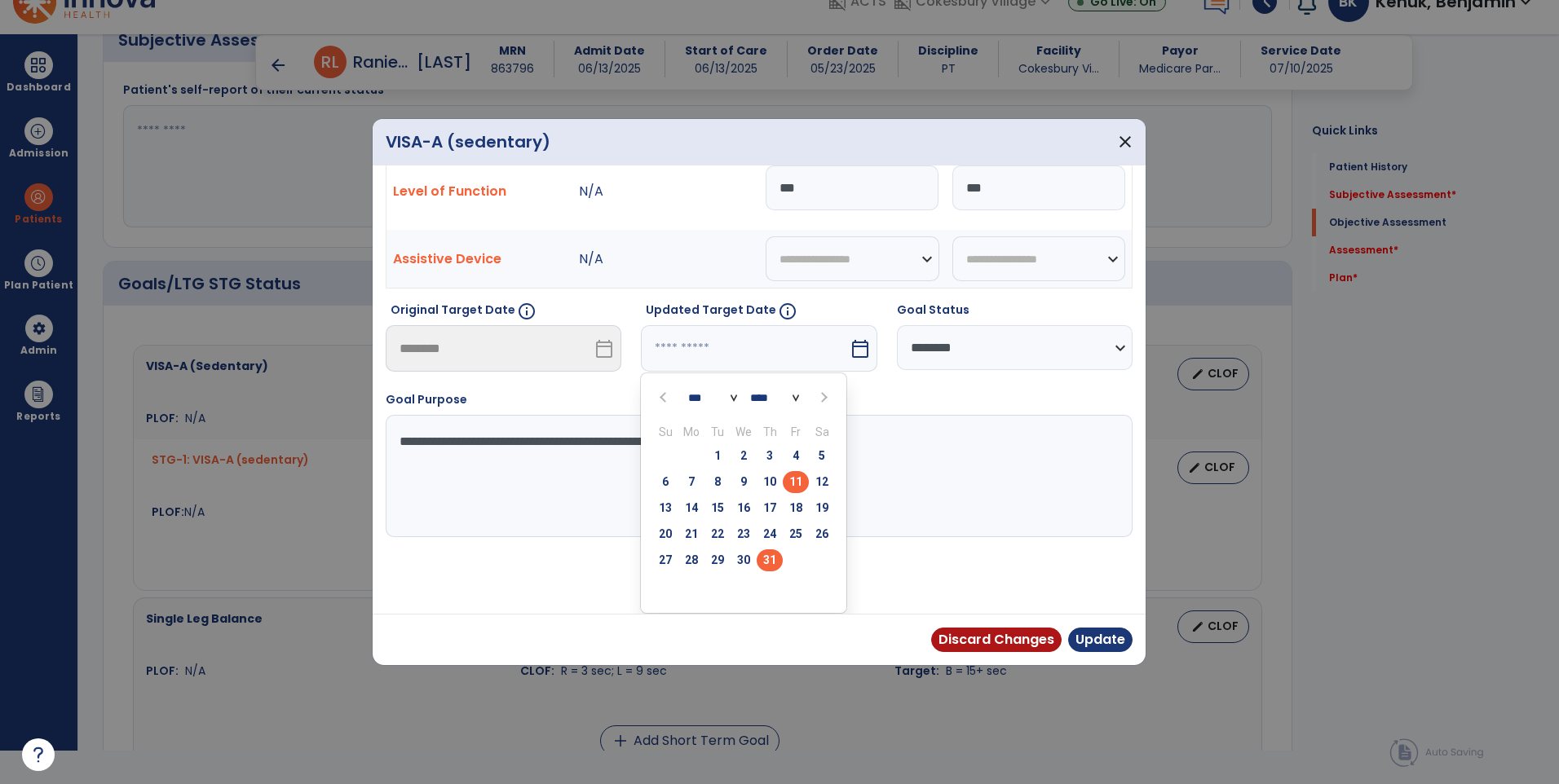 click on "31" at bounding box center [770, 560] 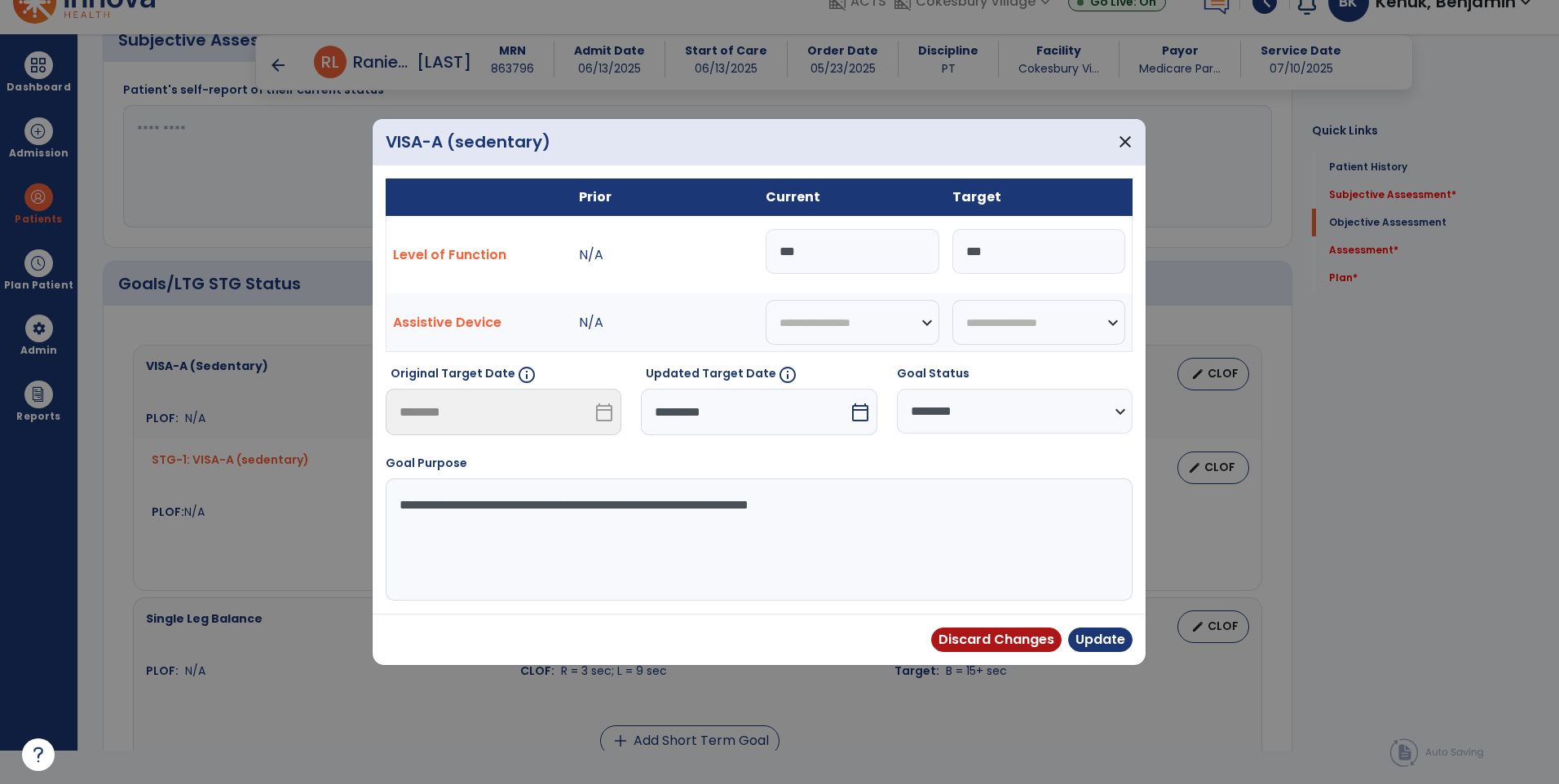 scroll, scrollTop: 0, scrollLeft: 0, axis: both 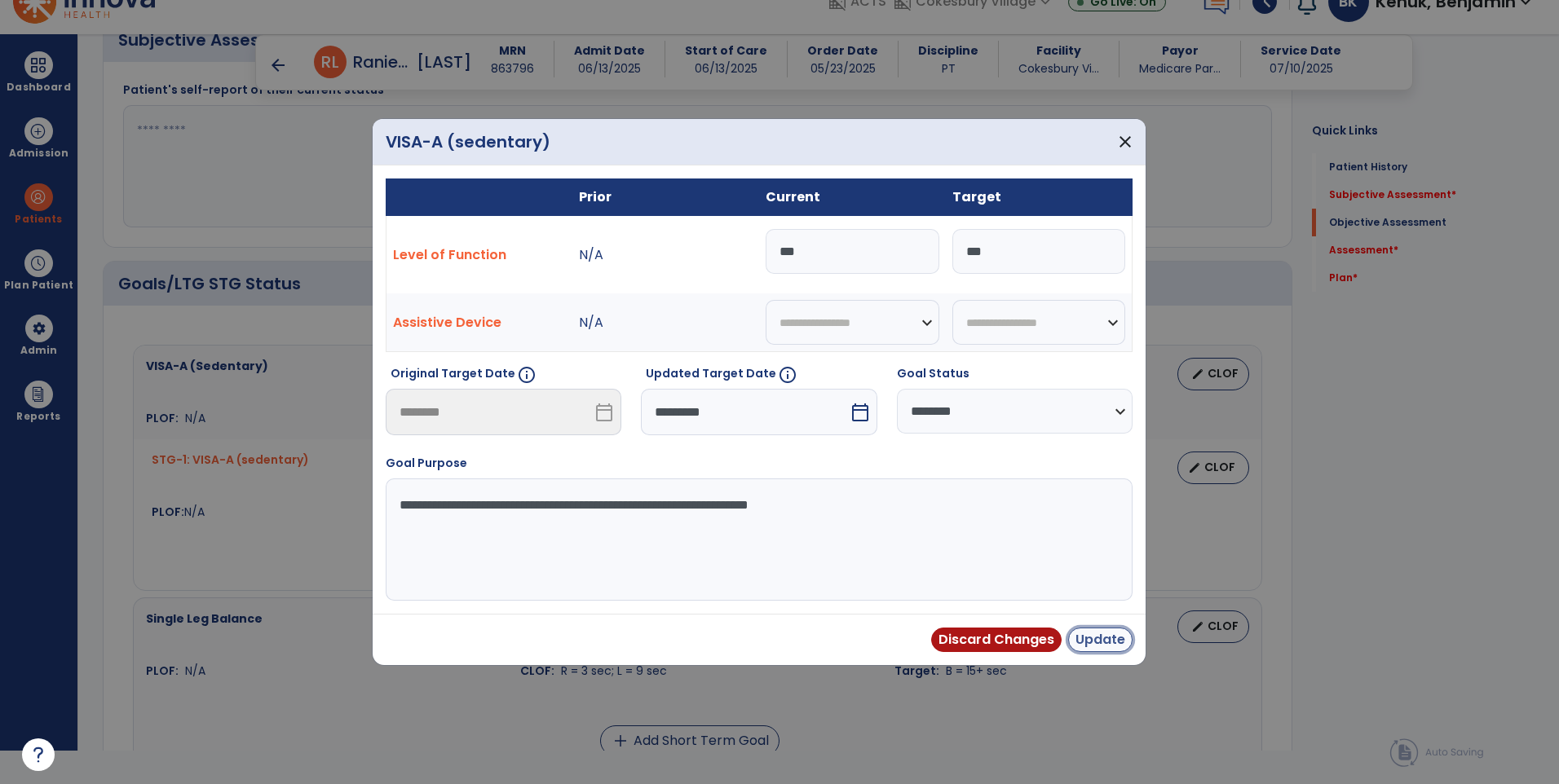 click on "Update" at bounding box center [1100, 640] 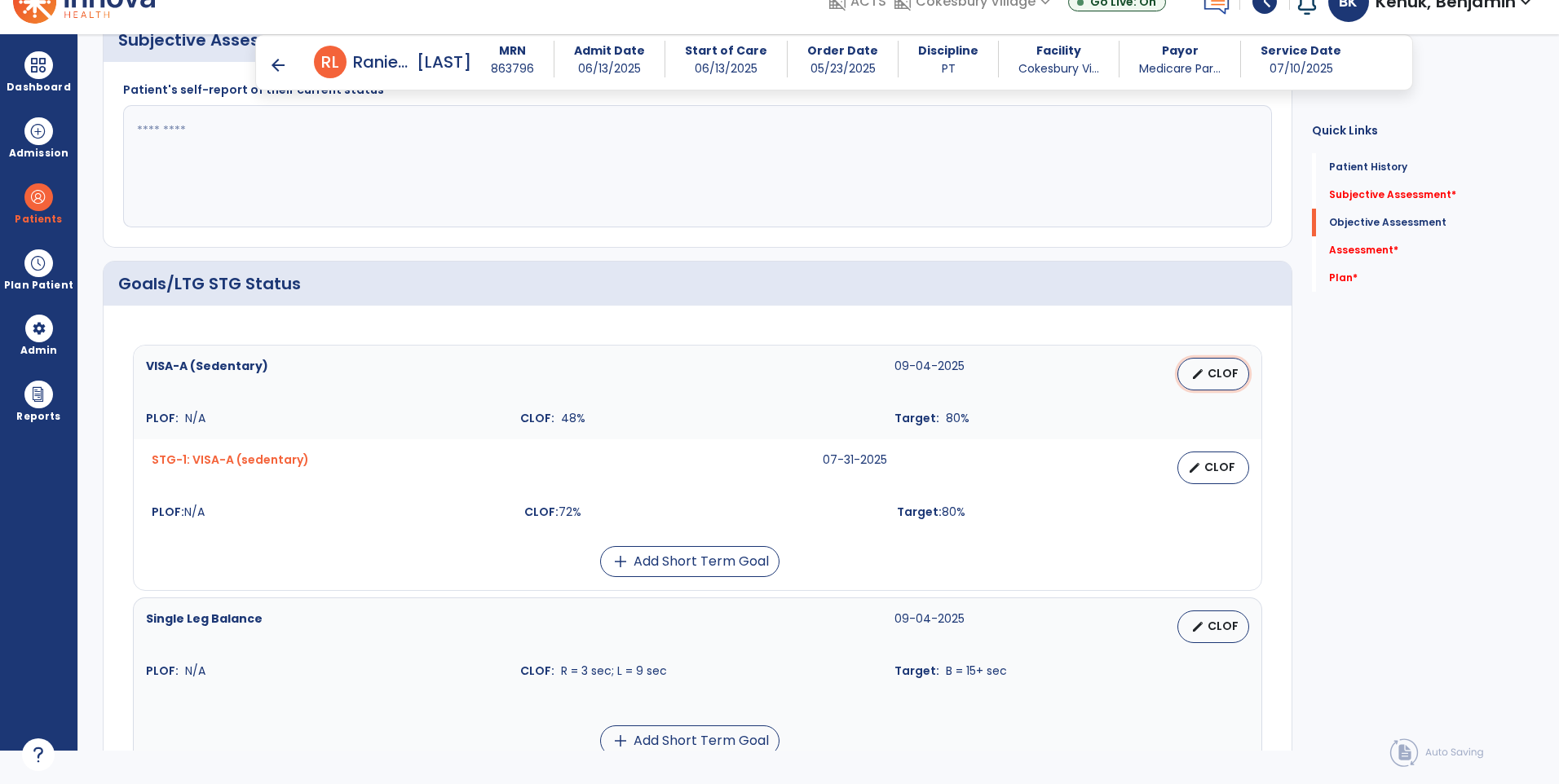 click on "edit   CLOF" at bounding box center (1213, 374) 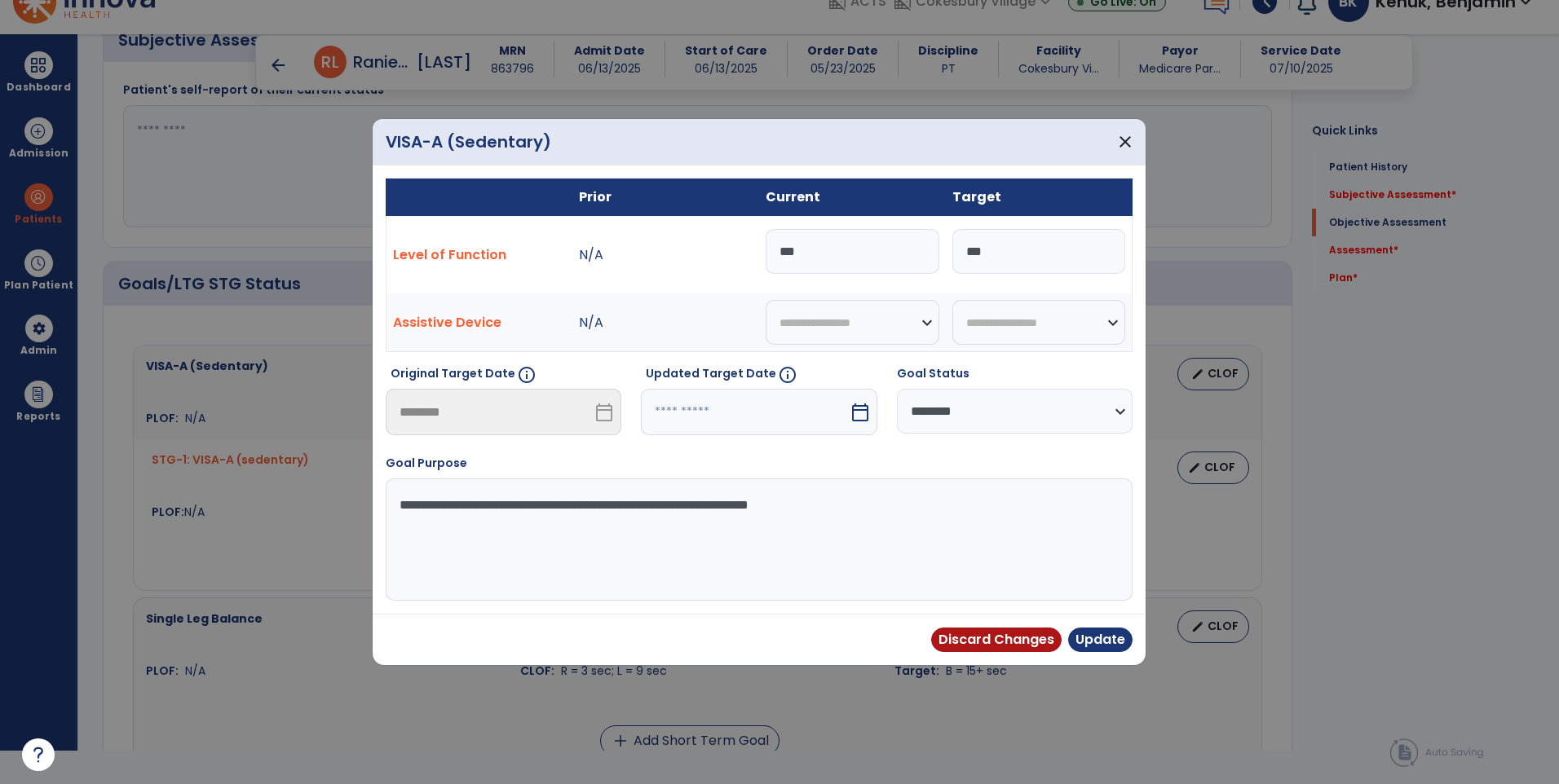 click on "***" at bounding box center (852, 251) 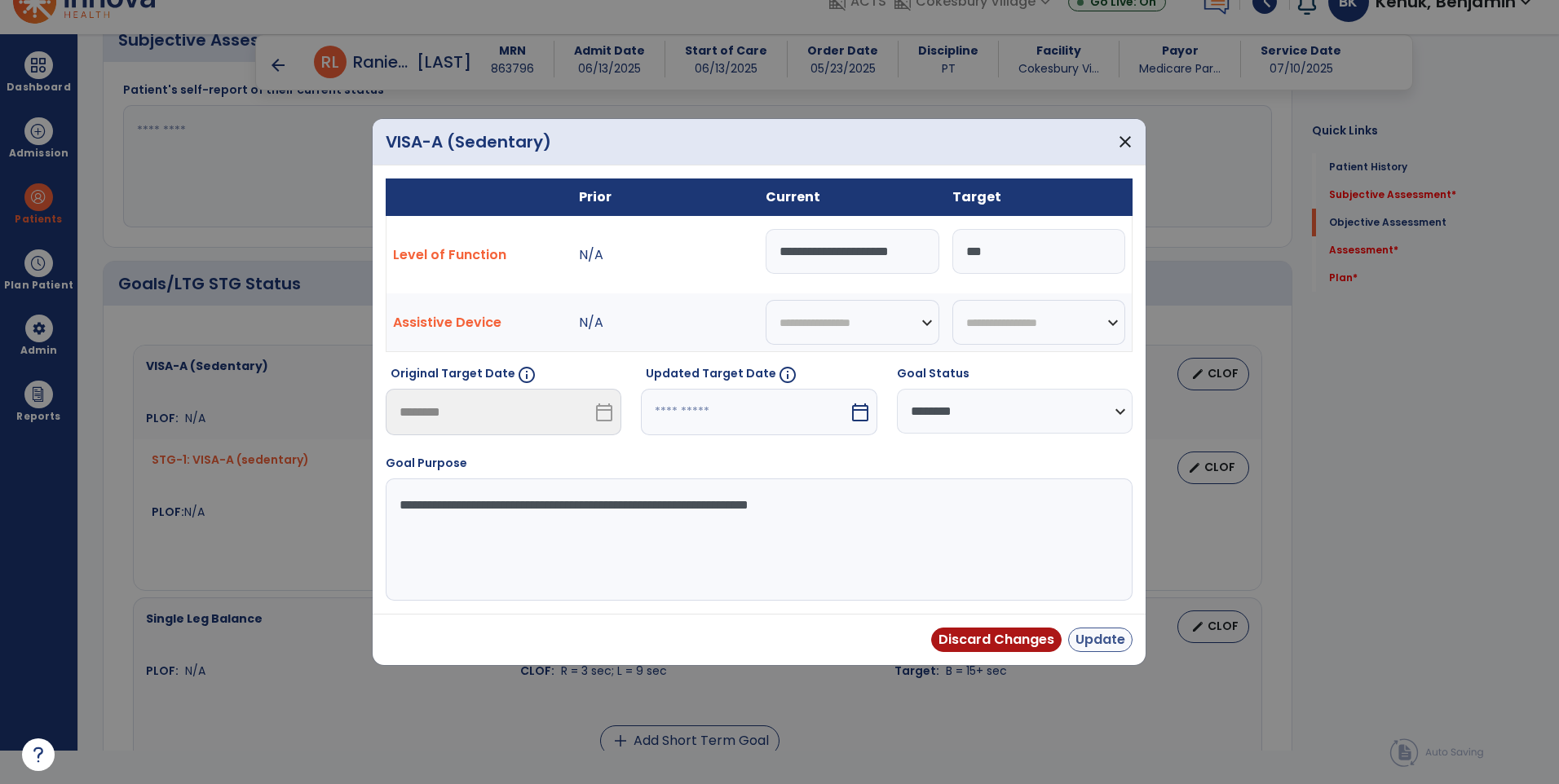 type on "**********" 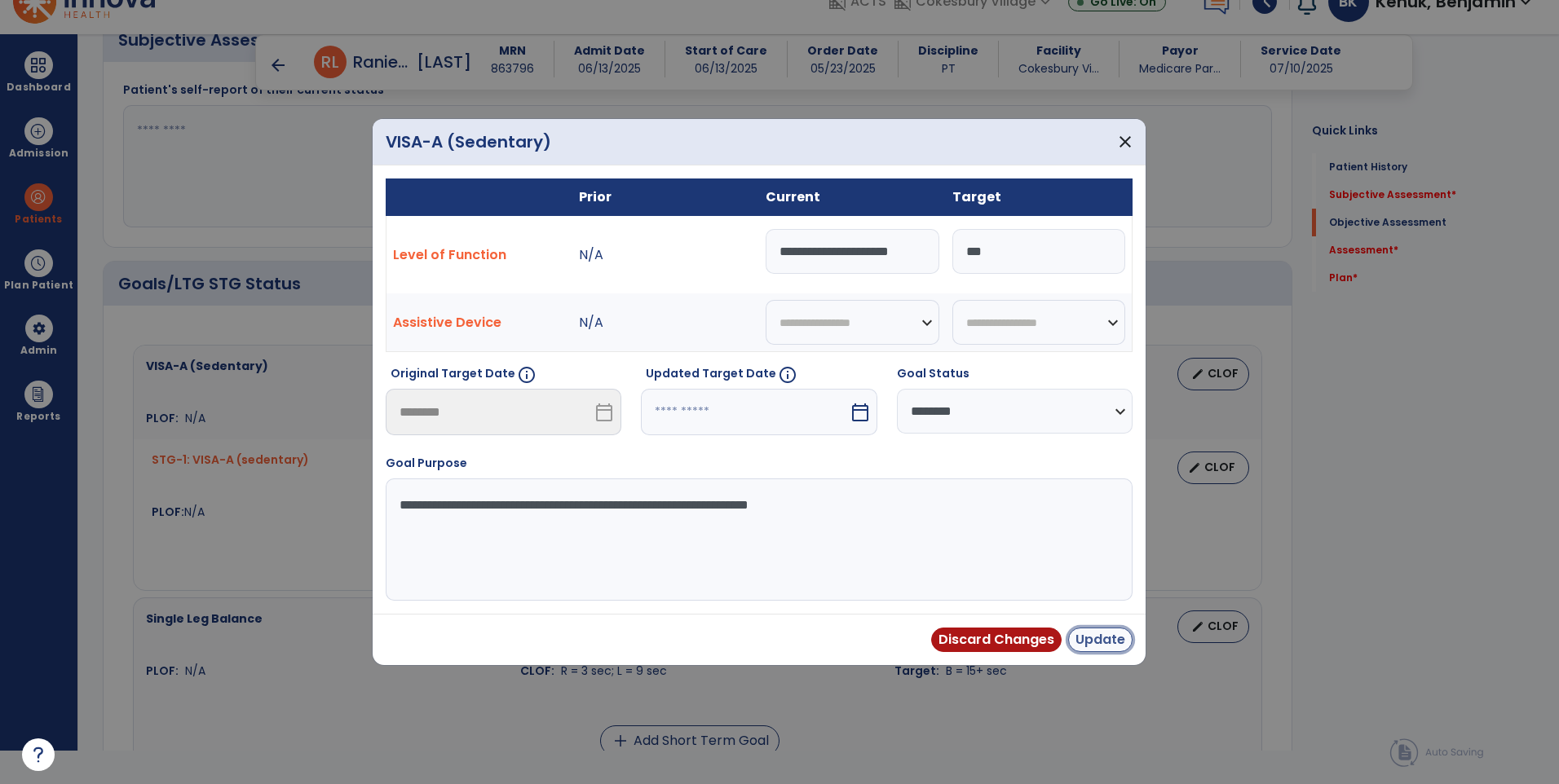 click on "Update" at bounding box center [1100, 640] 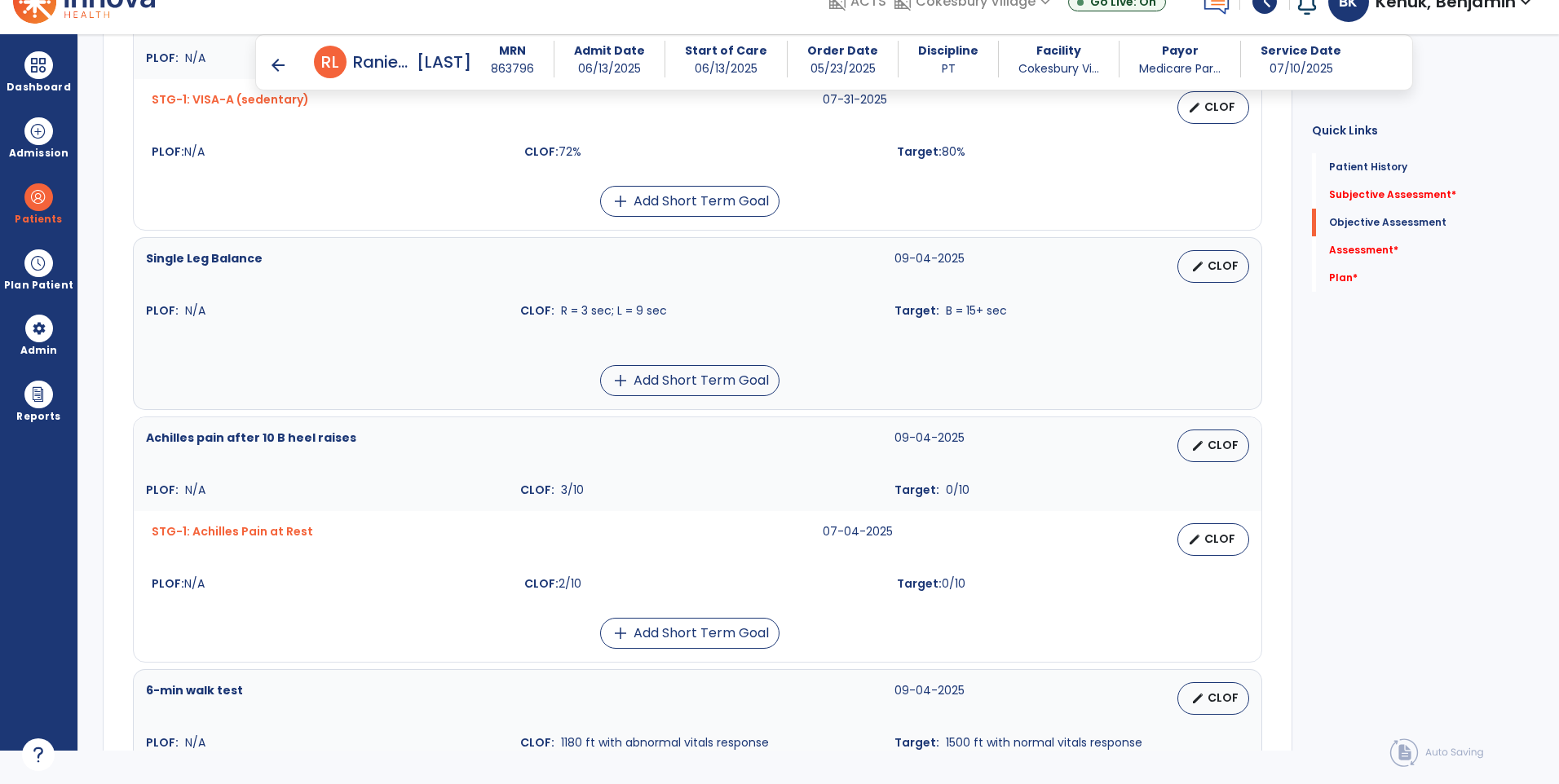 scroll, scrollTop: 885, scrollLeft: 0, axis: vertical 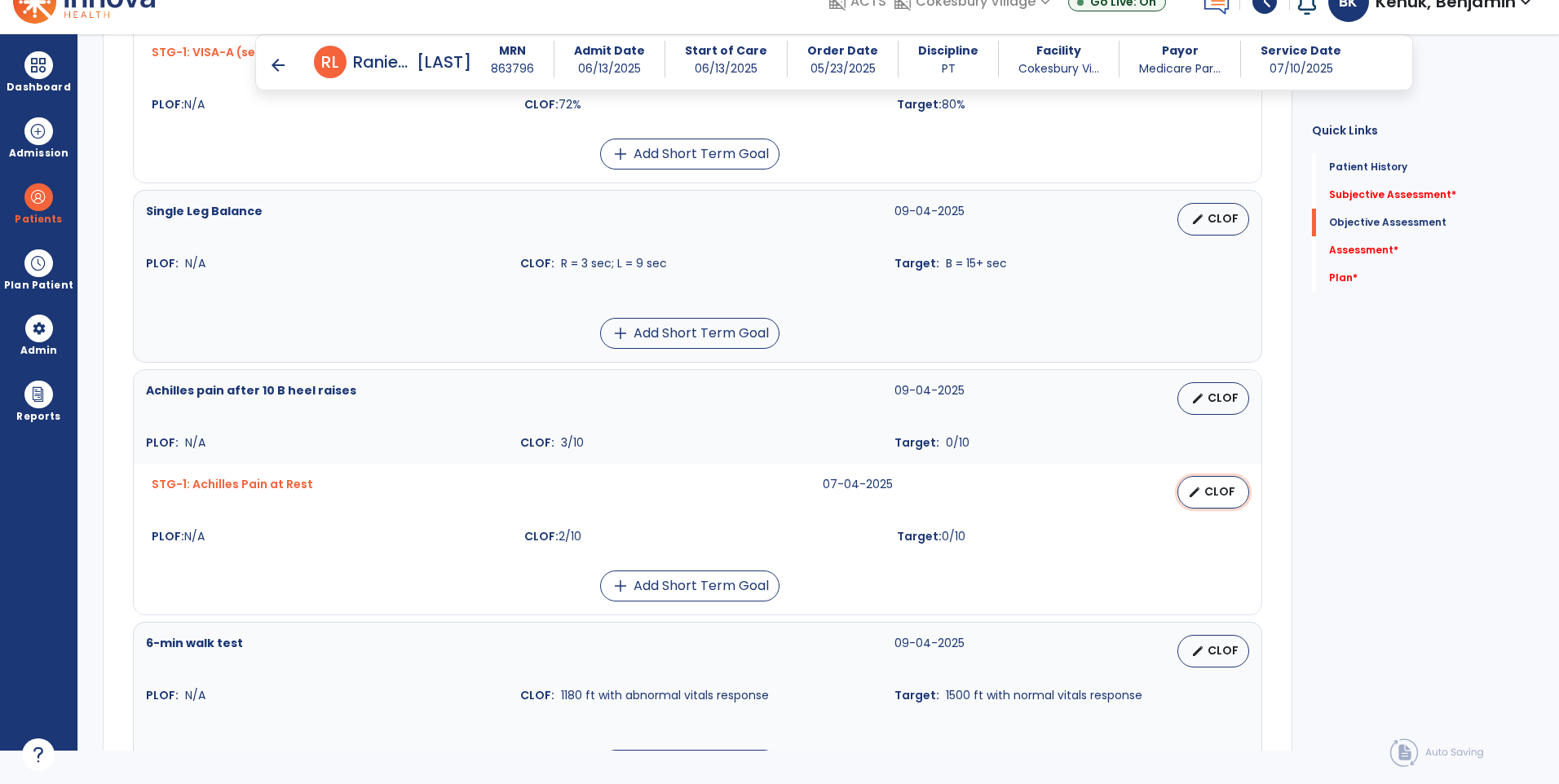 click on "CLOF" at bounding box center [1220, 491] 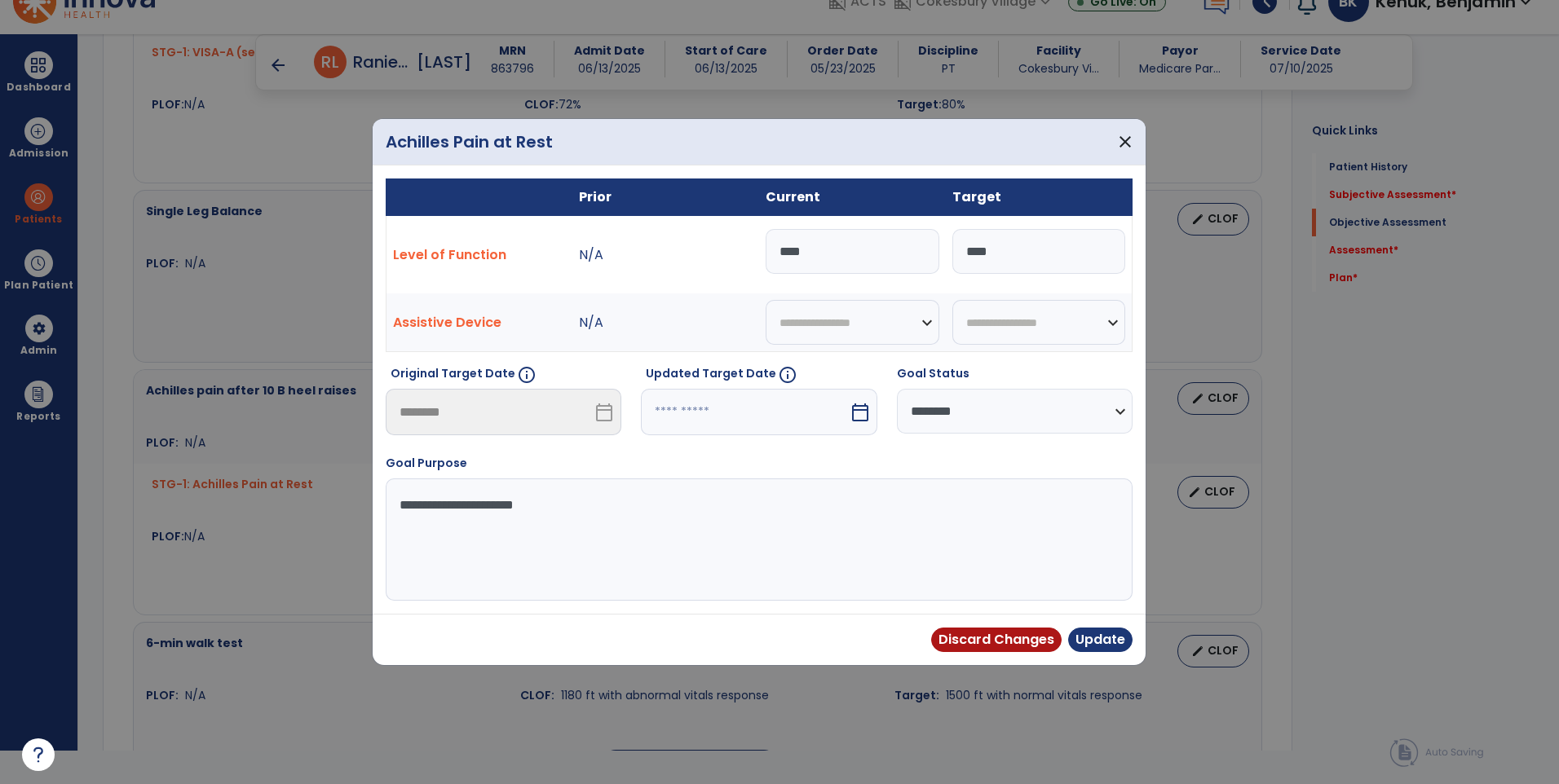 drag, startPoint x: 814, startPoint y: 254, endPoint x: 653, endPoint y: 226, distance: 163.41665 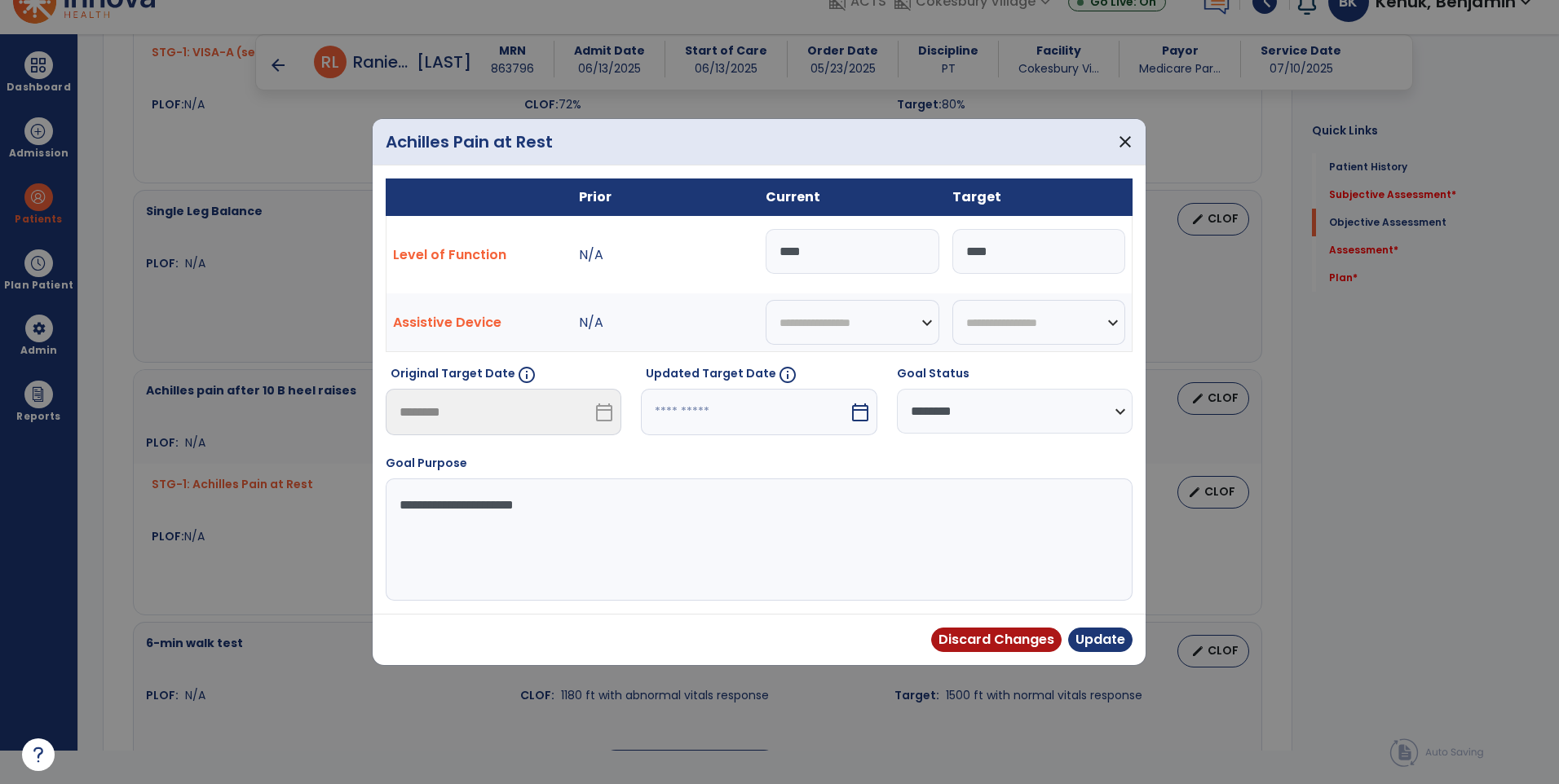 click on "Level of Function  N/A    ****   ****" at bounding box center [759, 255] 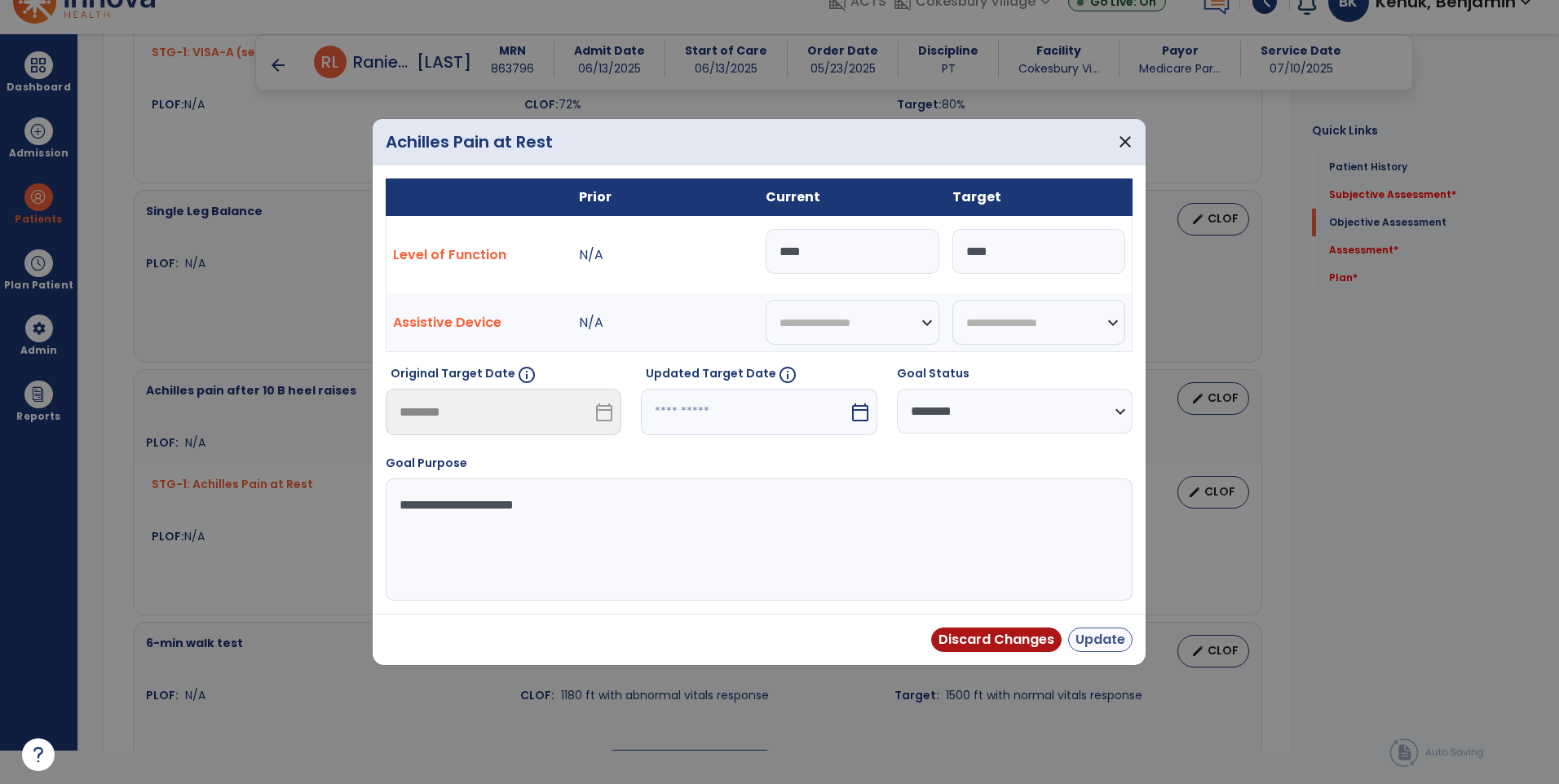 click on "Discard Changes  Update" at bounding box center (759, 639) 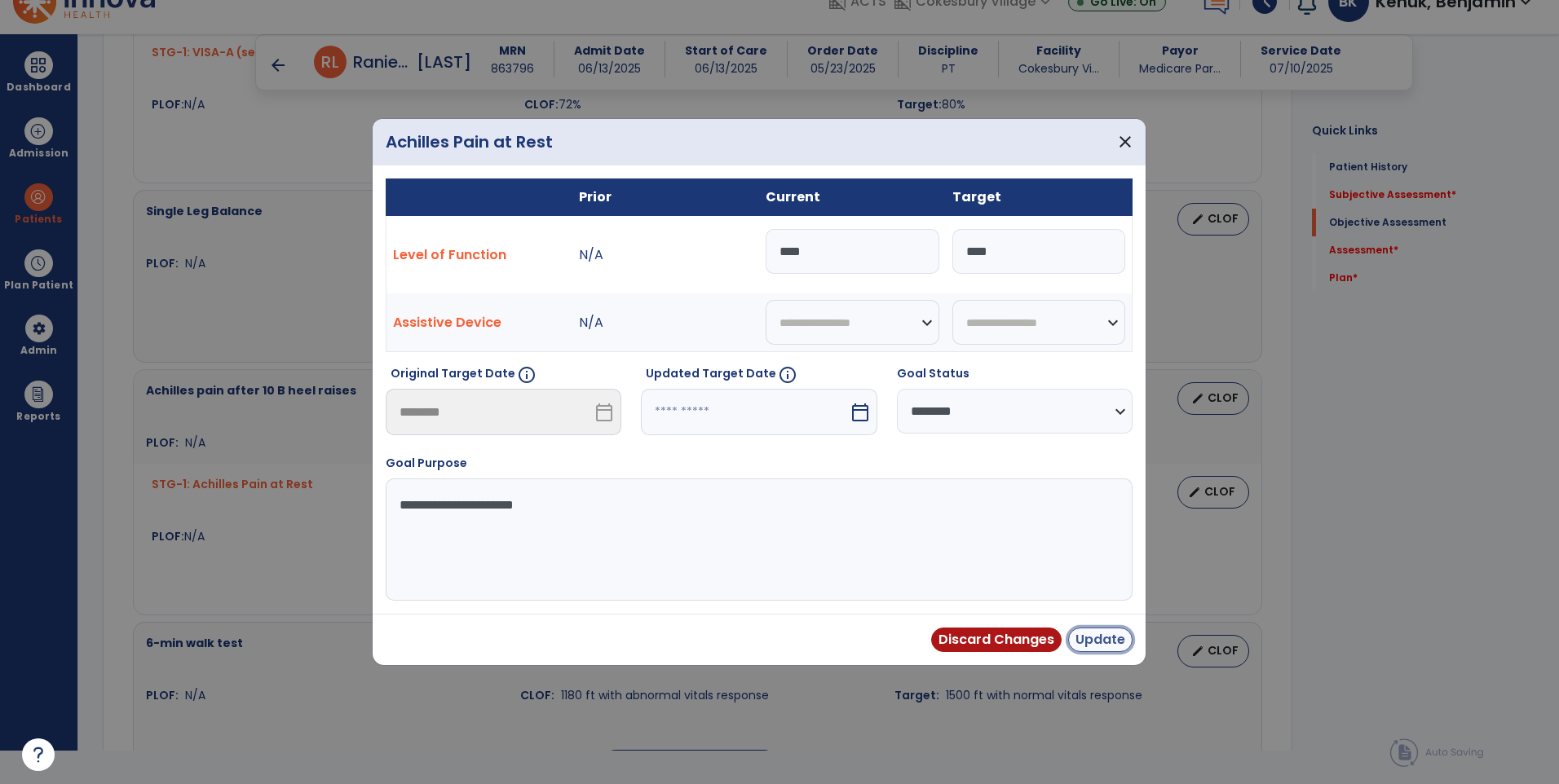 click on "Update" at bounding box center [1100, 640] 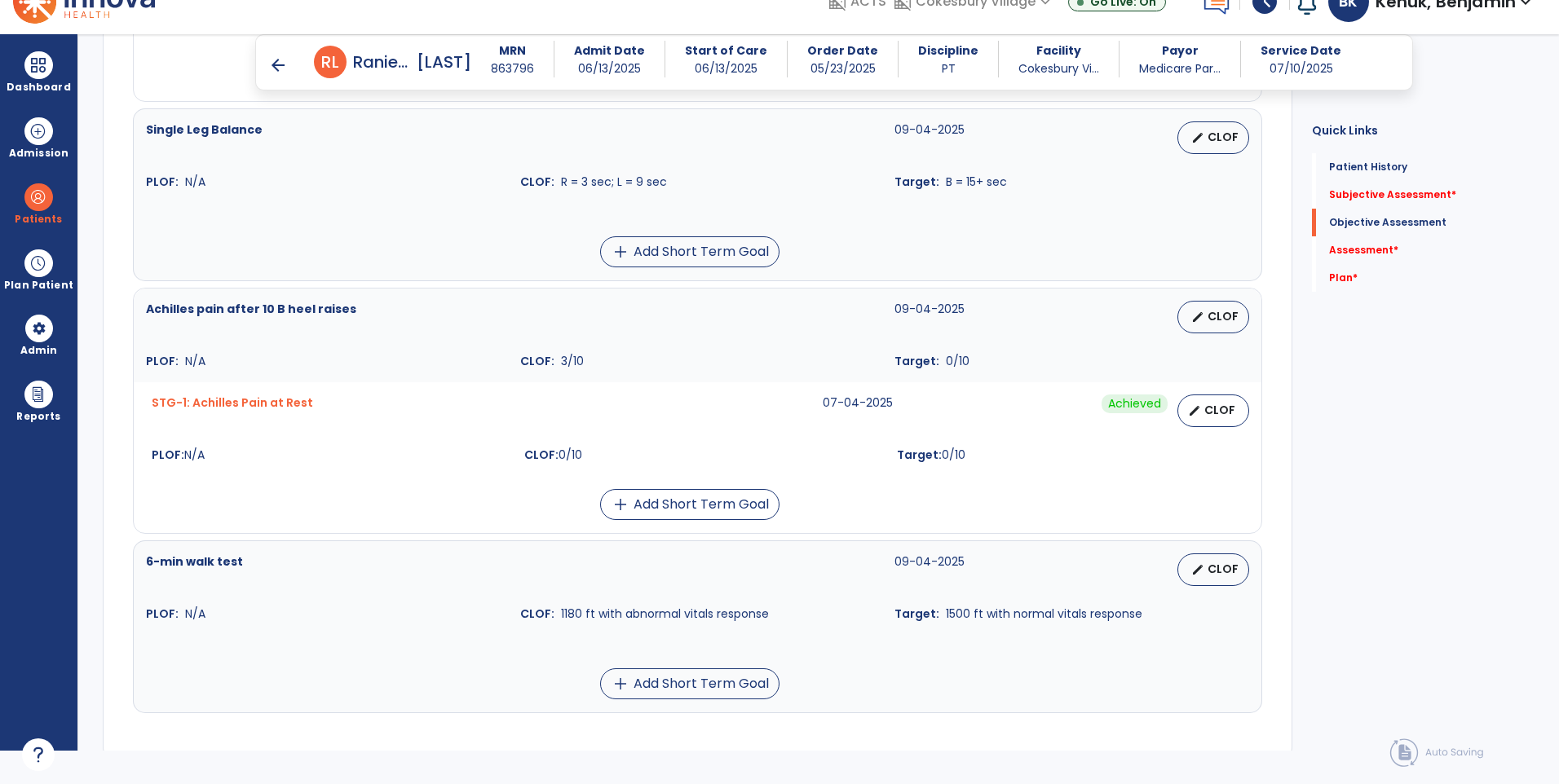 scroll, scrollTop: 1293, scrollLeft: 0, axis: vertical 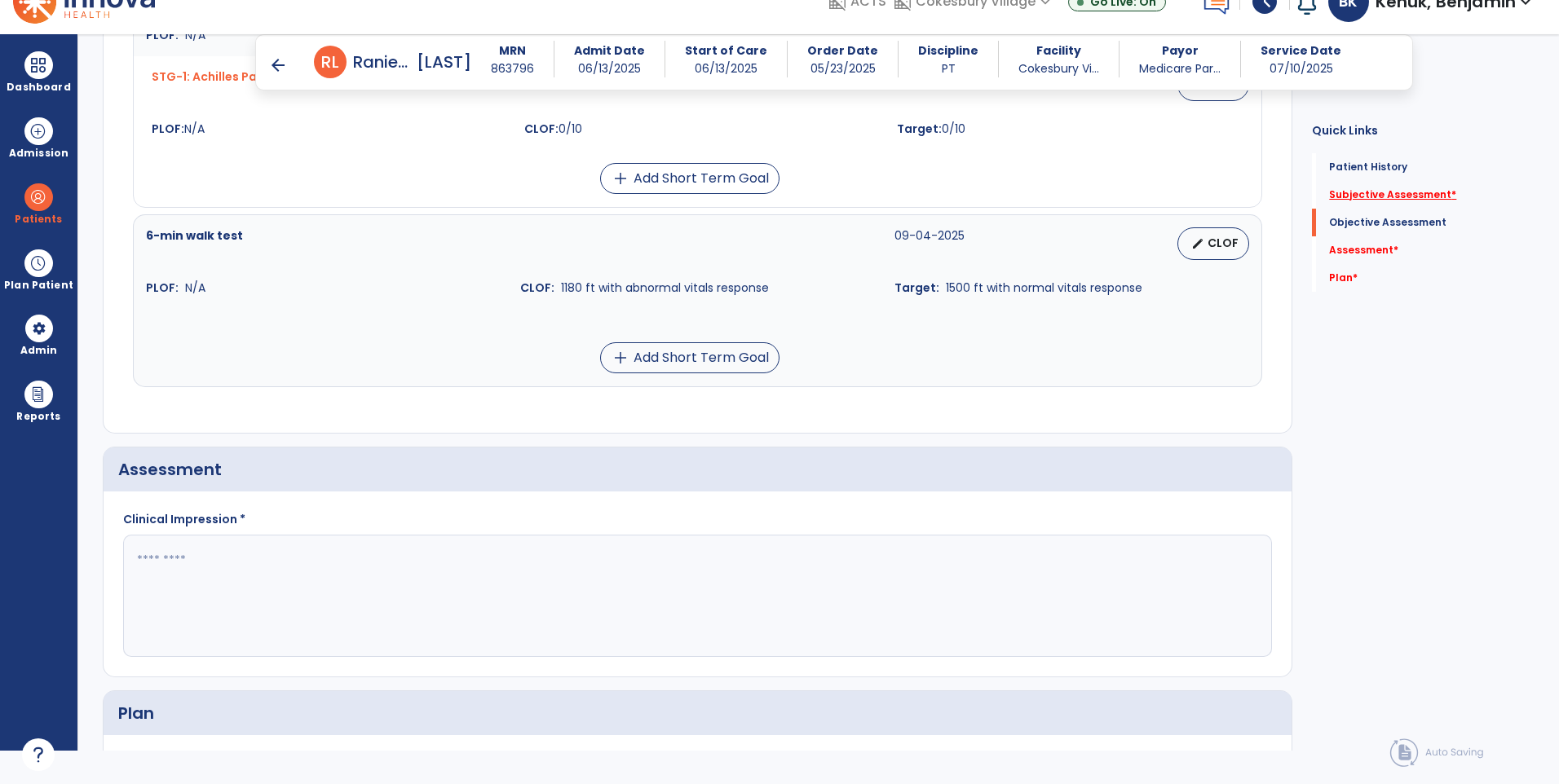 click on "Subjective Assessment   *" 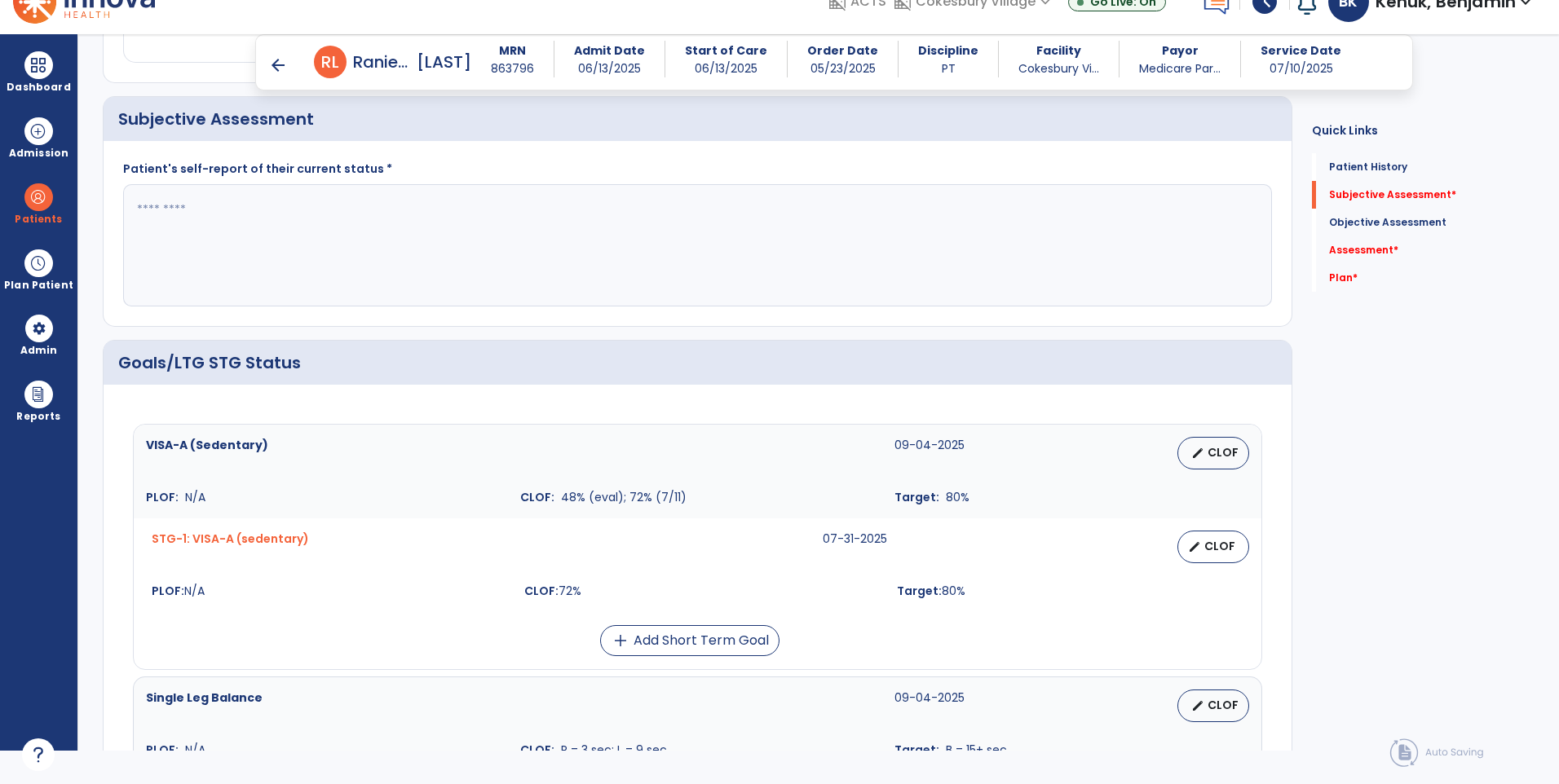 scroll, scrollTop: 218, scrollLeft: 0, axis: vertical 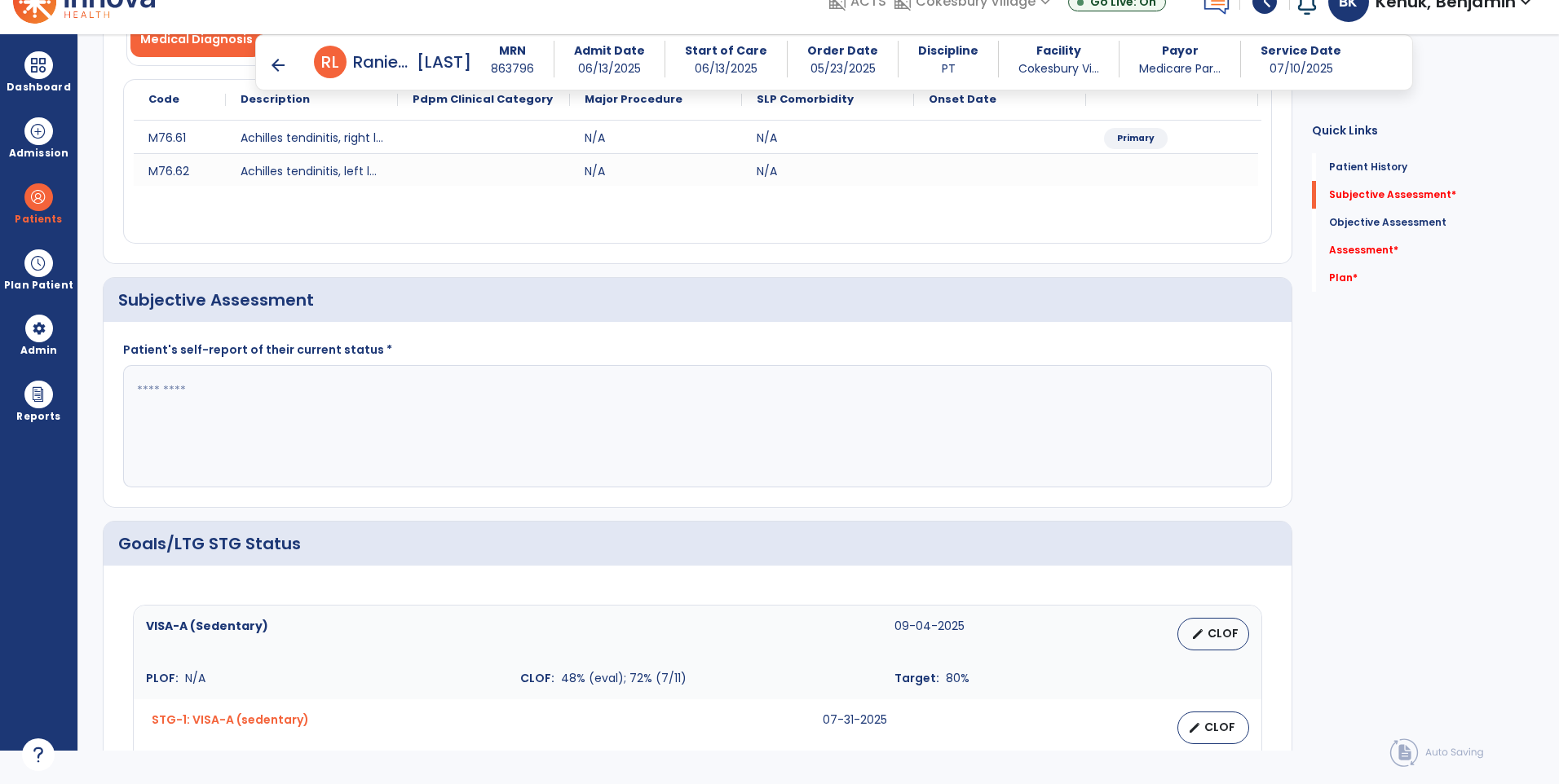 click on "Patient's self-report of their current status *" 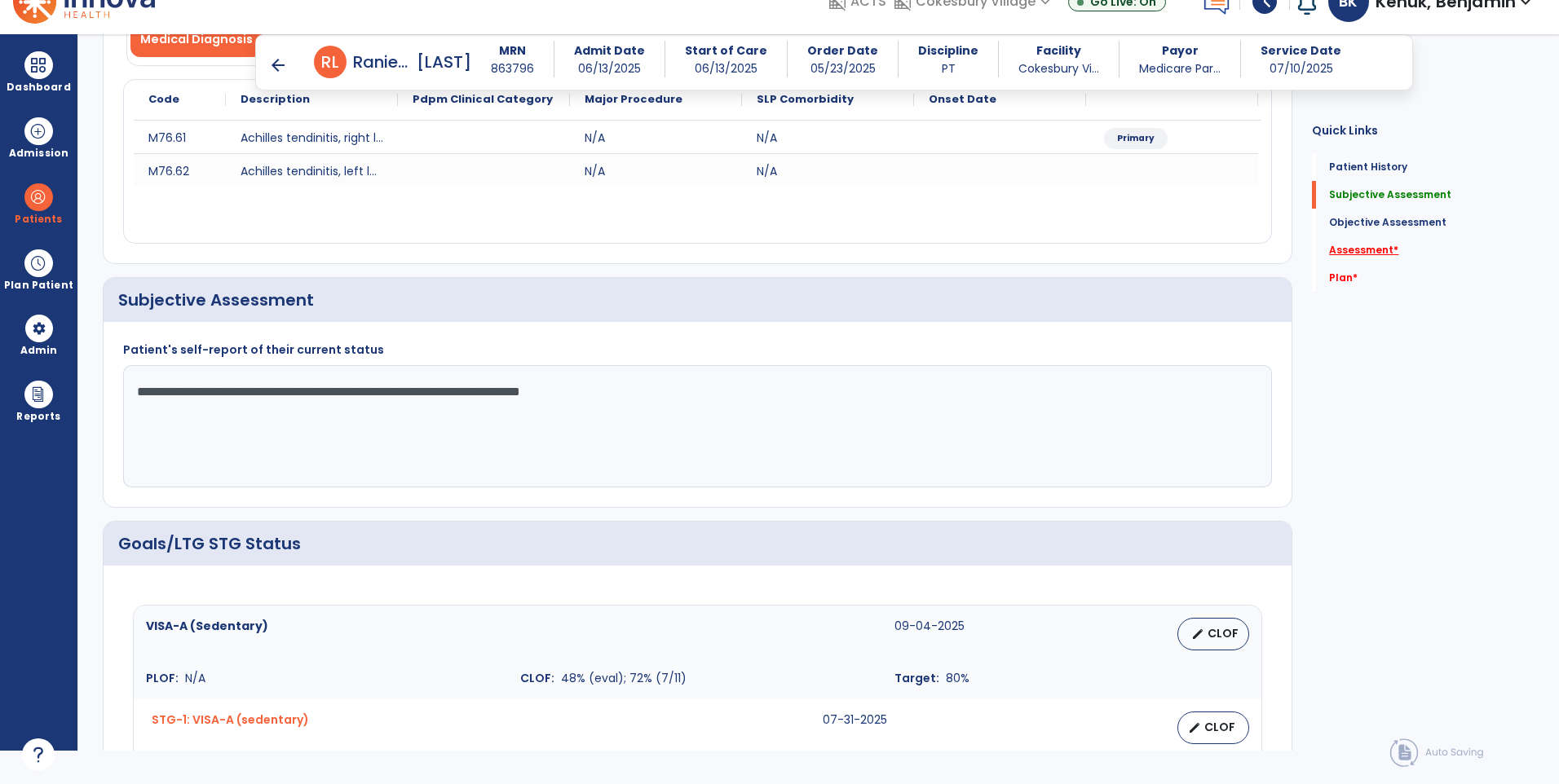 type on "**********" 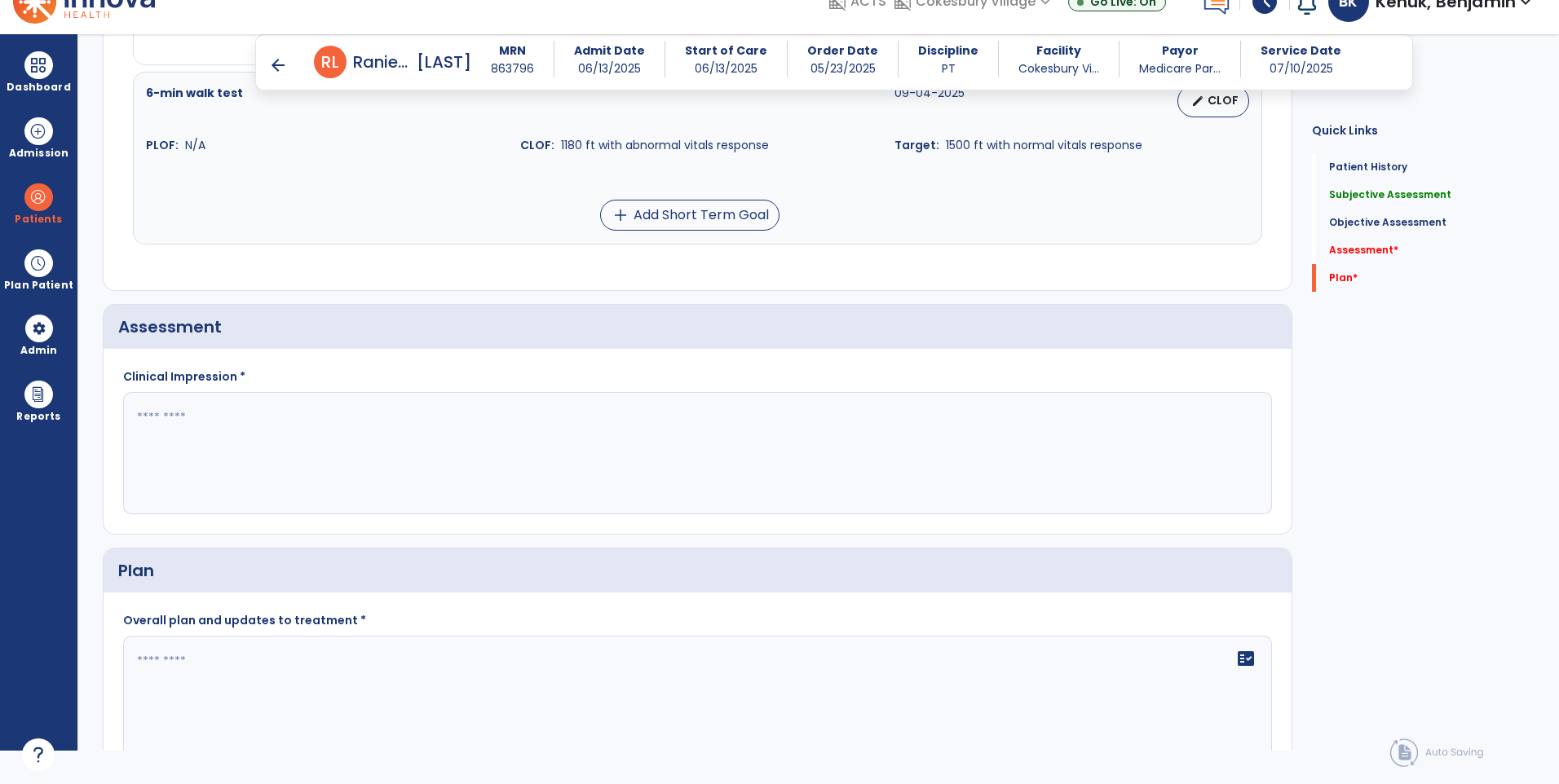 scroll, scrollTop: 1462, scrollLeft: 0, axis: vertical 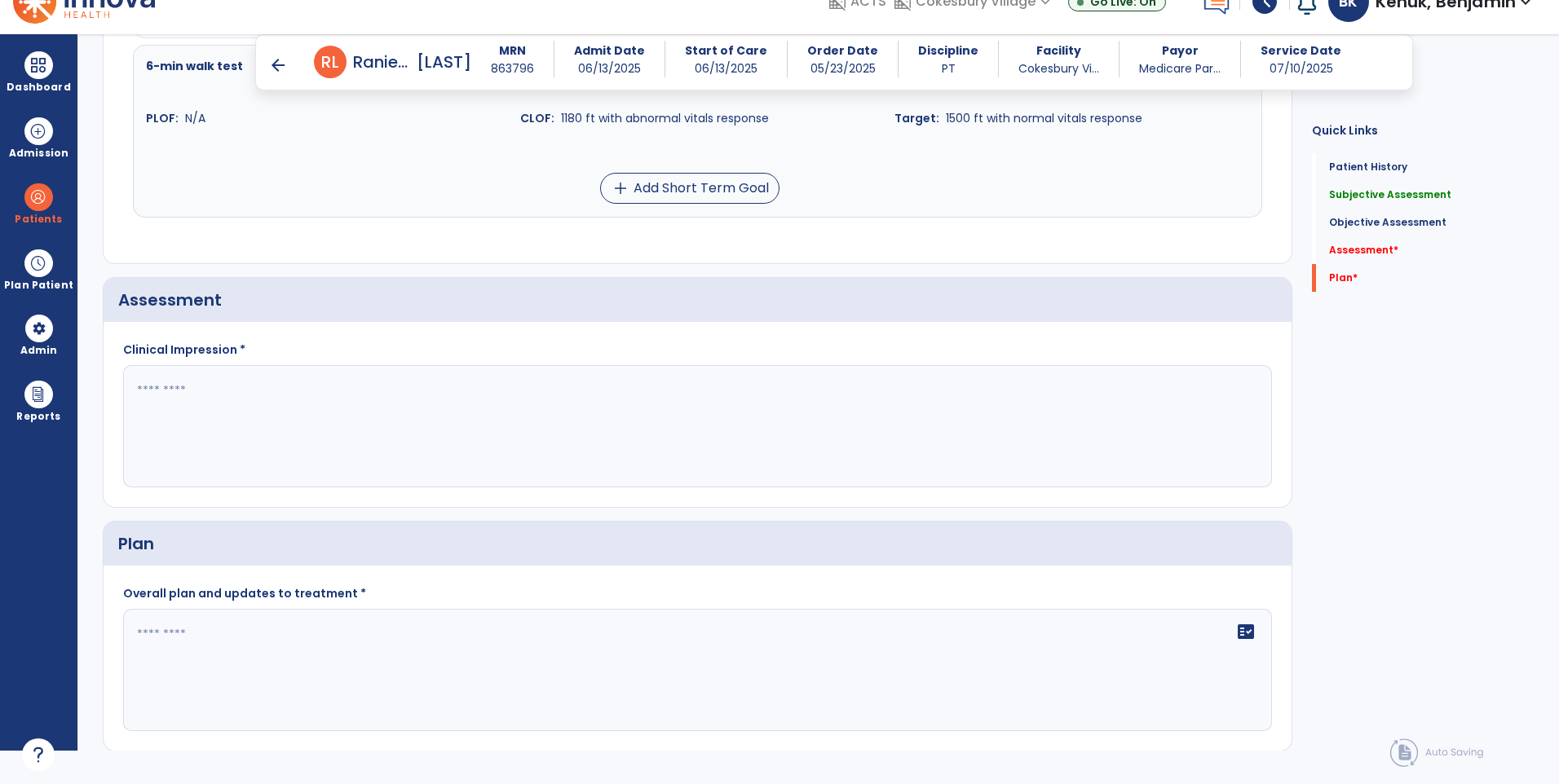 click 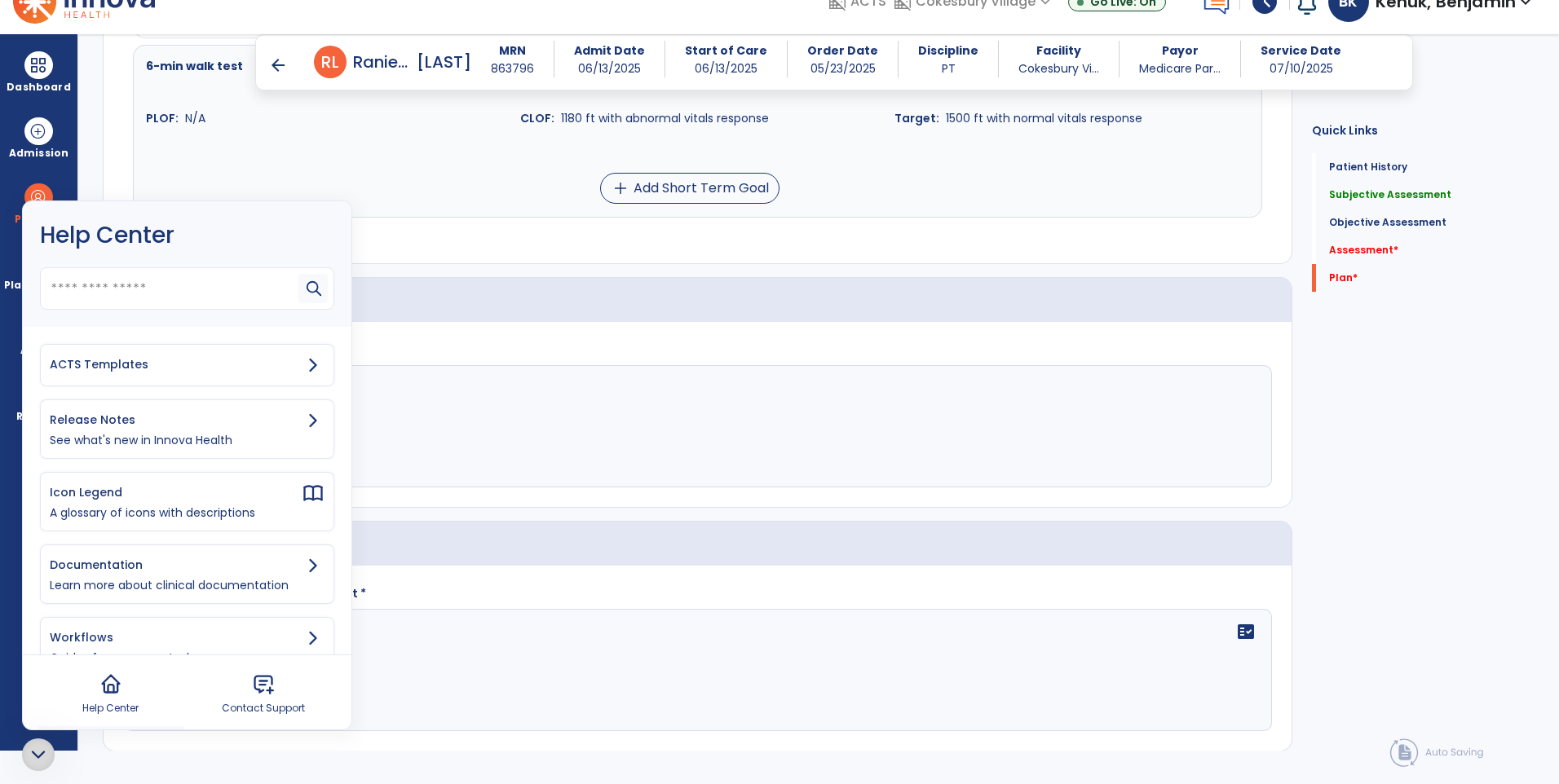 click on "ACTS Templates" at bounding box center [175, 364] 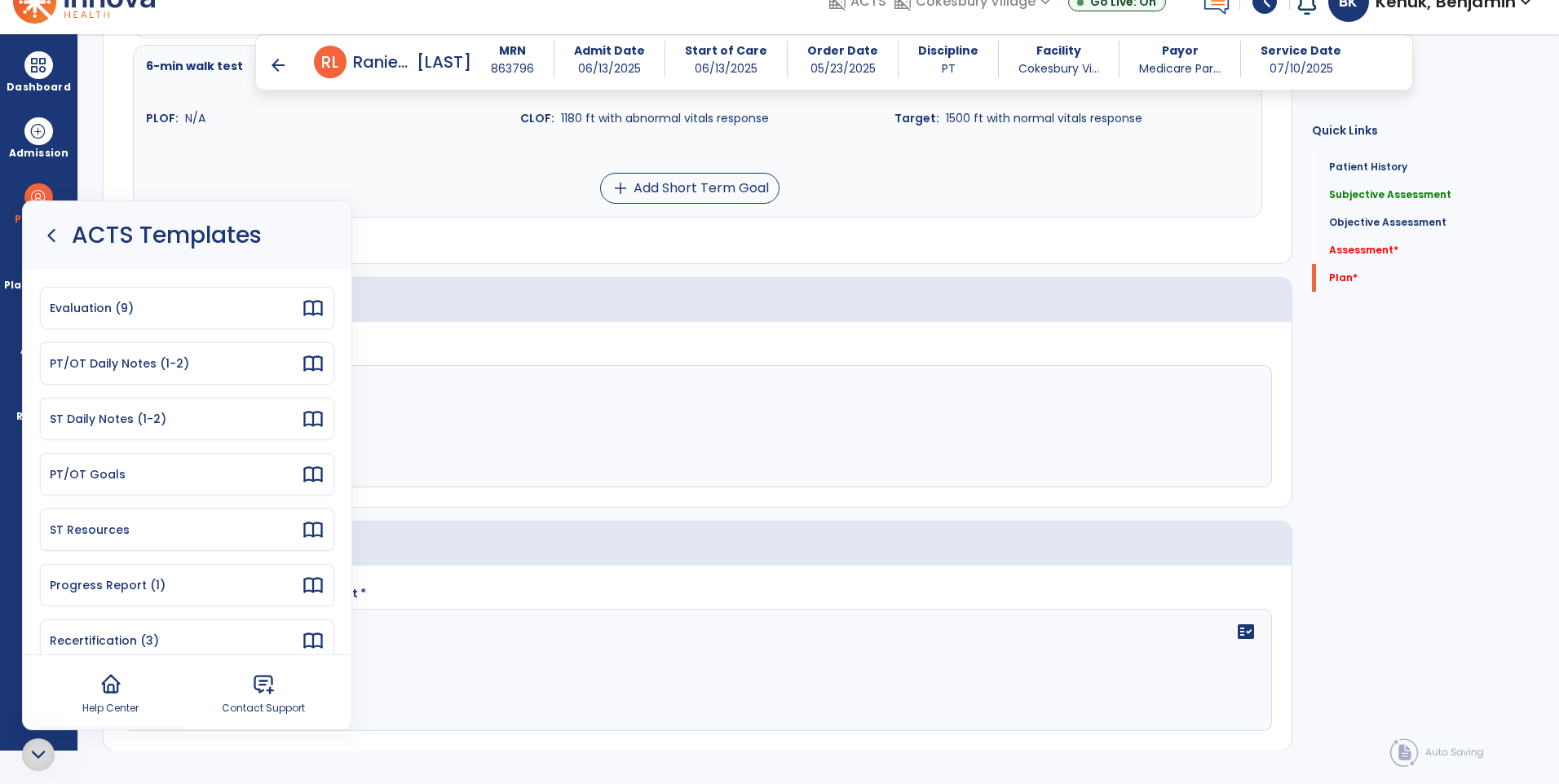 click on "Progress Report (1)" at bounding box center (175, 585) 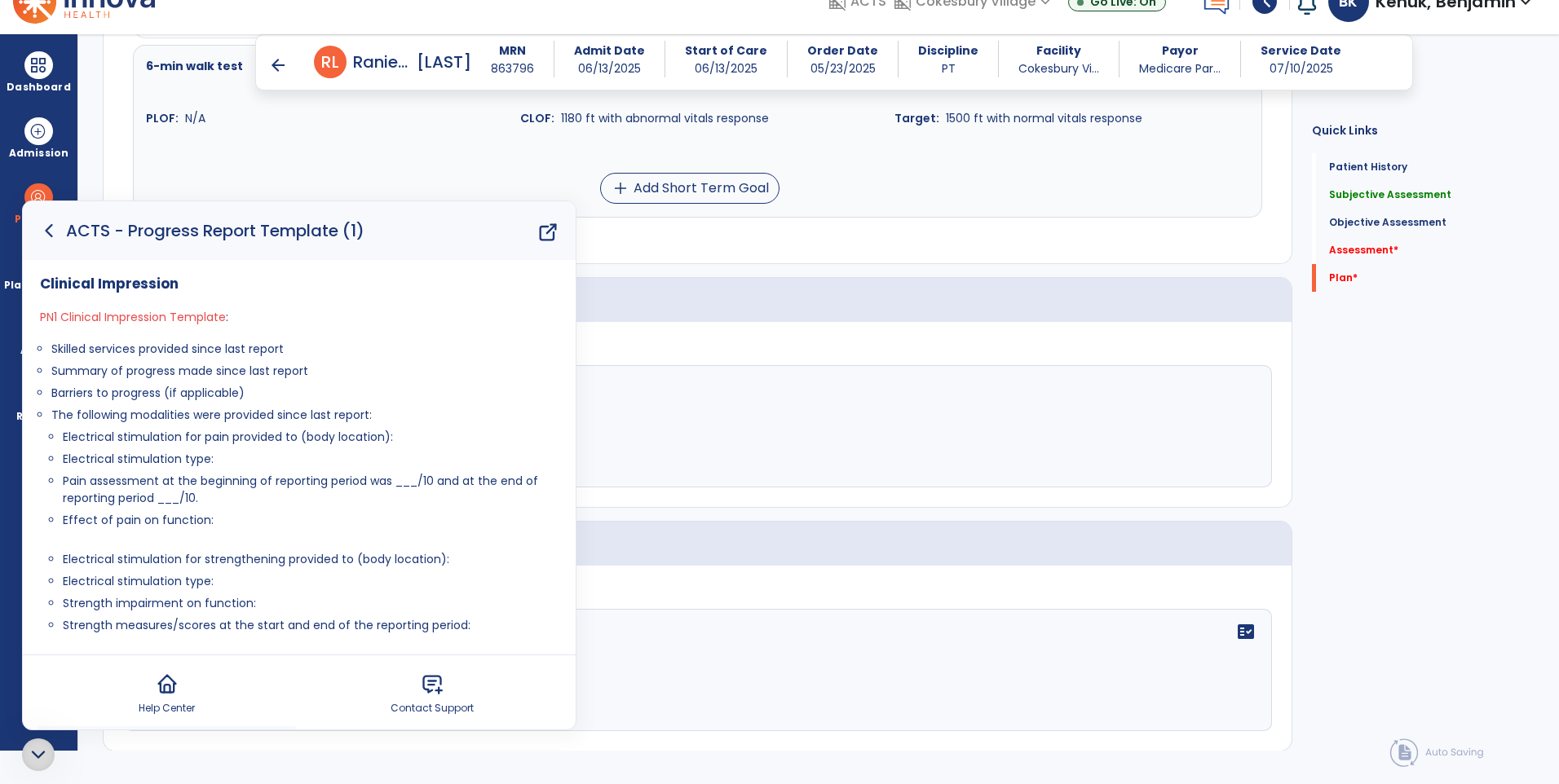 drag, startPoint x: 290, startPoint y: 394, endPoint x: 29, endPoint y: 350, distance: 264.68283 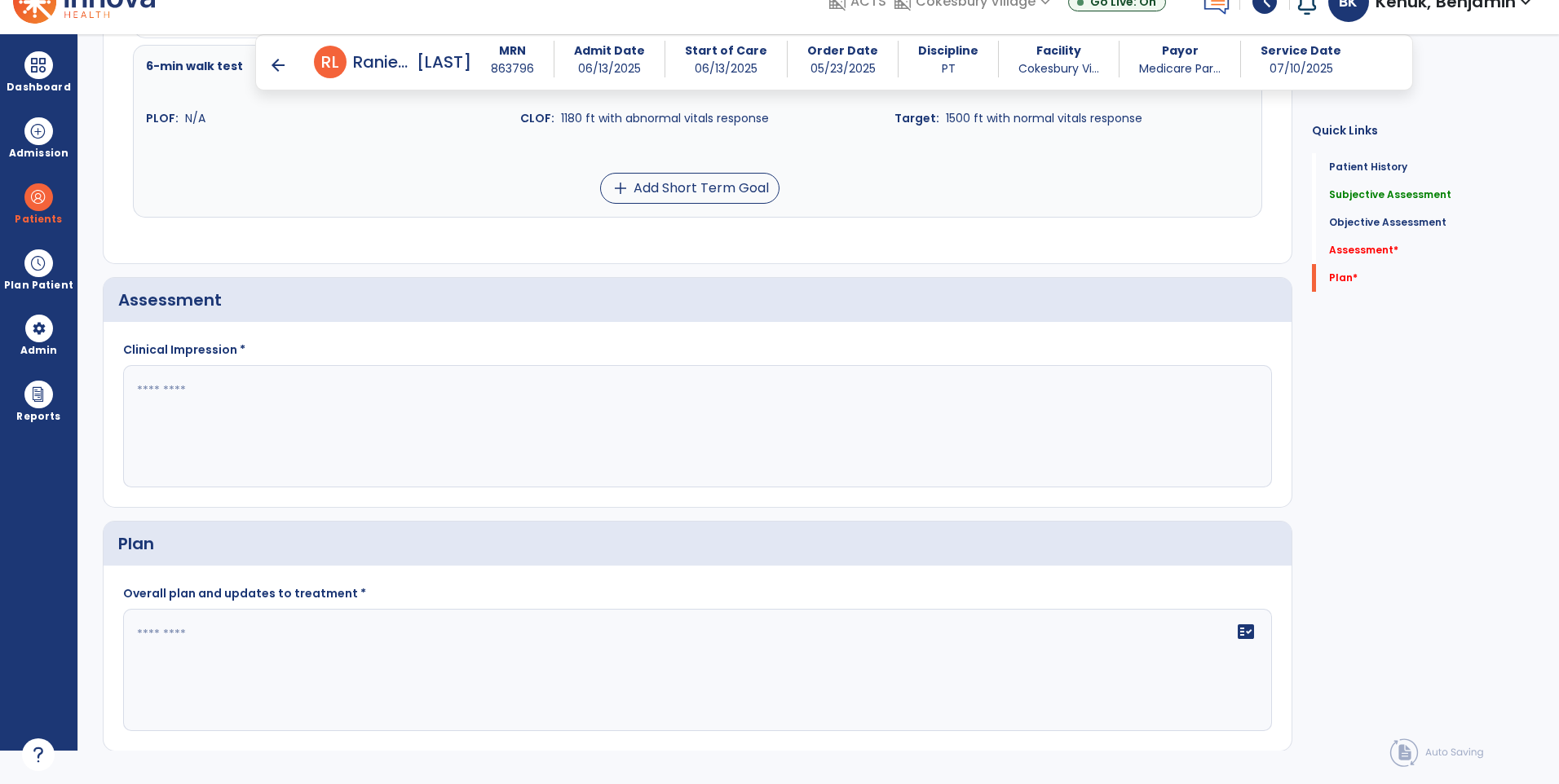 click 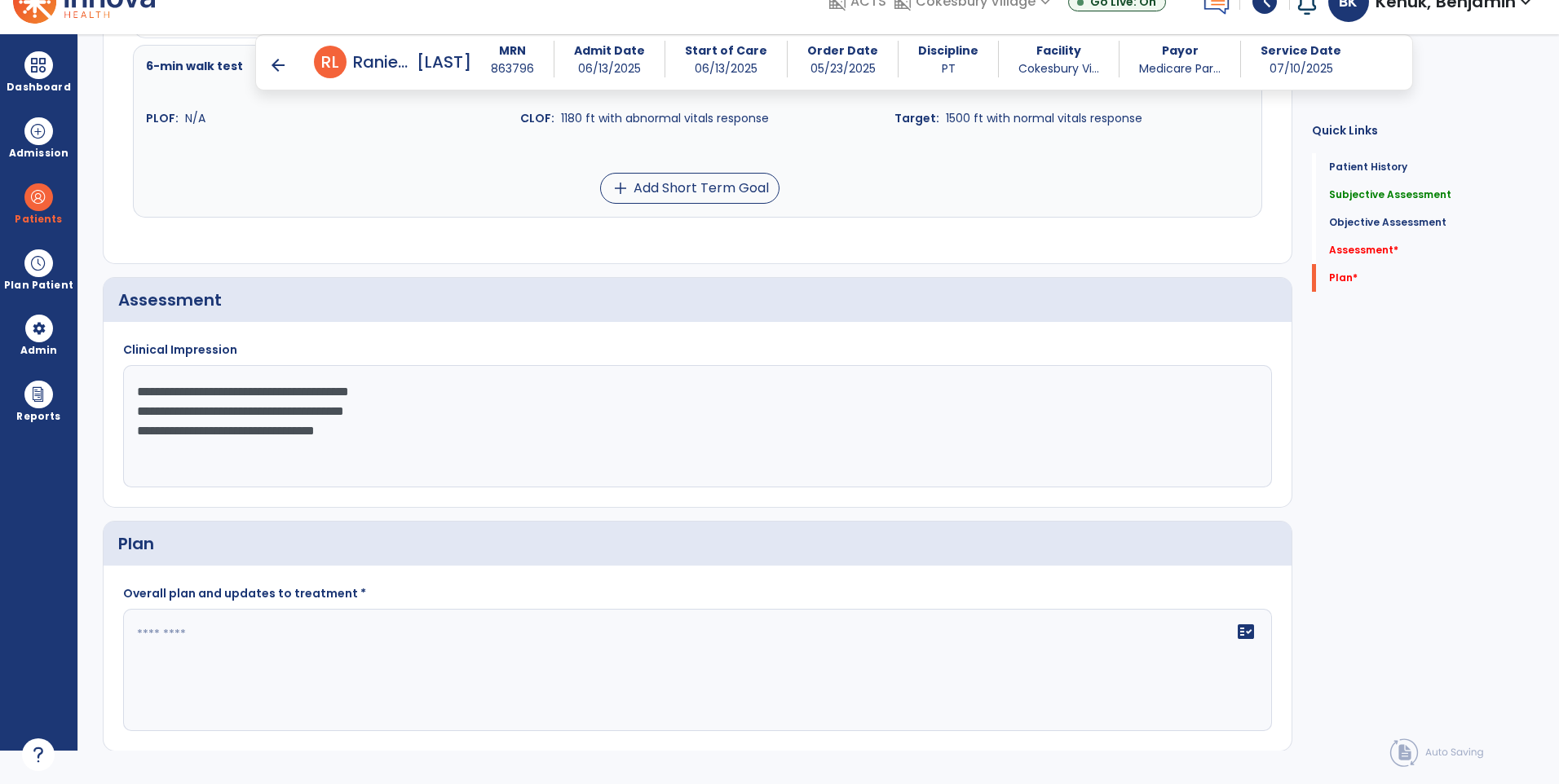 click on "**********" 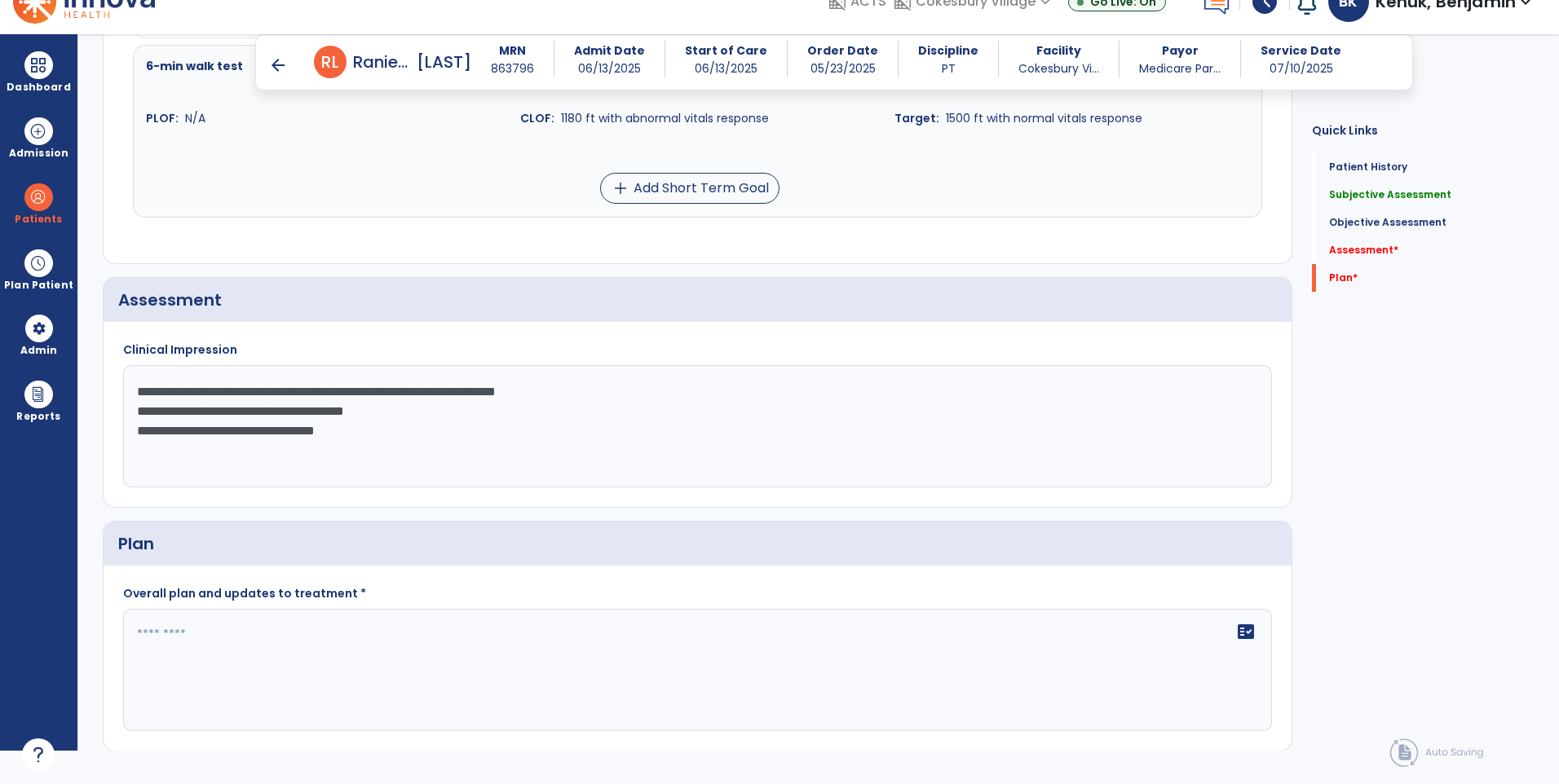 click on "**********" 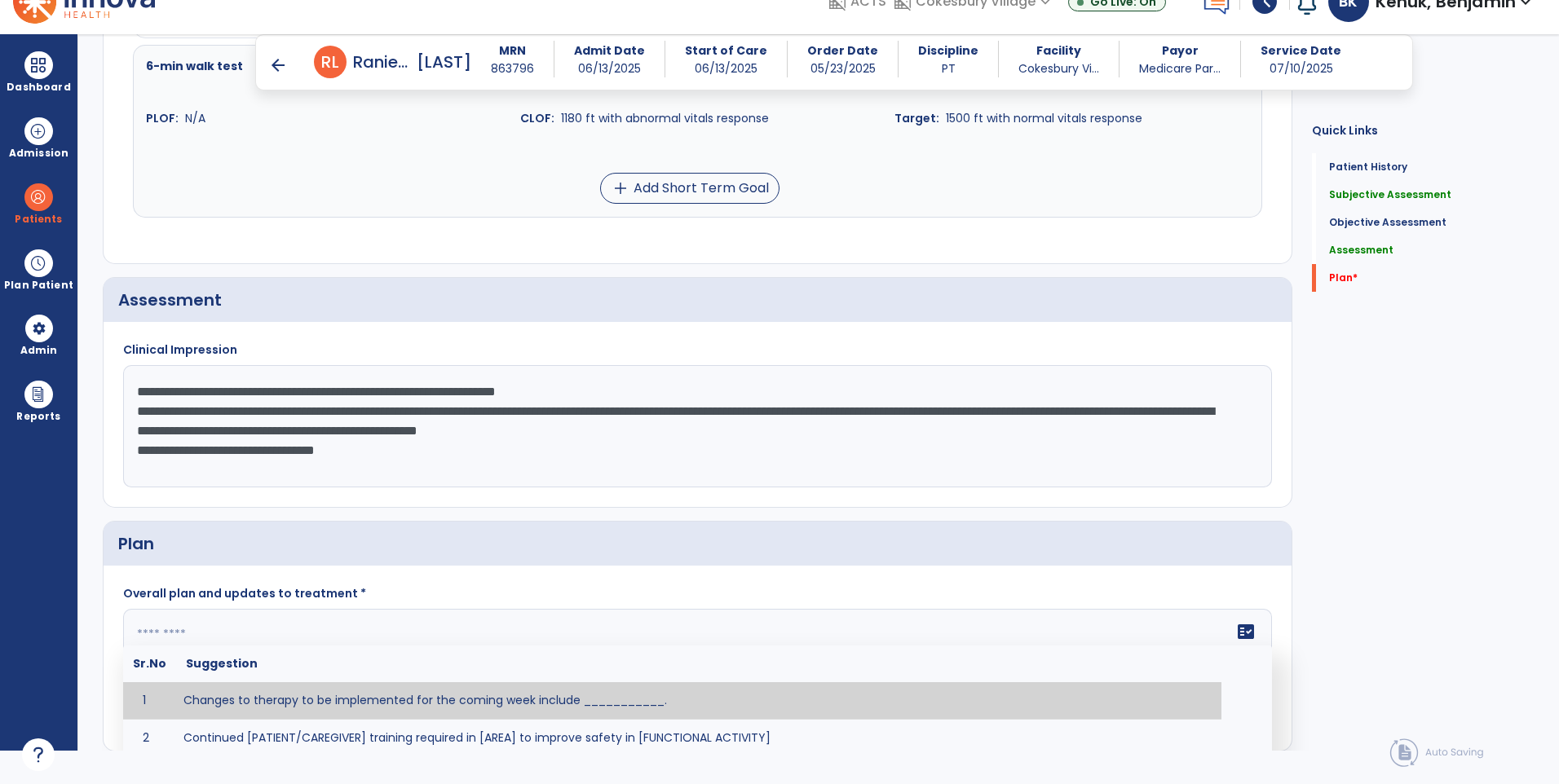 drag, startPoint x: 762, startPoint y: 426, endPoint x: 731, endPoint y: 432, distance: 31.57531 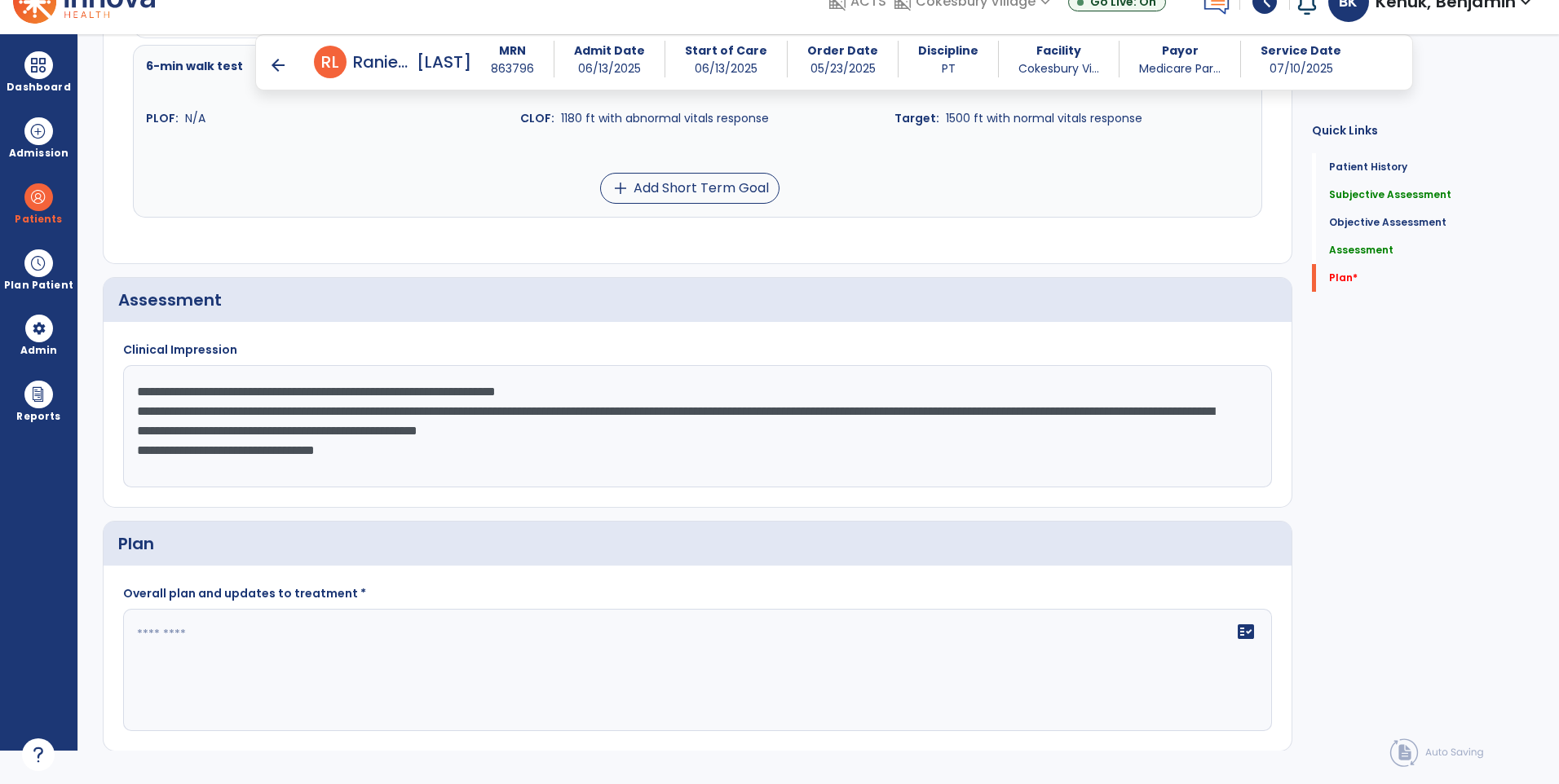 click on "**********" 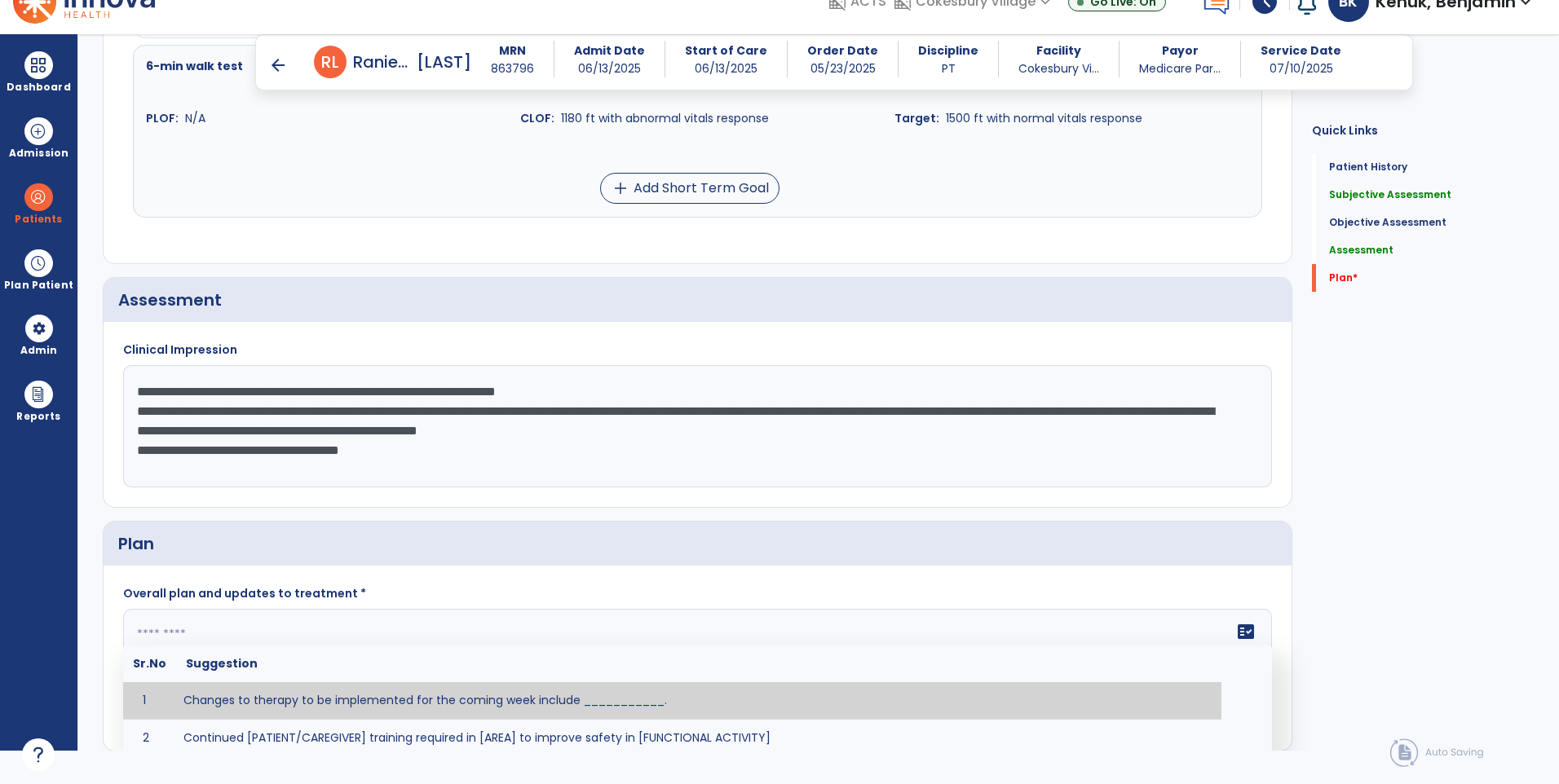 click on "**********" 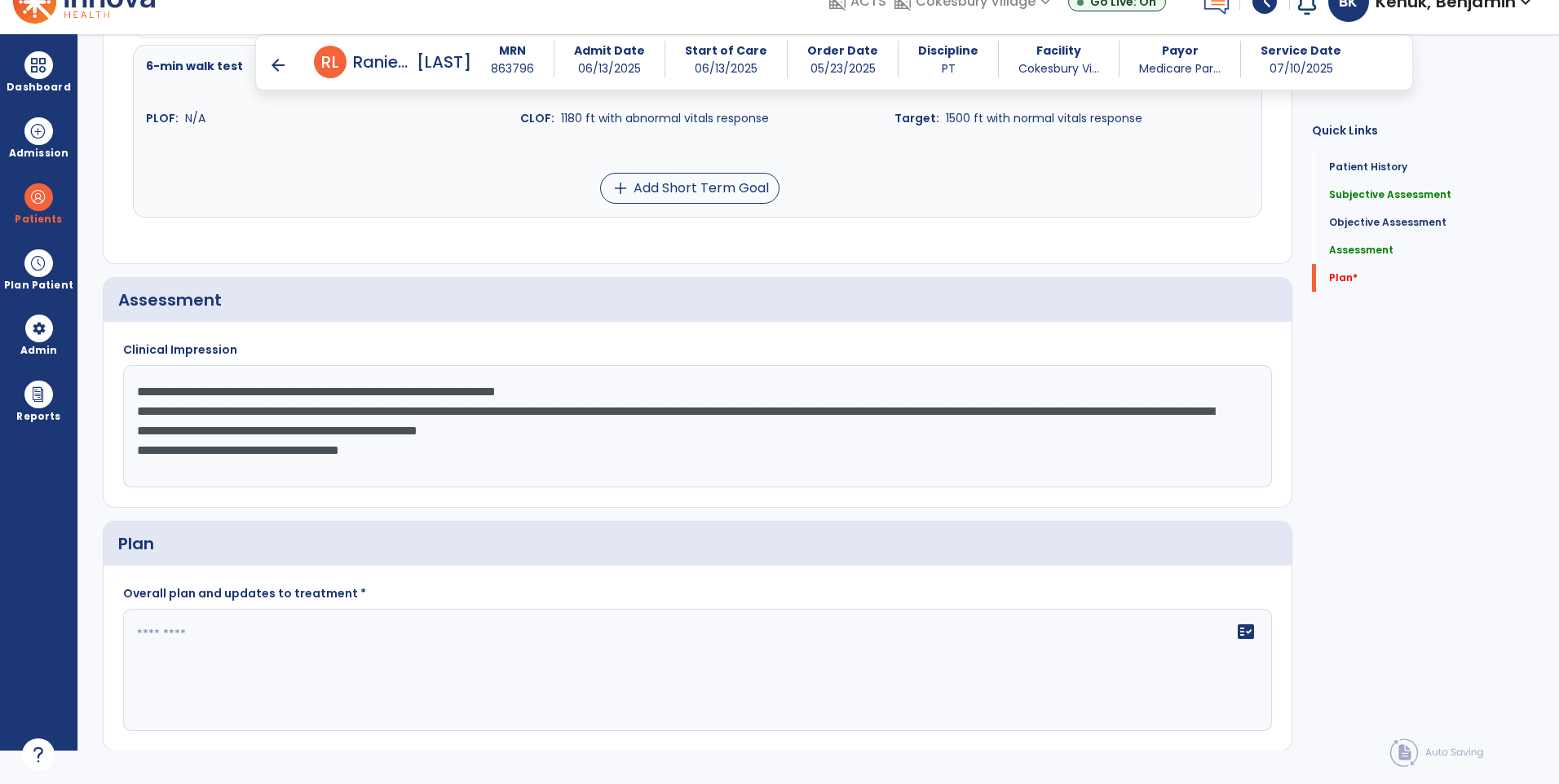 type on "**********" 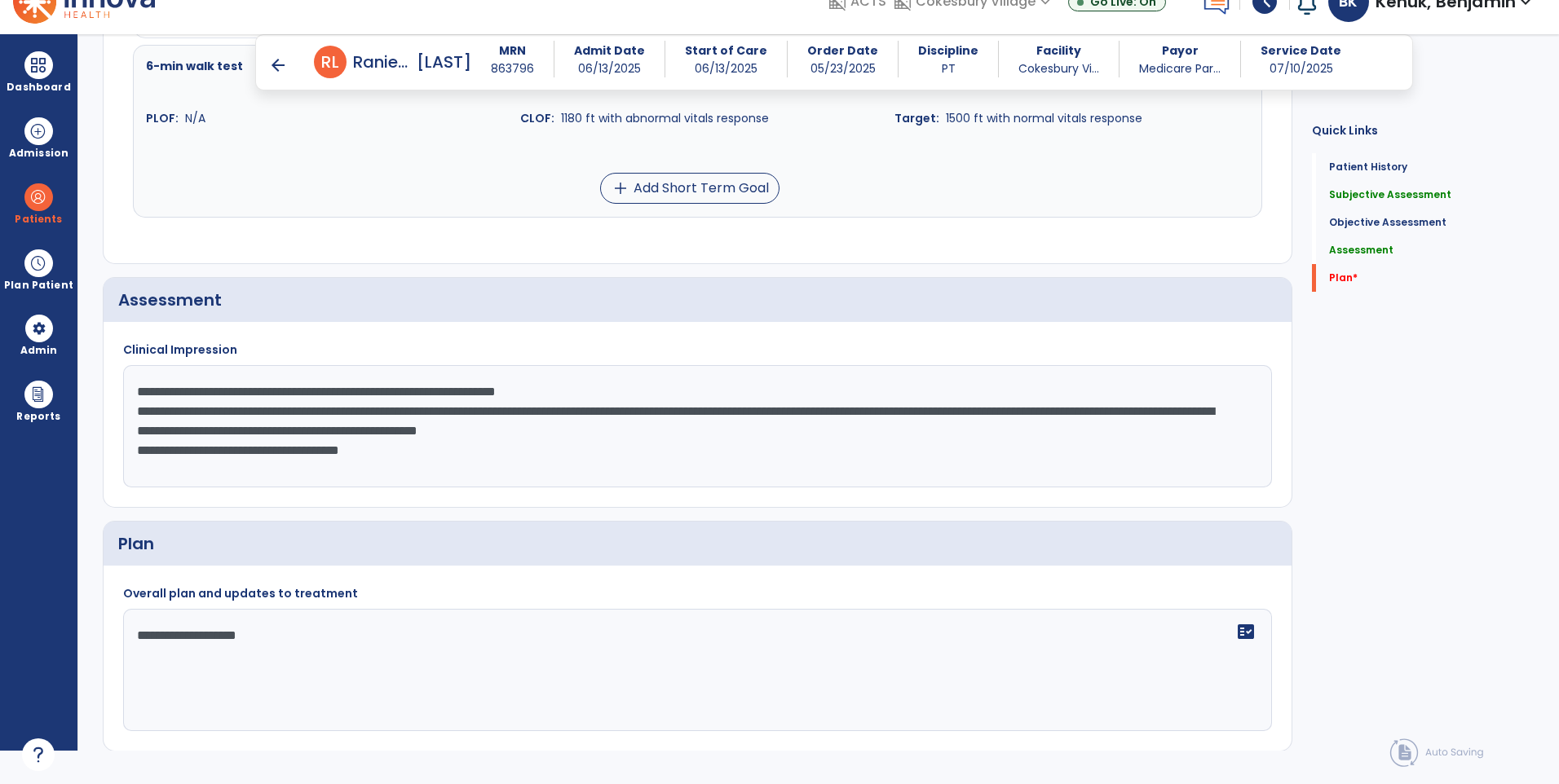 type on "**********" 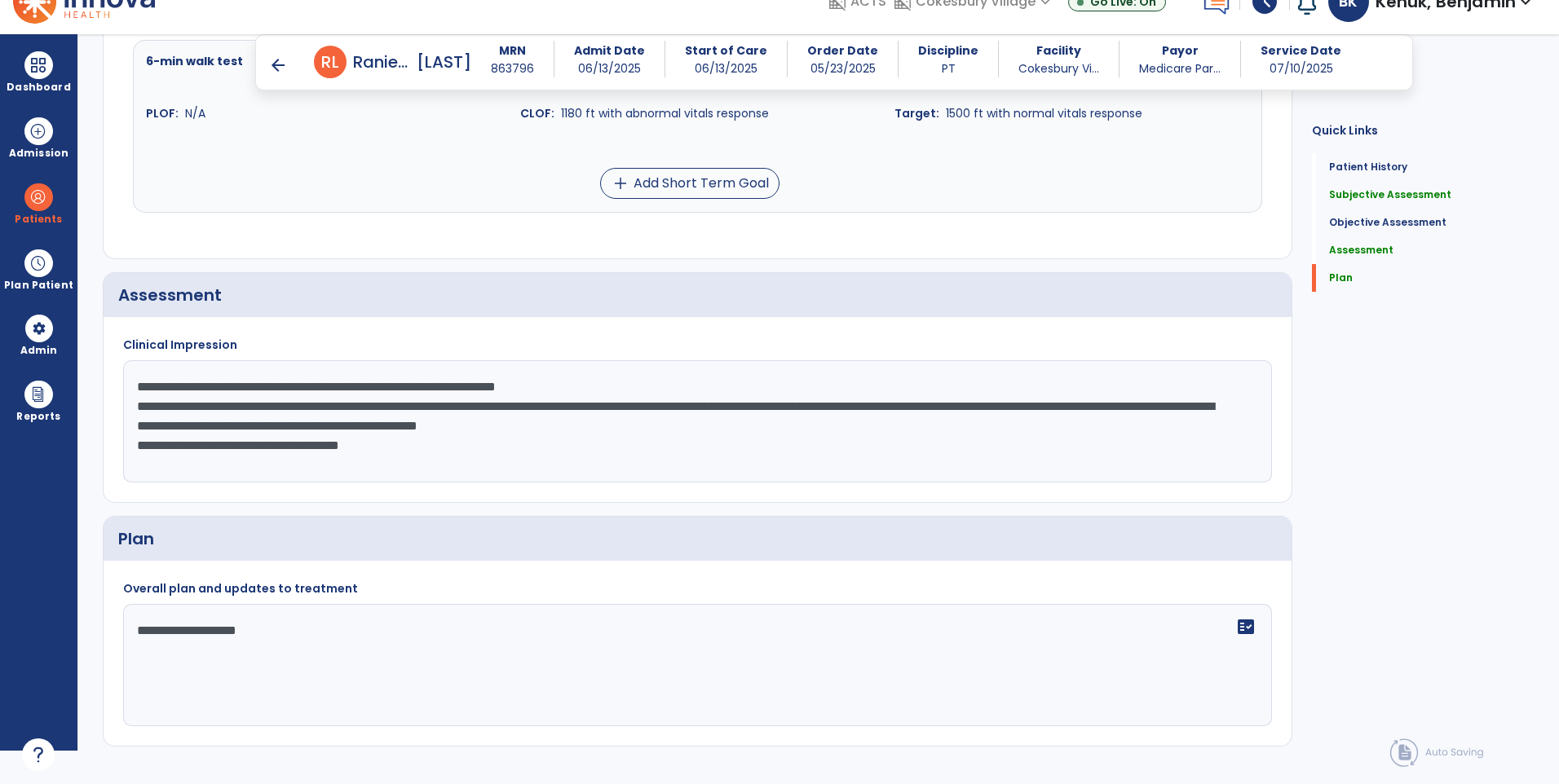 scroll, scrollTop: 1505, scrollLeft: 0, axis: vertical 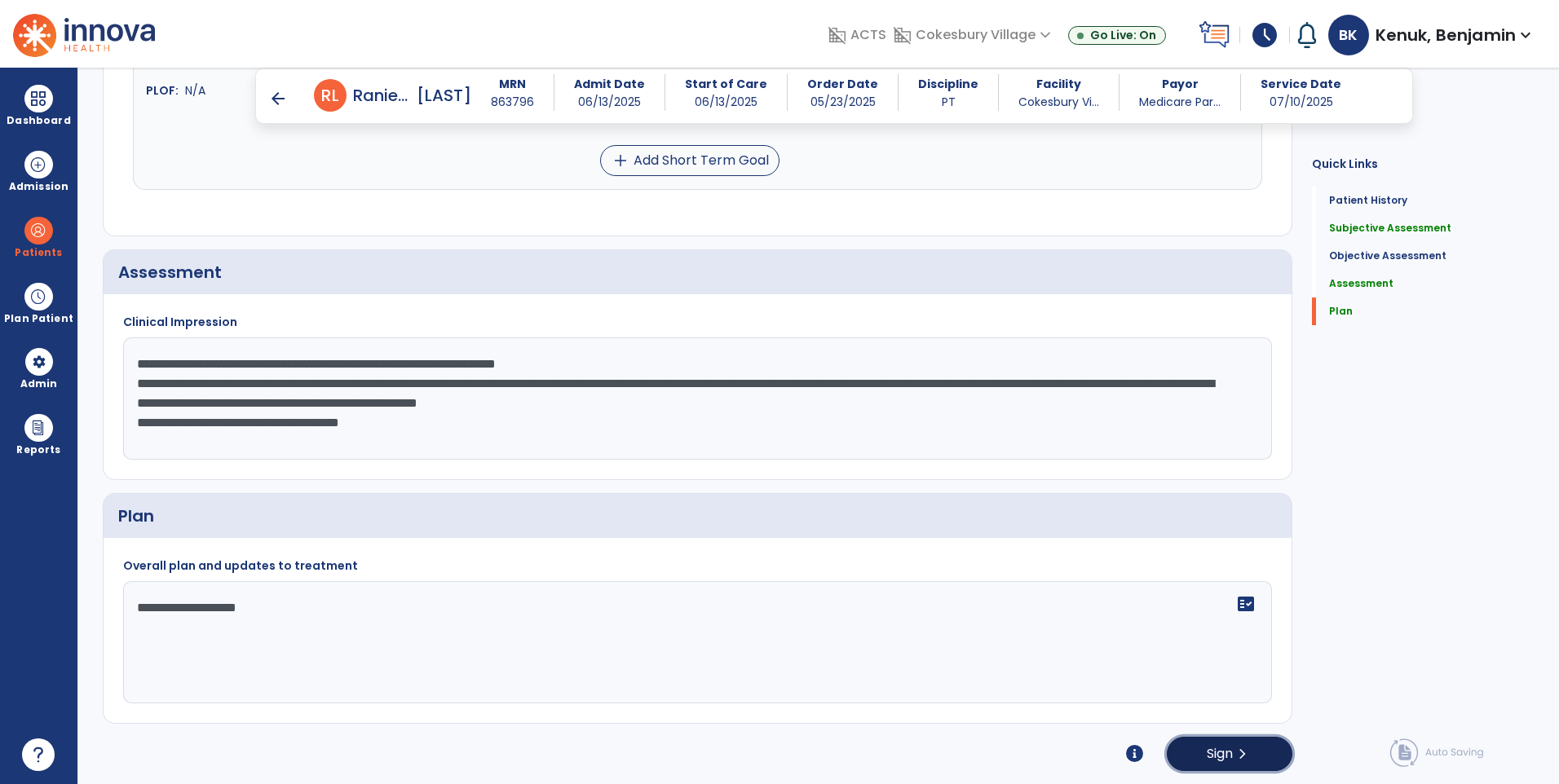 click on "chevron_right" 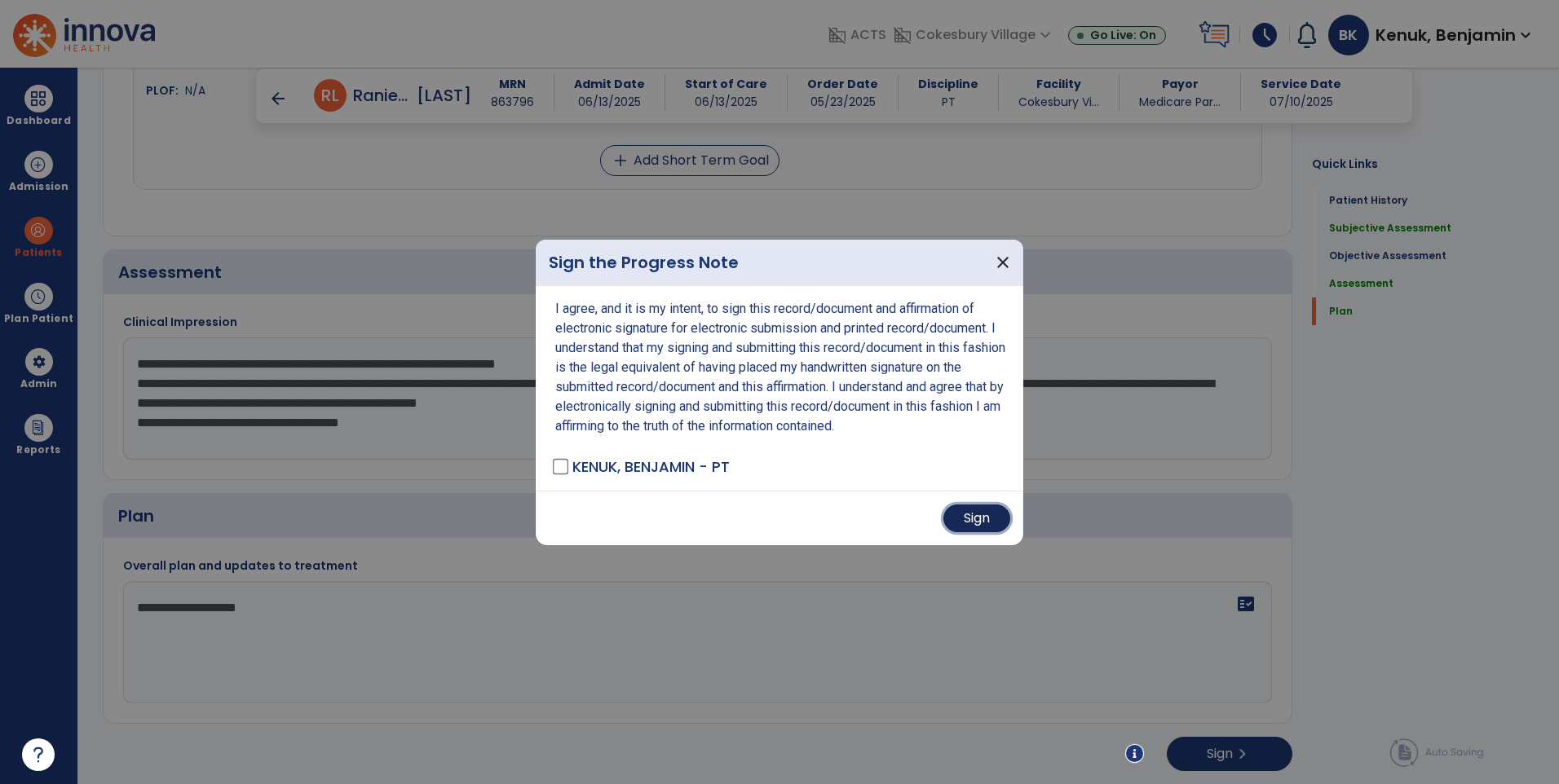 click on "Sign" at bounding box center [977, 518] 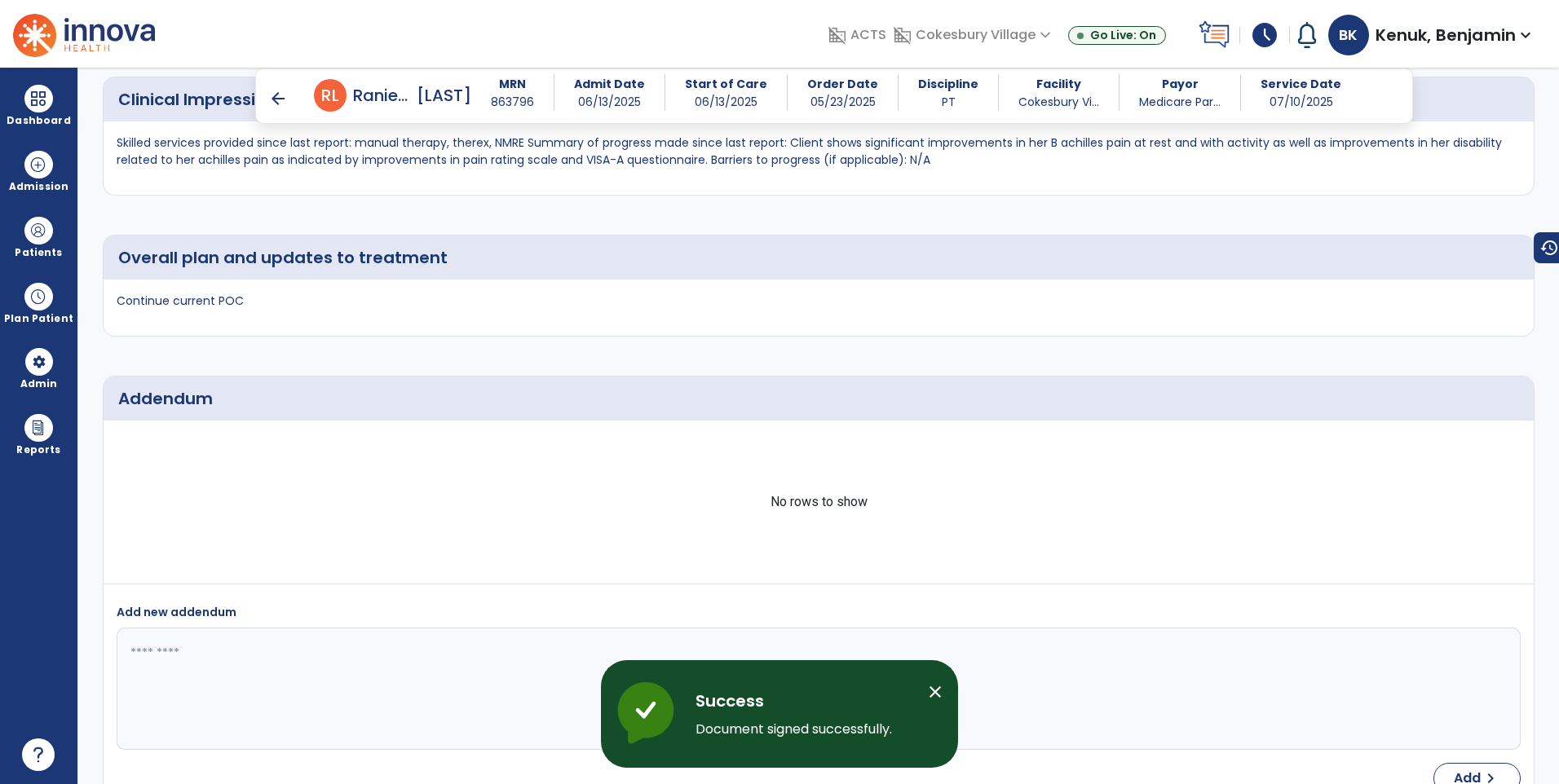 scroll, scrollTop: 1769, scrollLeft: 0, axis: vertical 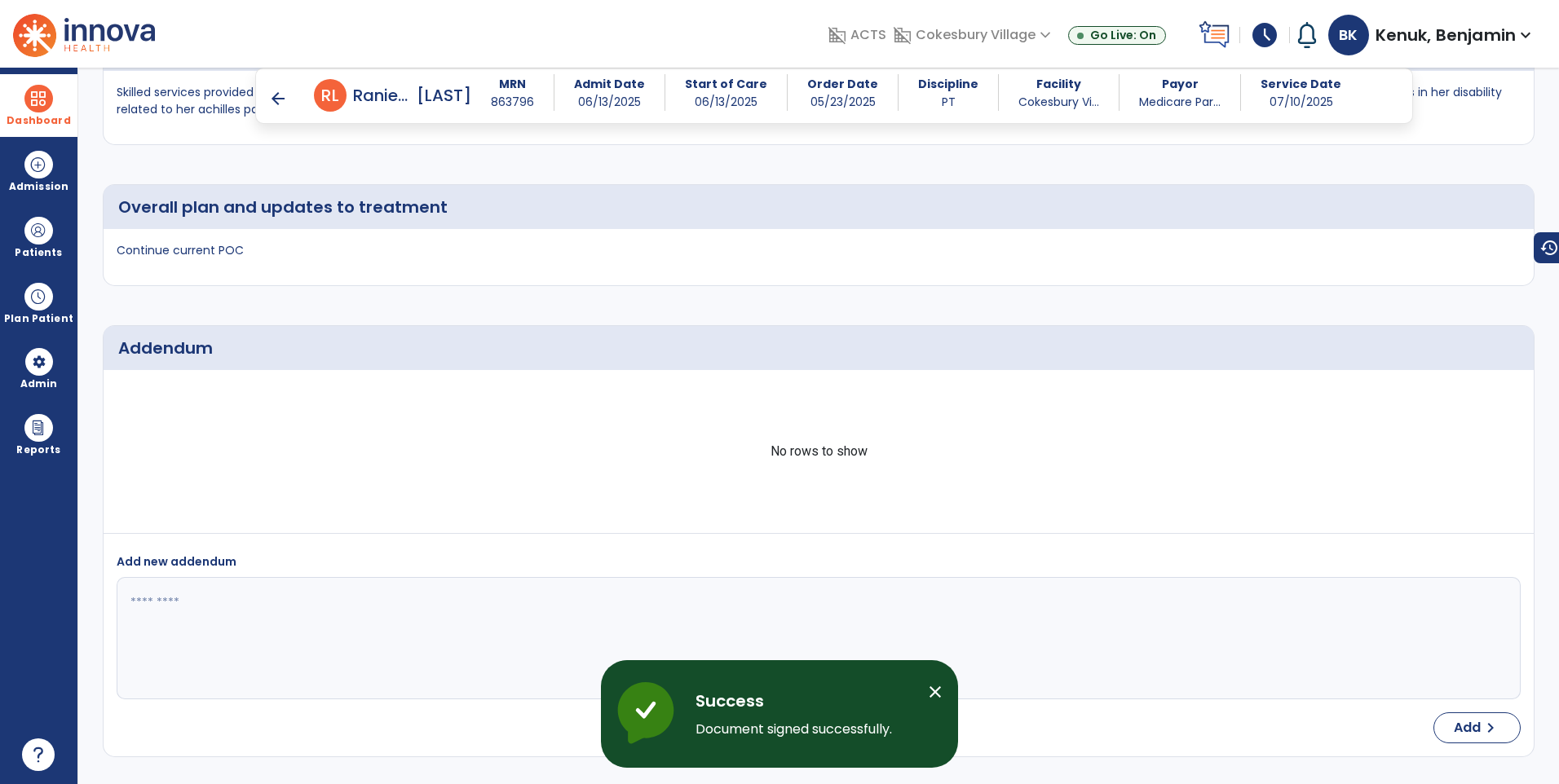 click at bounding box center (38, 99) 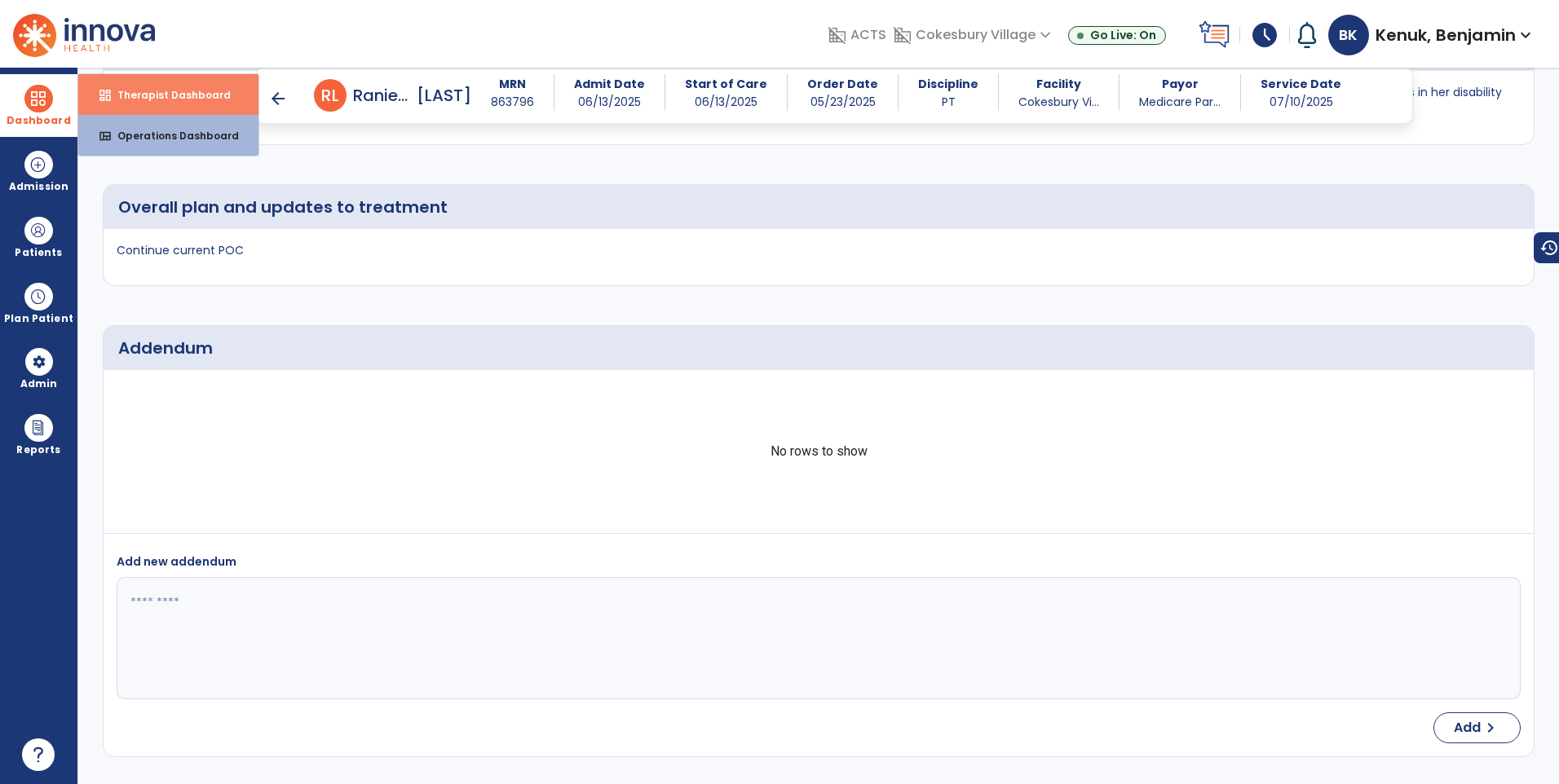 click on "Therapist Dashboard" at bounding box center [167, 95] 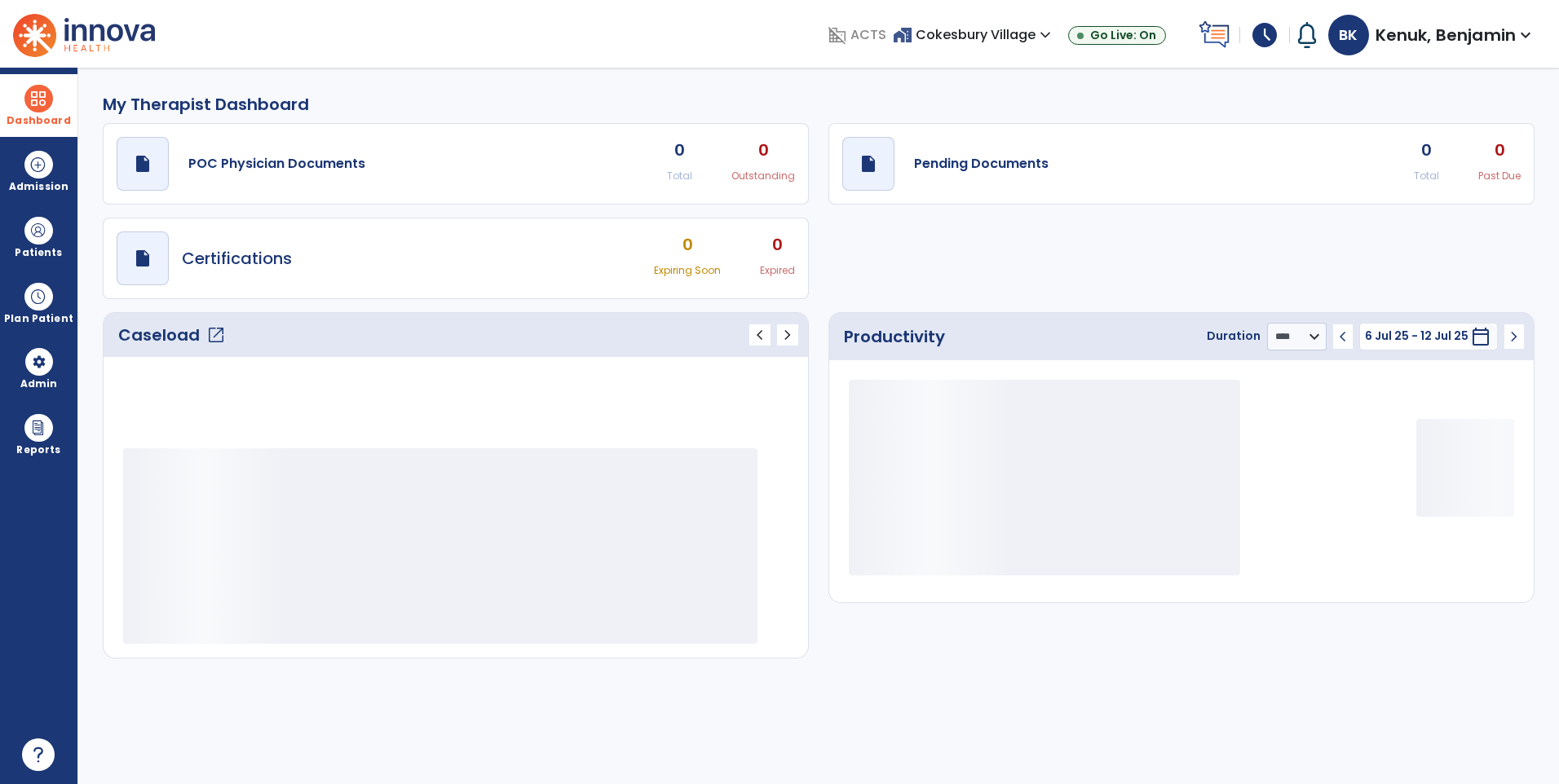scroll, scrollTop: 0, scrollLeft: 0, axis: both 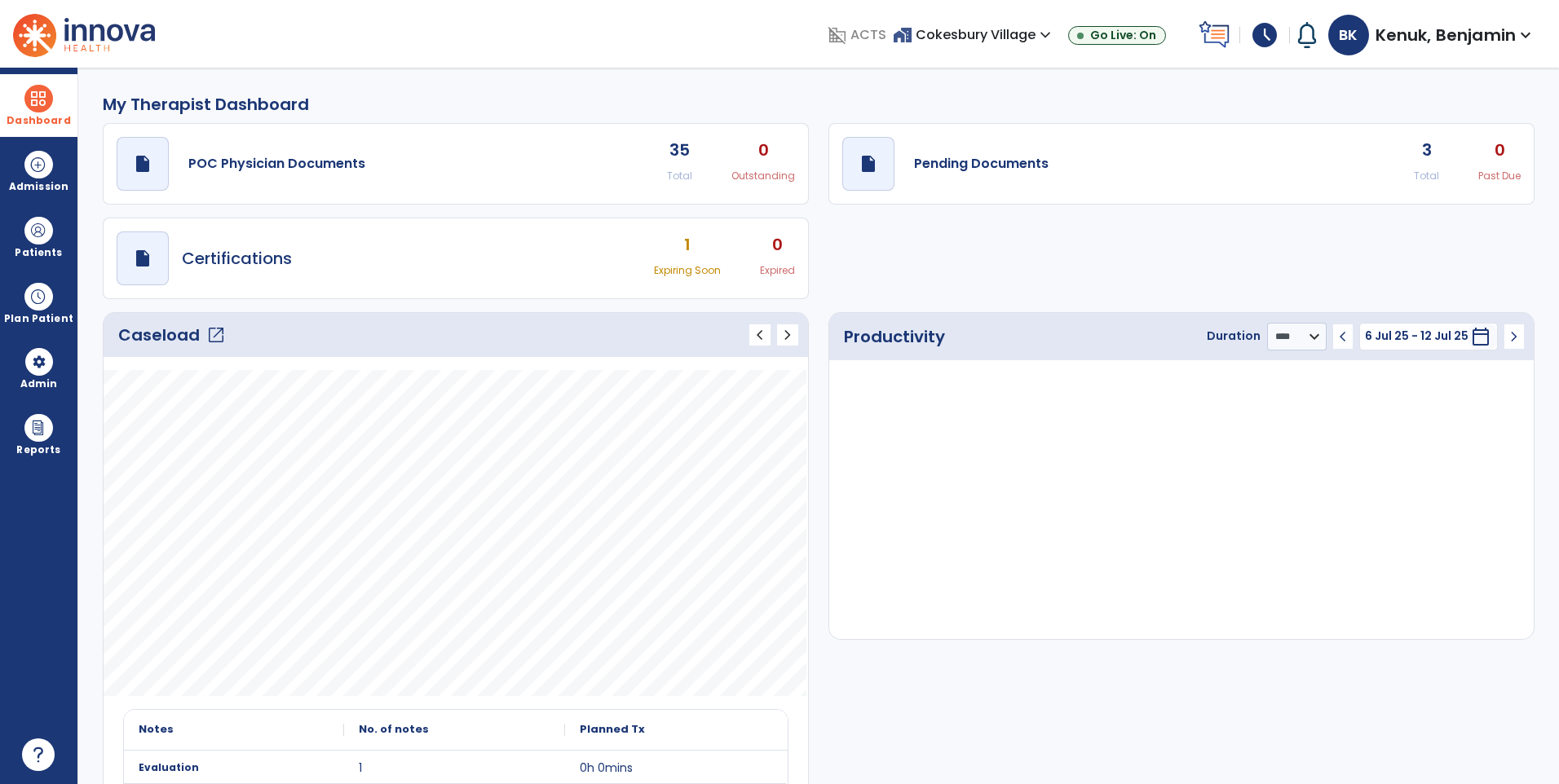 click on "draft   open_in_new  Pending Documents 3 Total 0 Past Due" 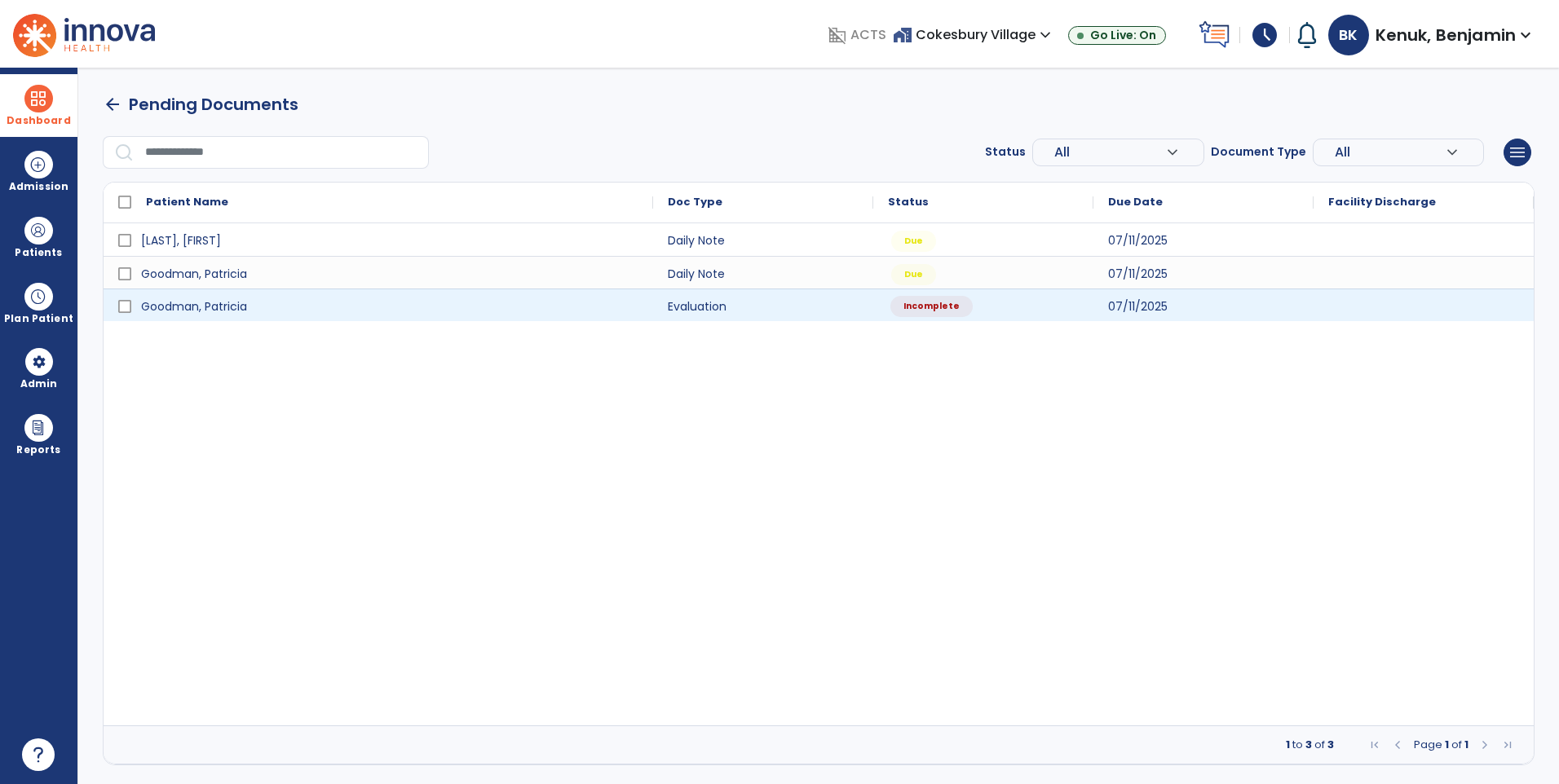 click on "Incomplete" at bounding box center (931, 306) 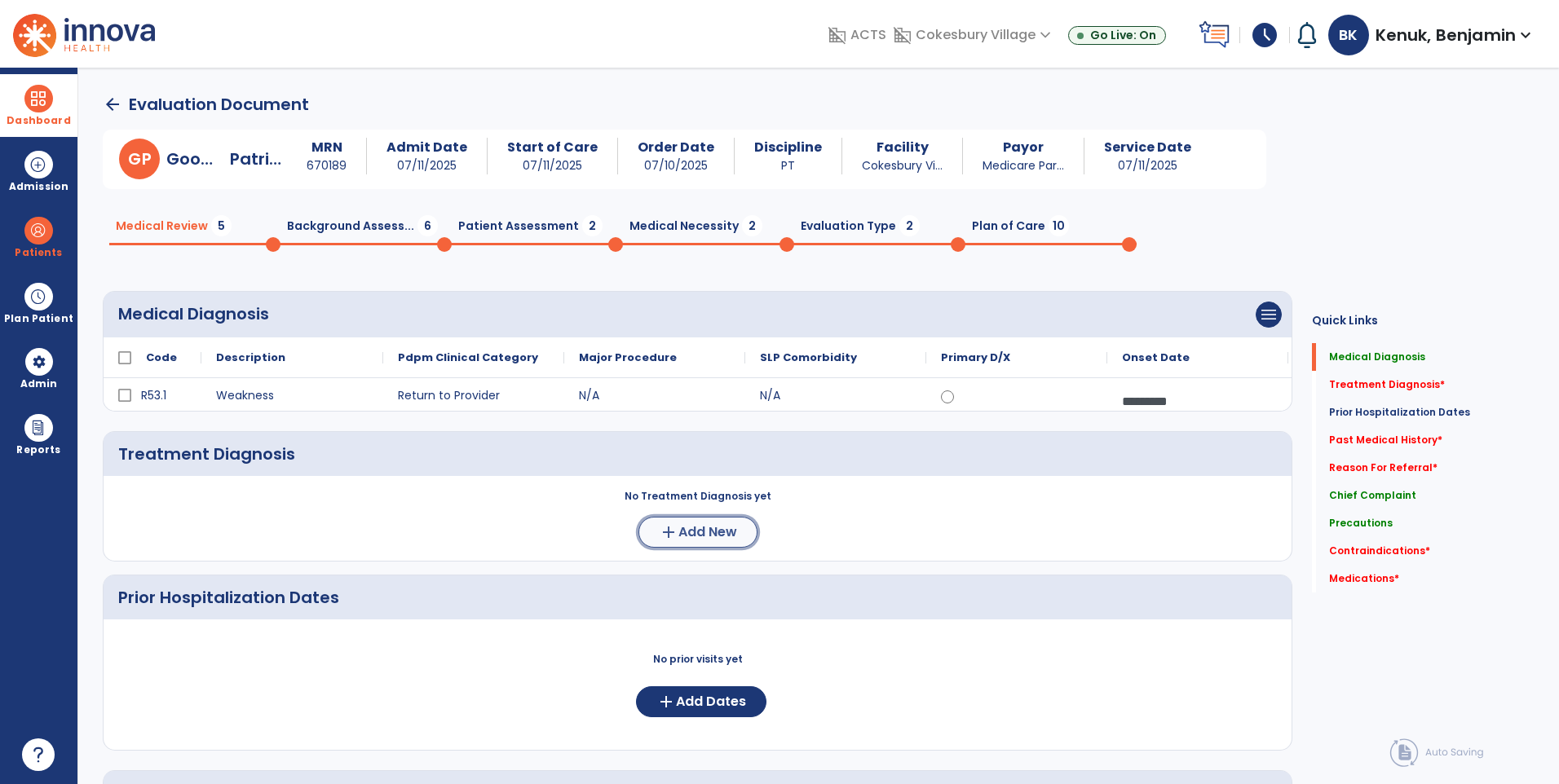 click on "add  Add New" 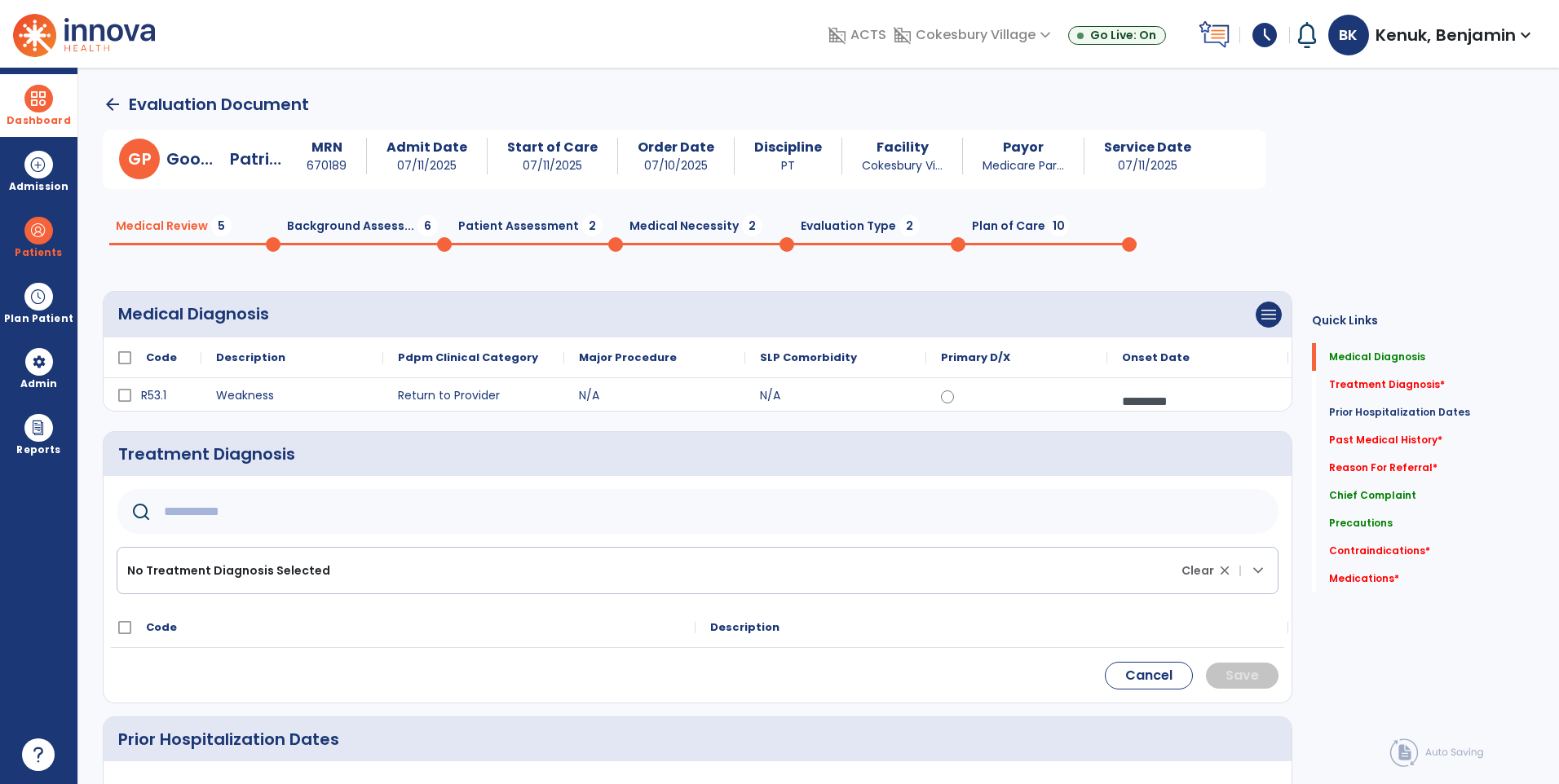 click 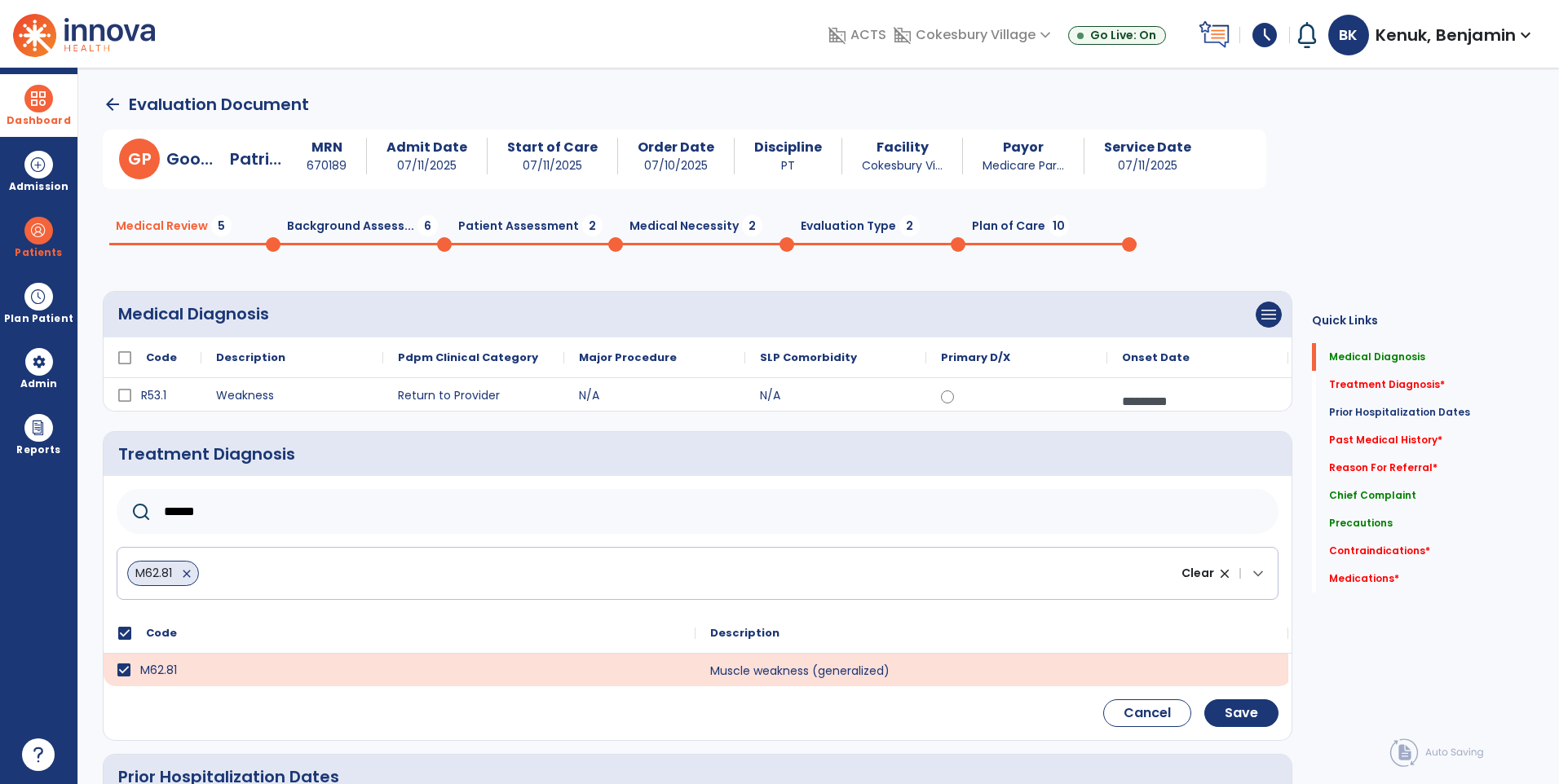 drag, startPoint x: 510, startPoint y: 521, endPoint x: -3, endPoint y: 519, distance: 513.0039 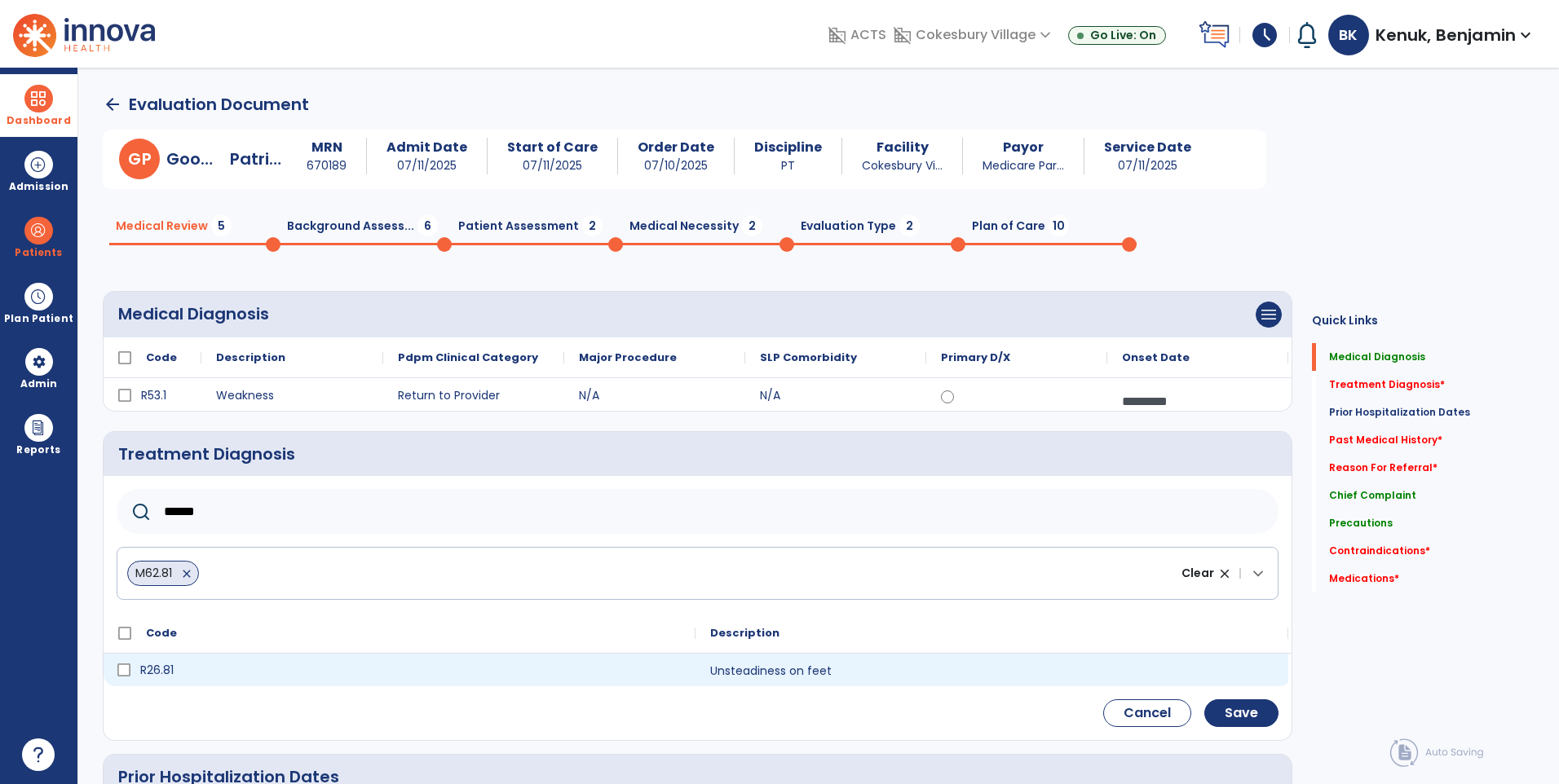 click on "R26.81" at bounding box center (411, 670) 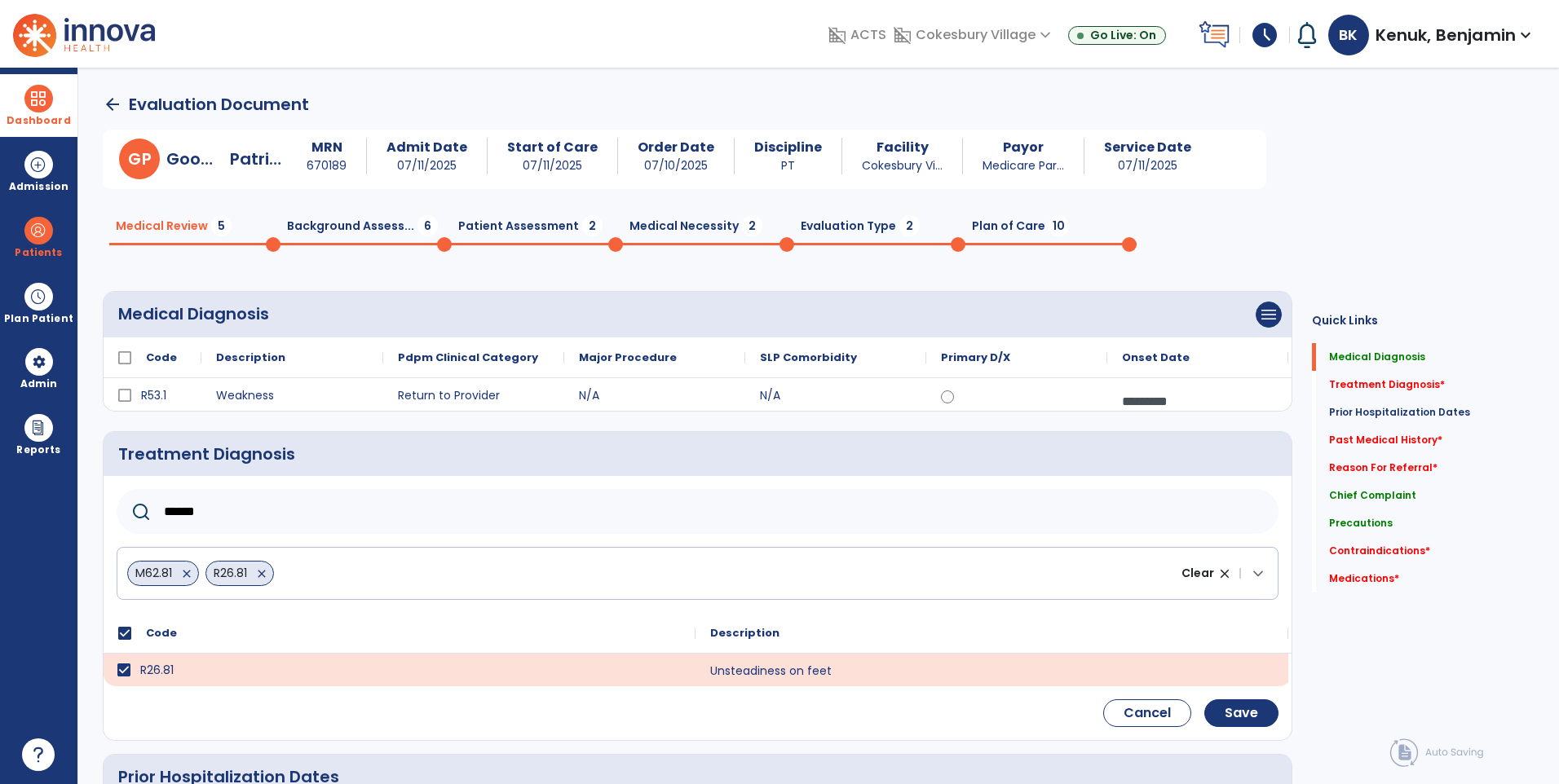 drag, startPoint x: 307, startPoint y: 524, endPoint x: 84, endPoint y: 508, distance: 223.57325 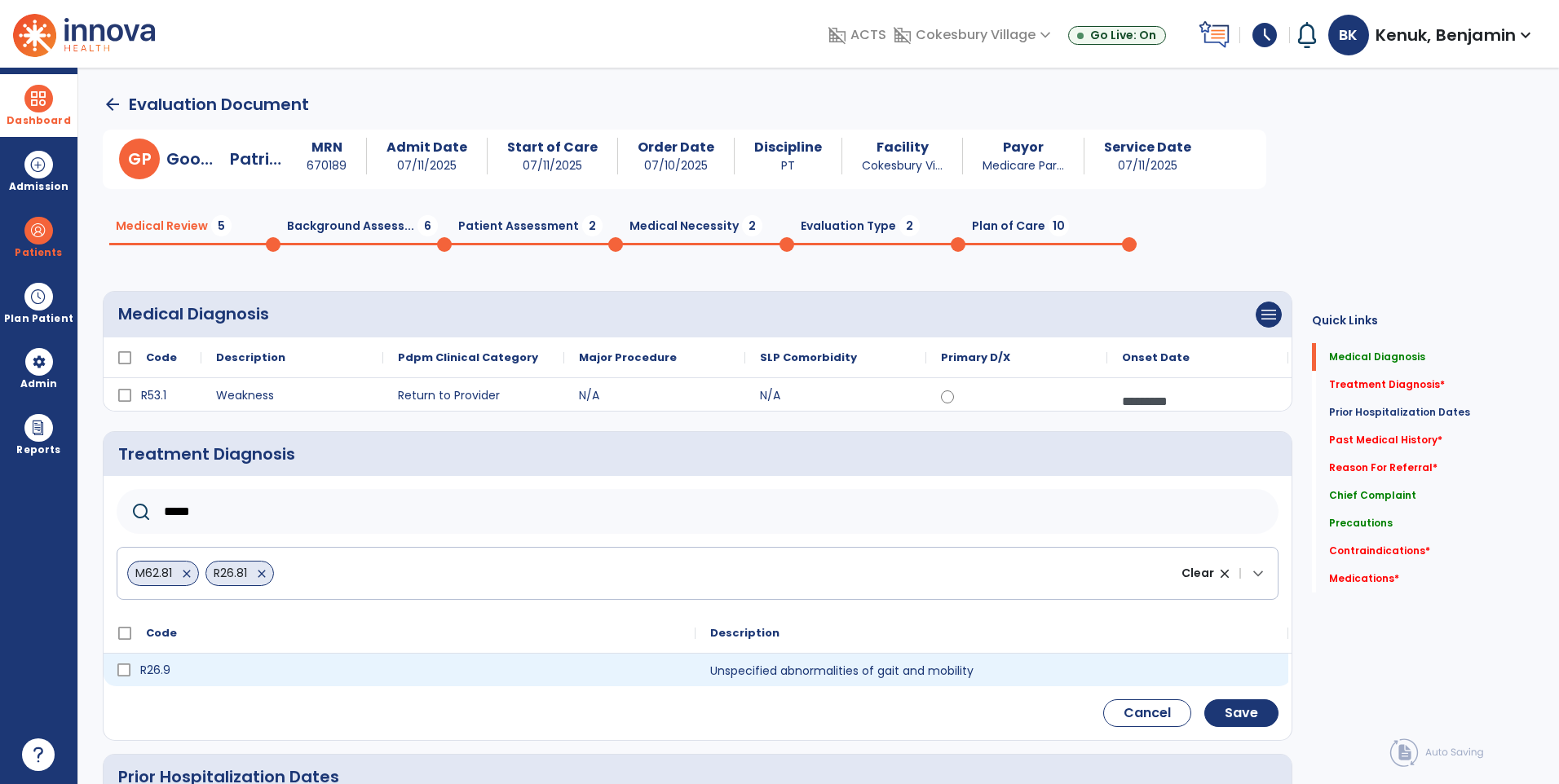 type on "*****" 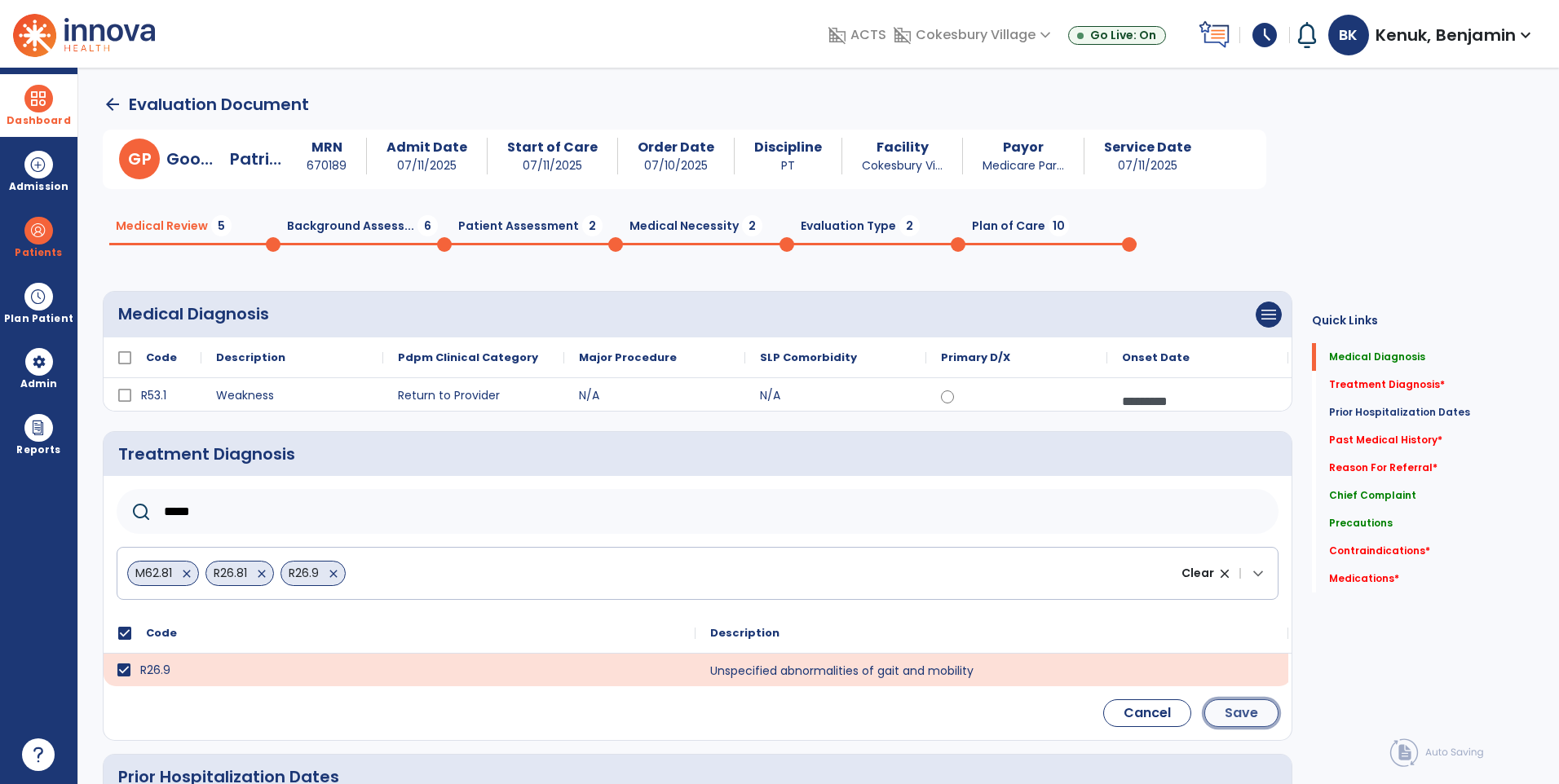 click on "Save" 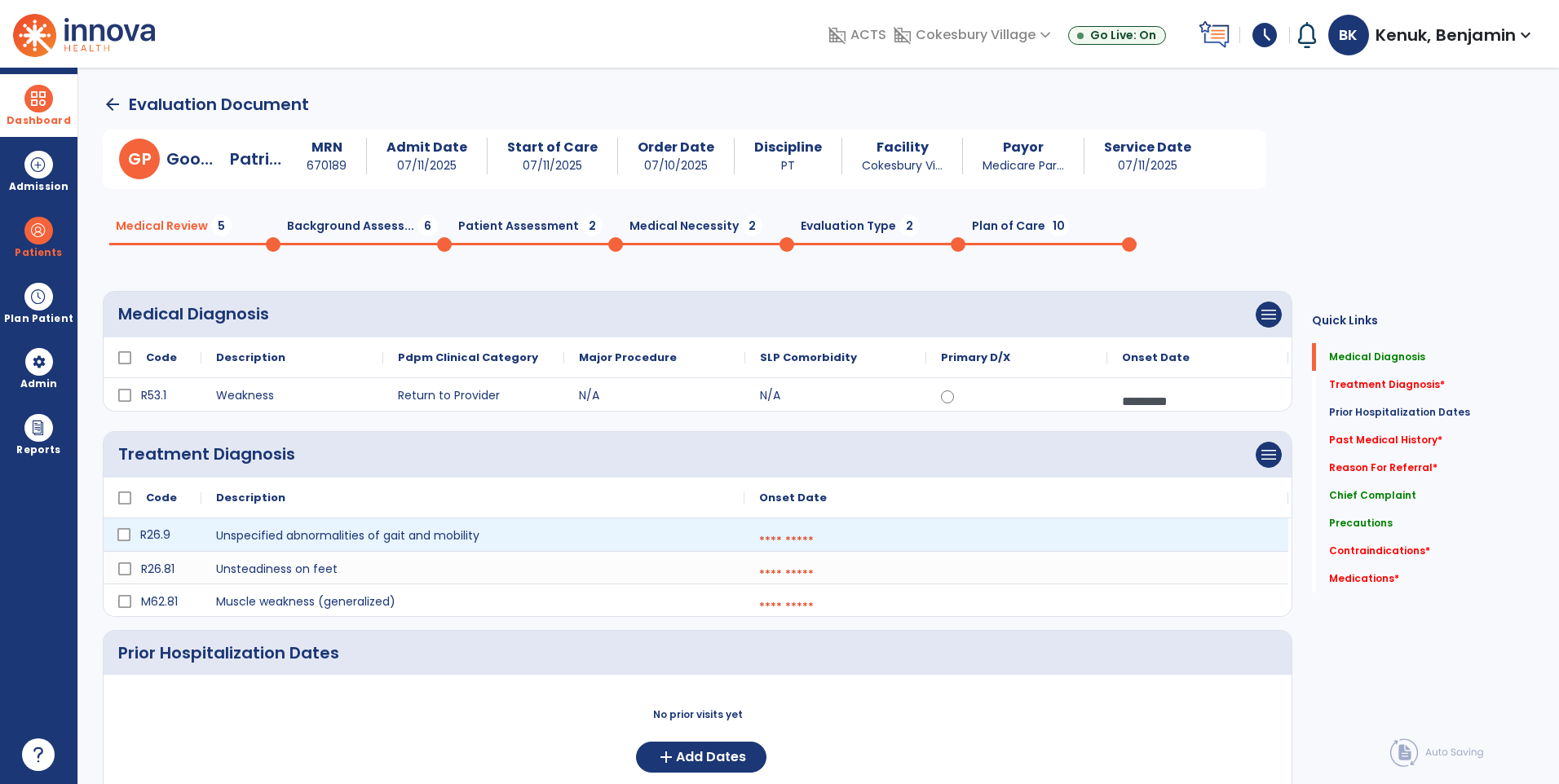 click at bounding box center [1016, 541] 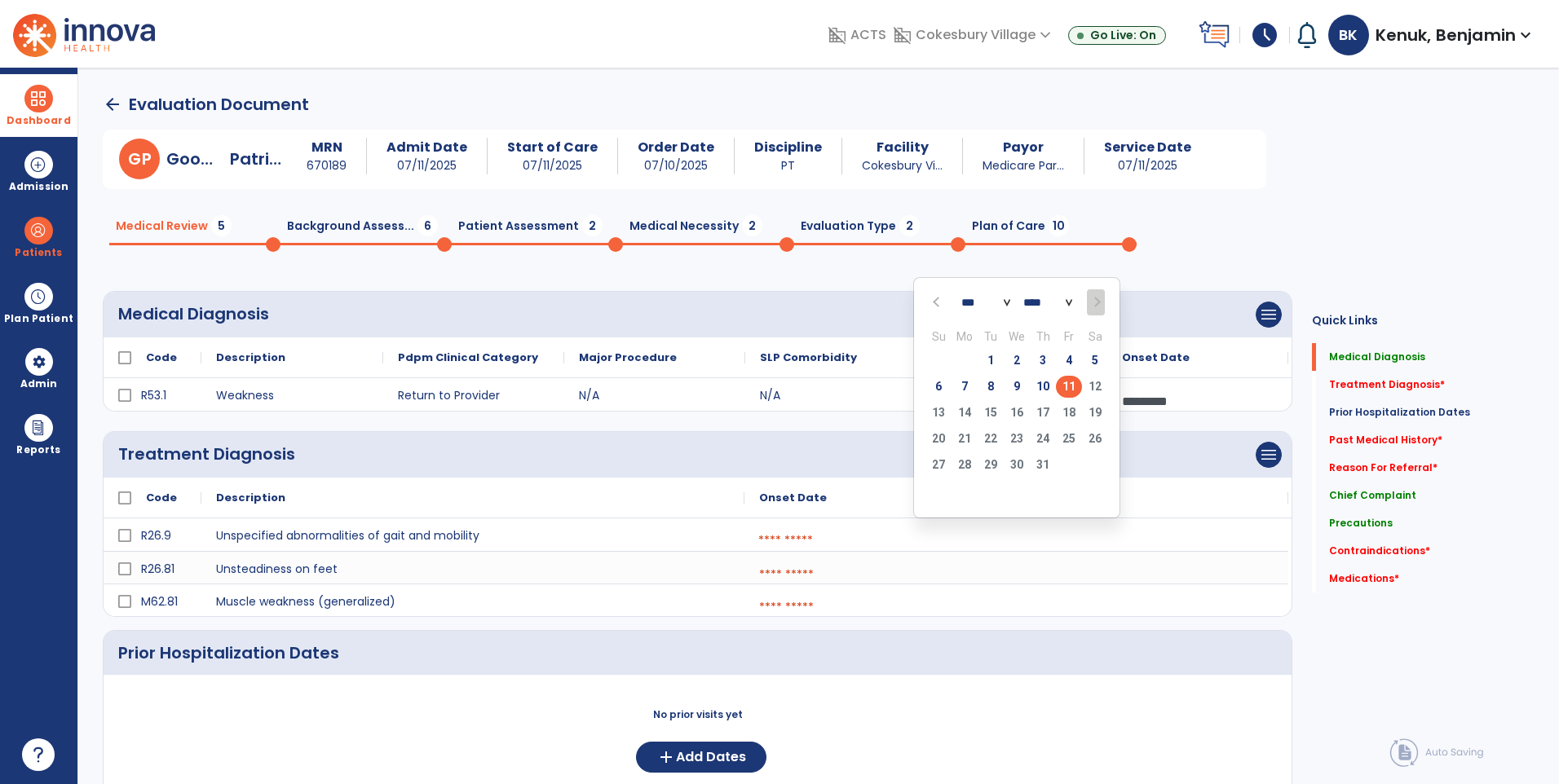 click on "11" 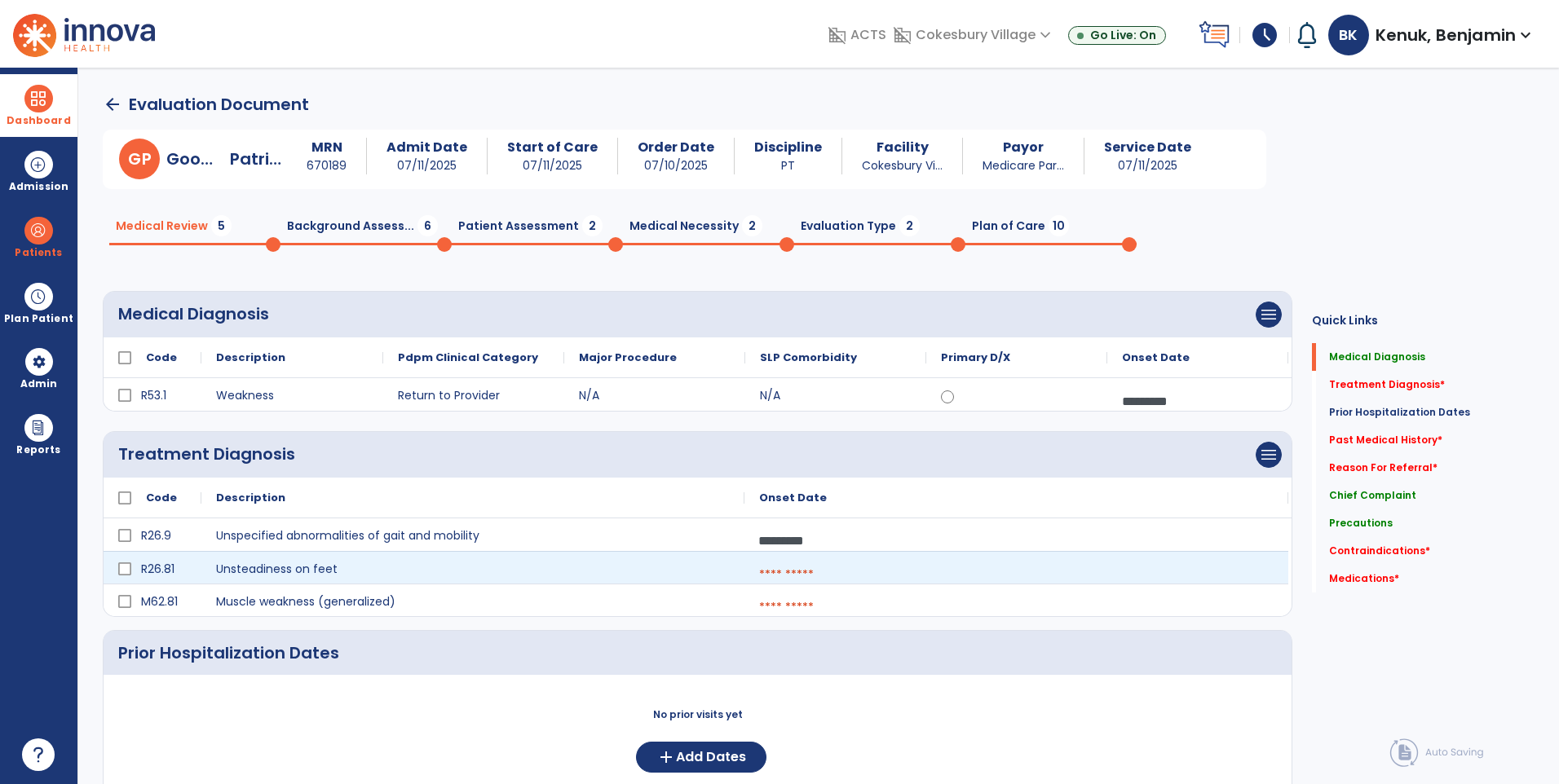 click at bounding box center [1016, 575] 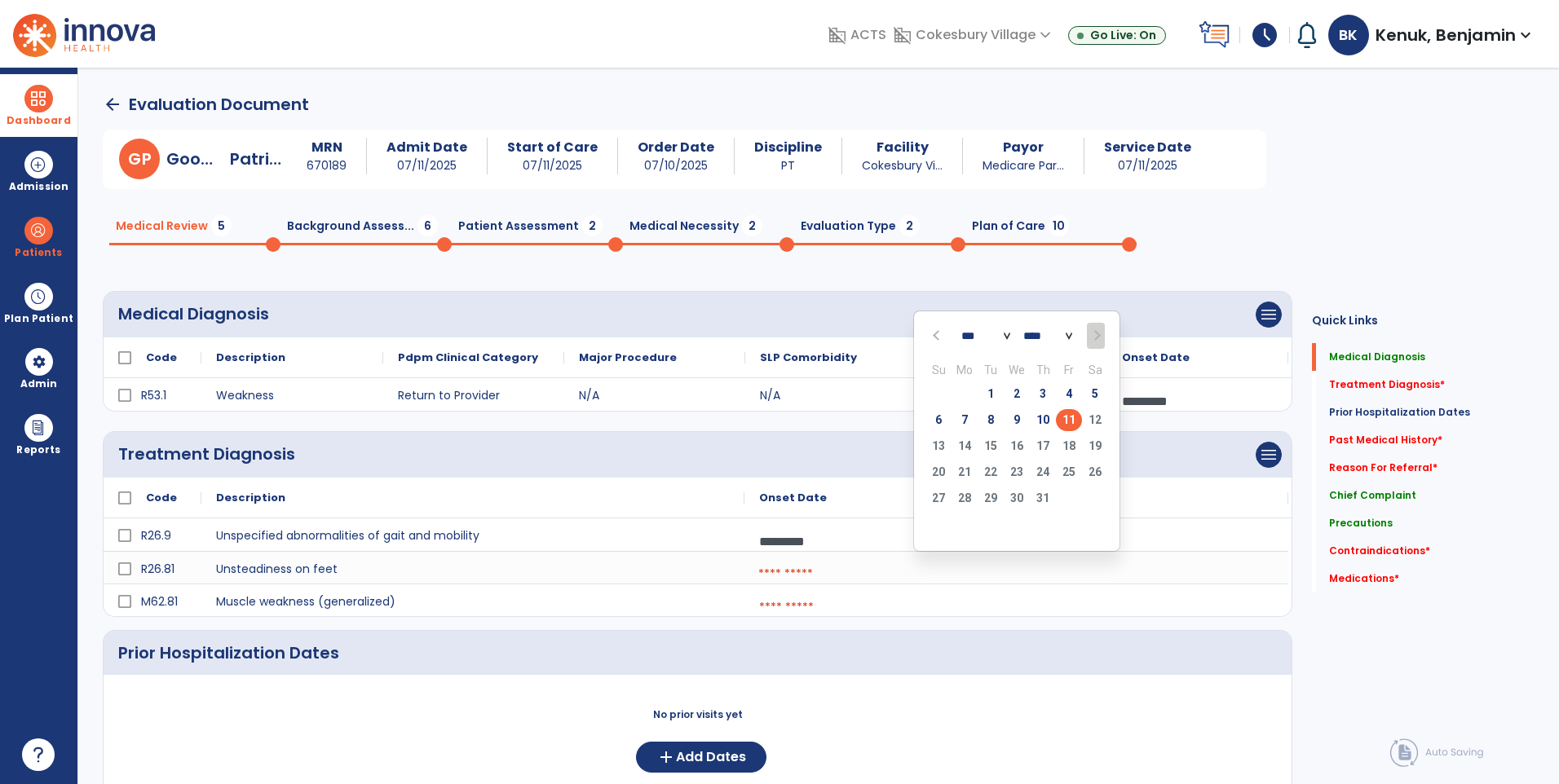 click on "11" 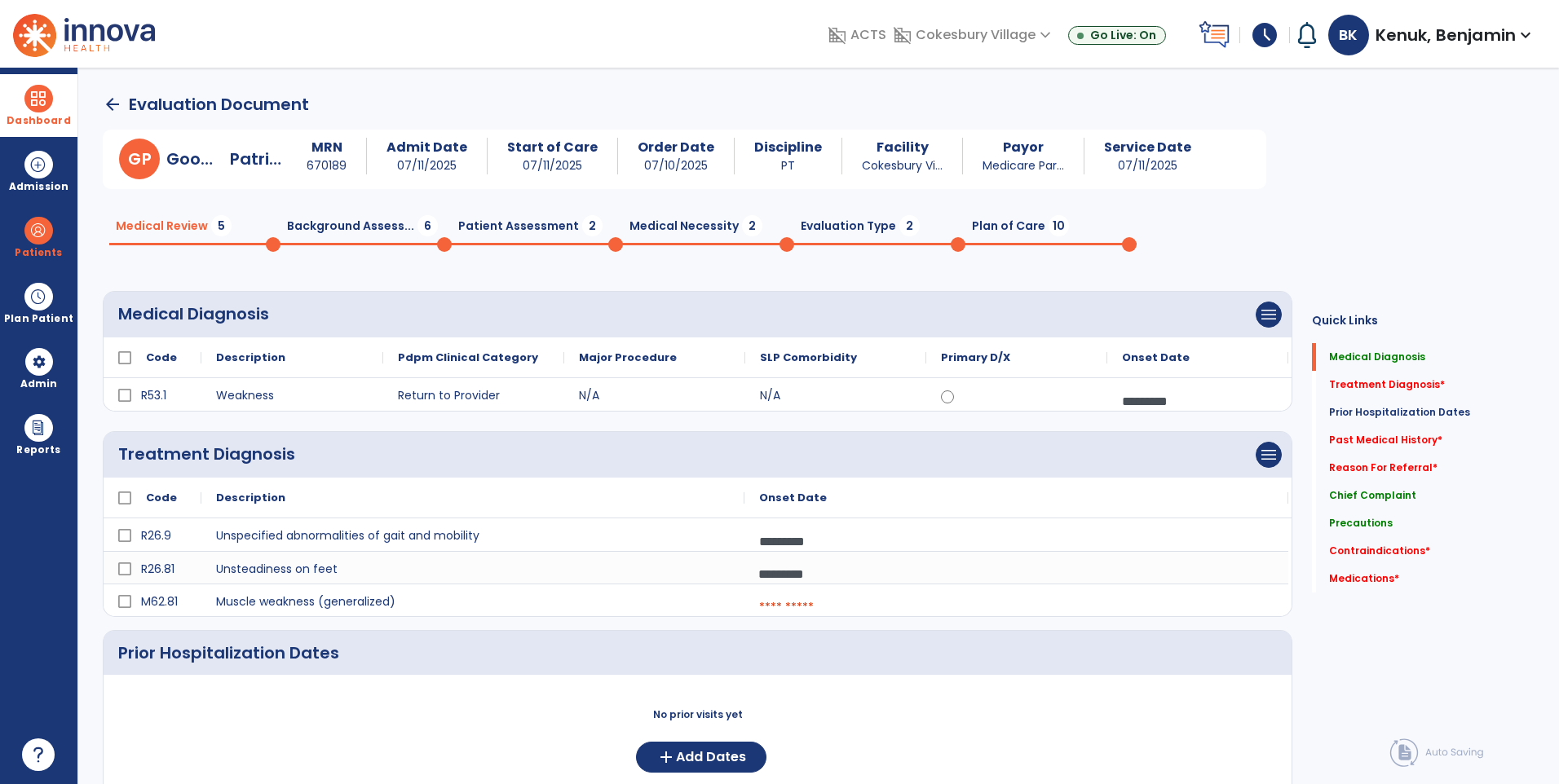 click at bounding box center (1016, 607) 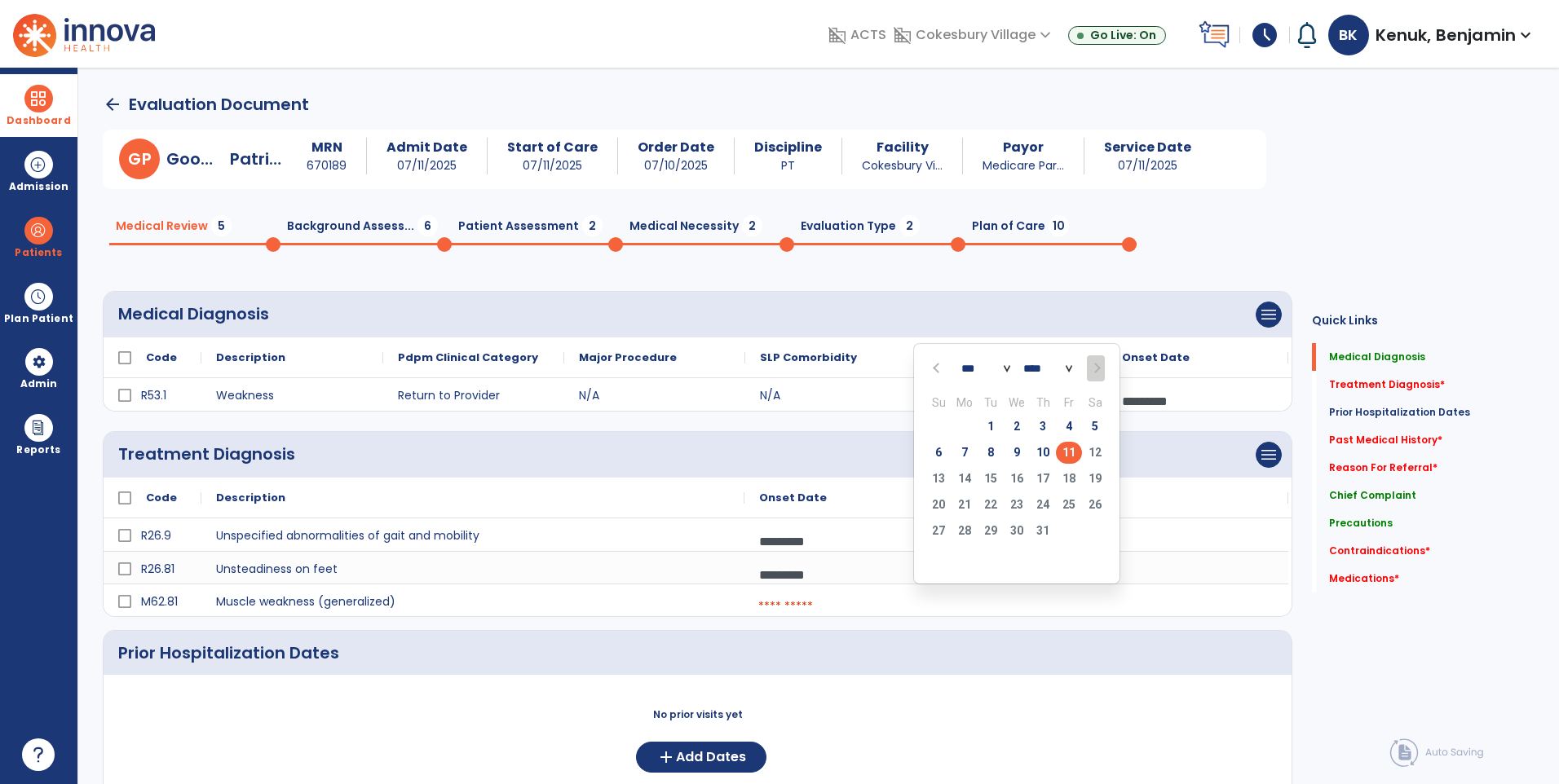click on "11" 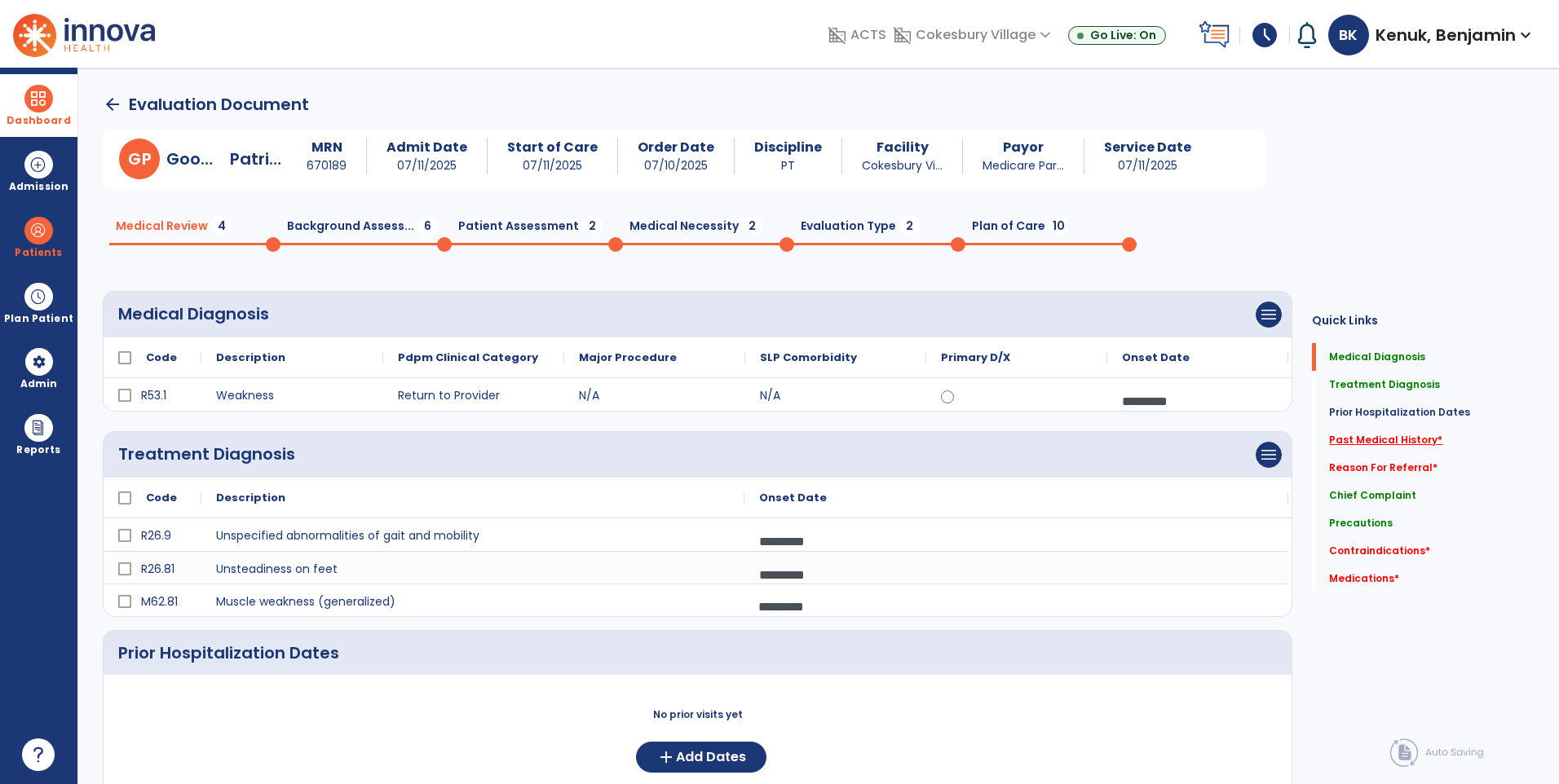 click on "Past Medical History   *" 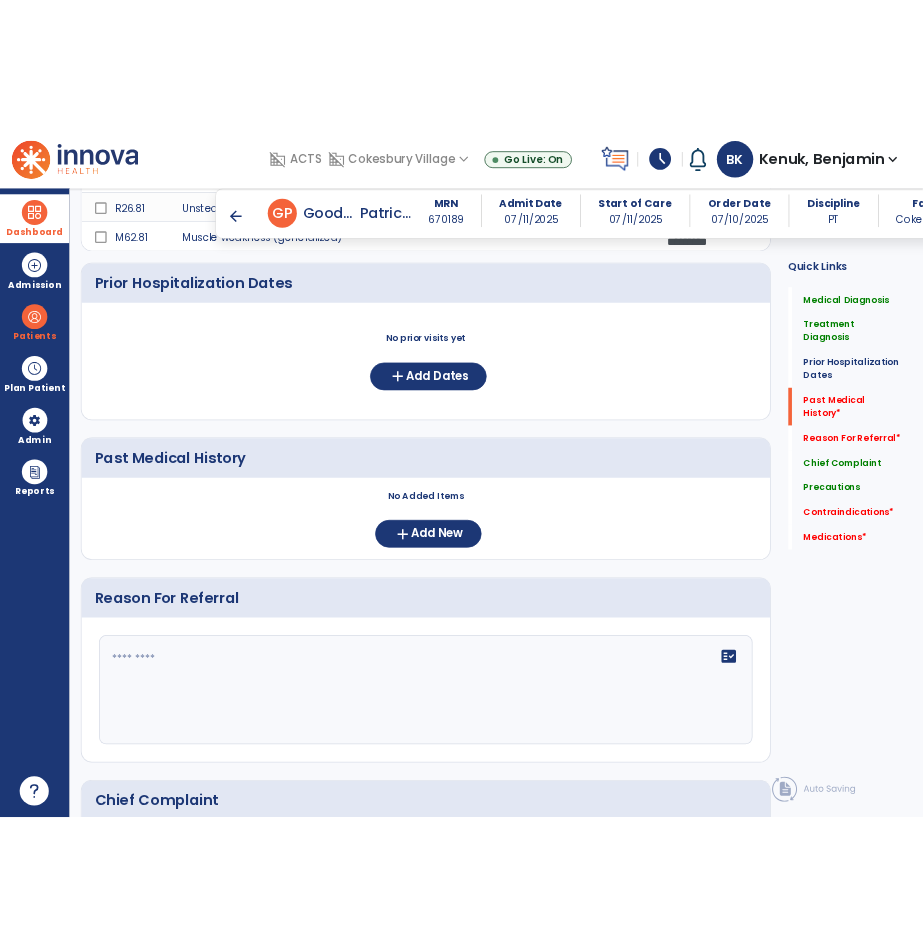 scroll, scrollTop: 575, scrollLeft: 0, axis: vertical 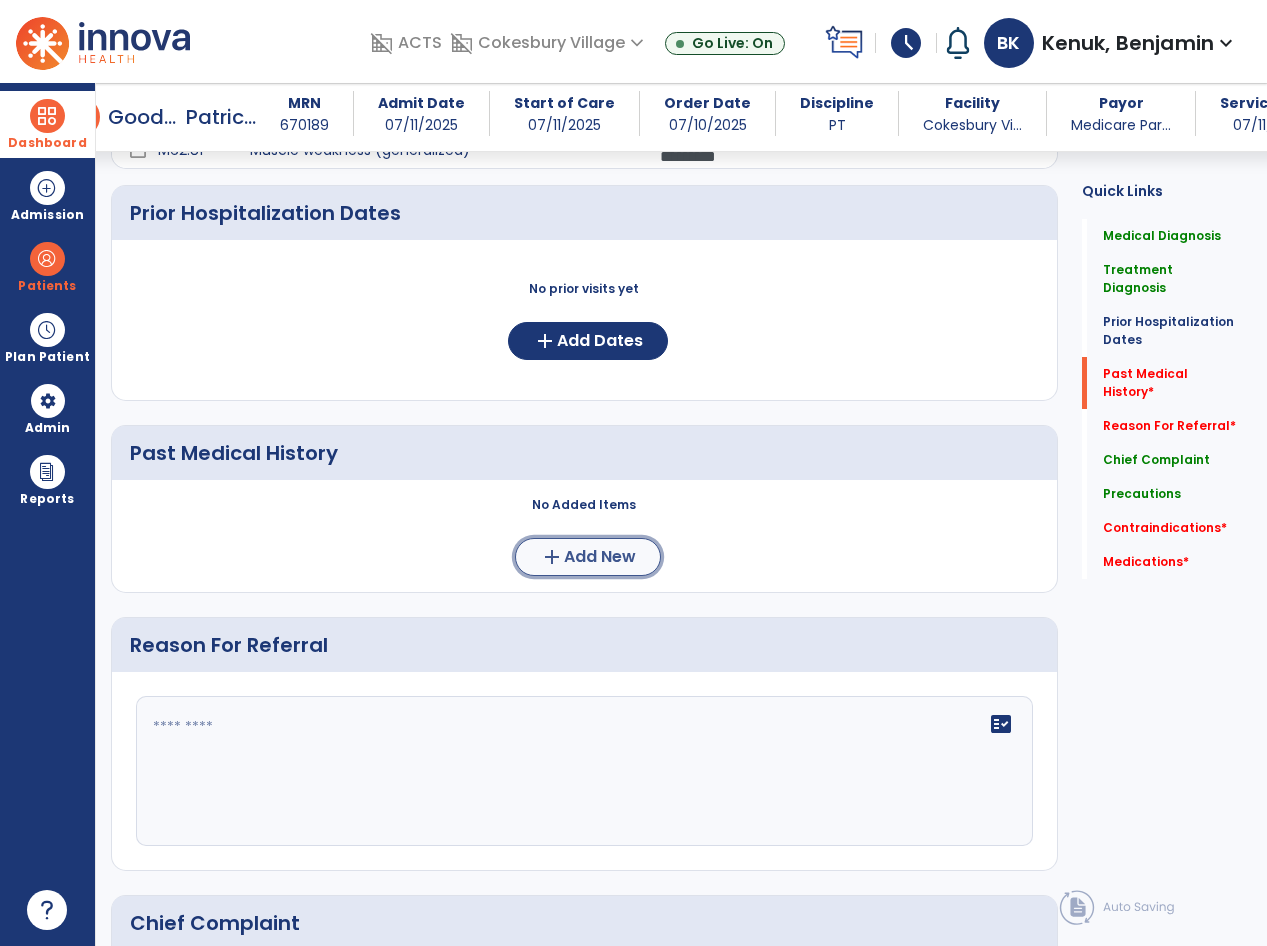 click on "Add New" 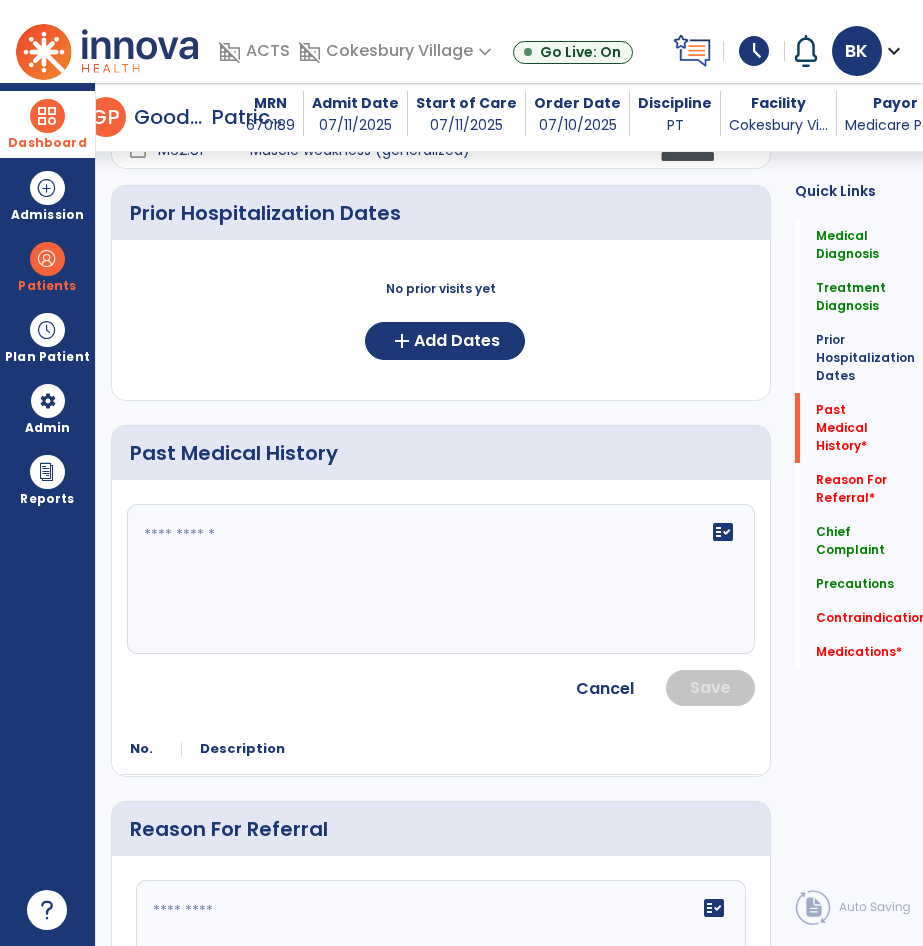 scroll, scrollTop: 575, scrollLeft: 0, axis: vertical 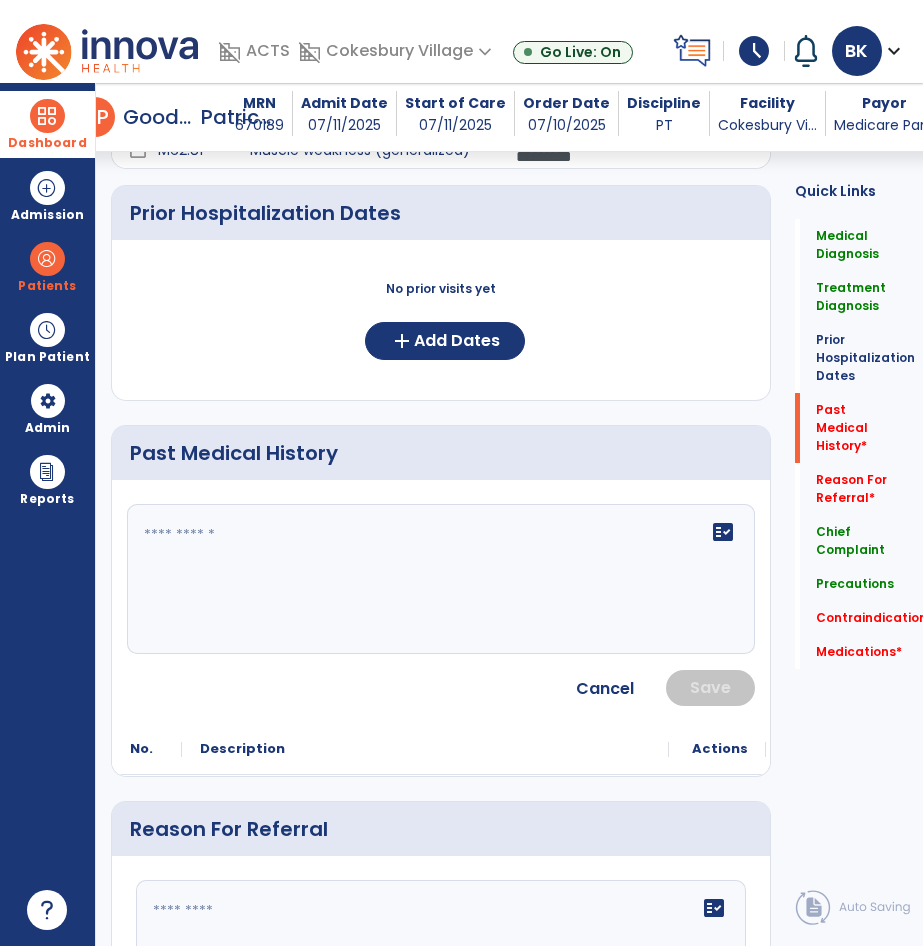 click on "fact_check" 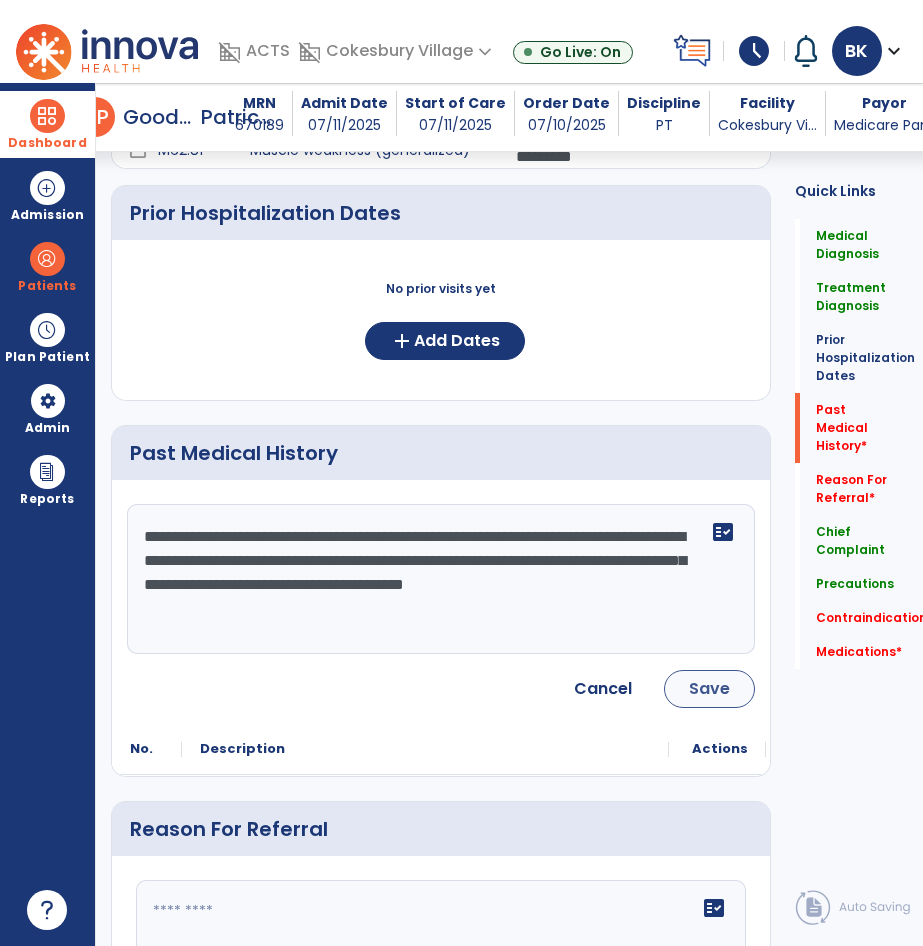 type on "**********" 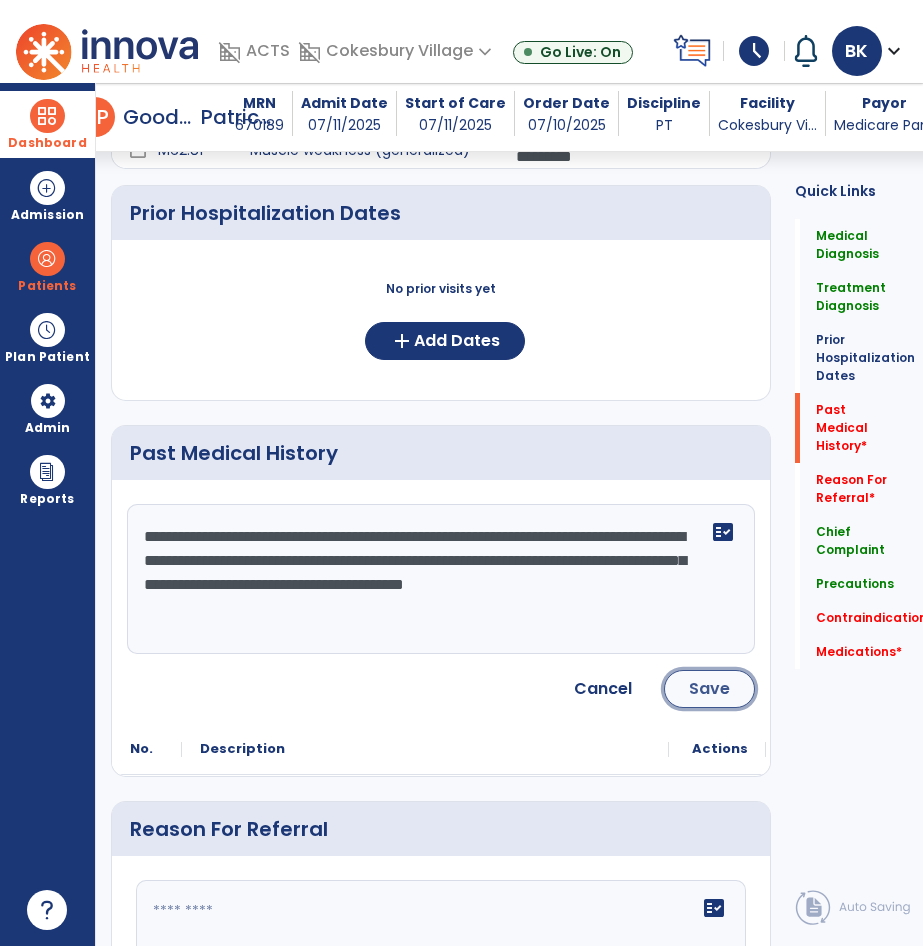 click on "Save" 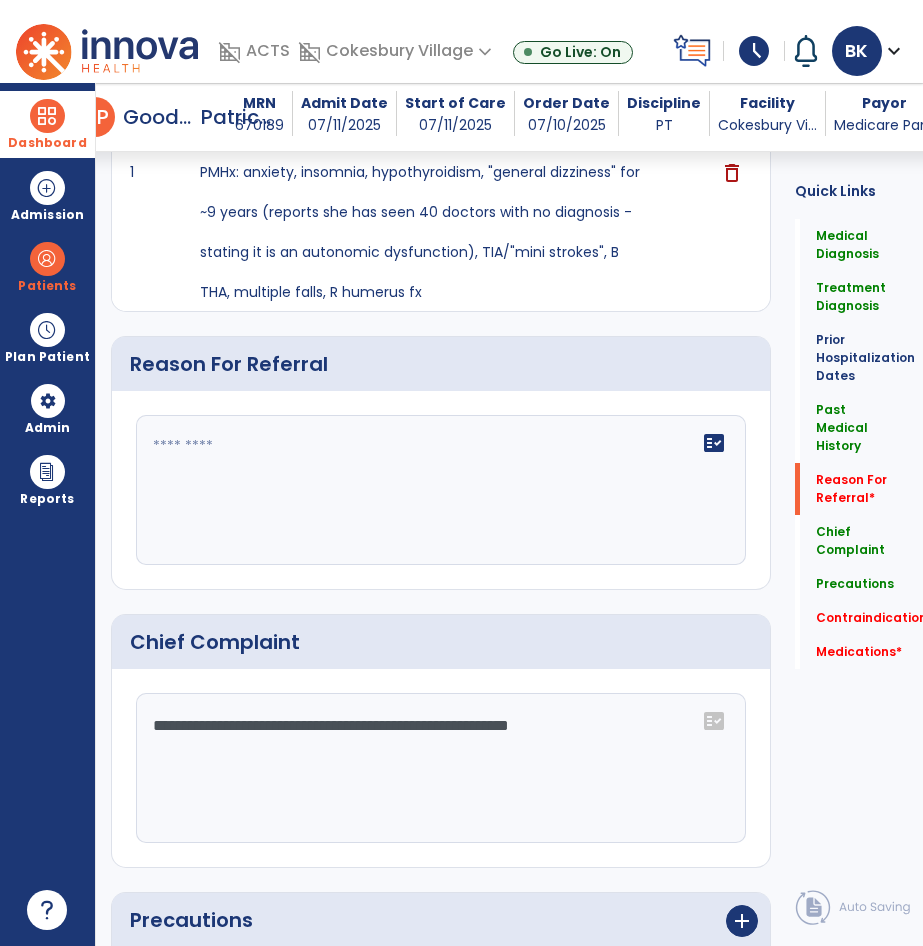 scroll, scrollTop: 975, scrollLeft: 0, axis: vertical 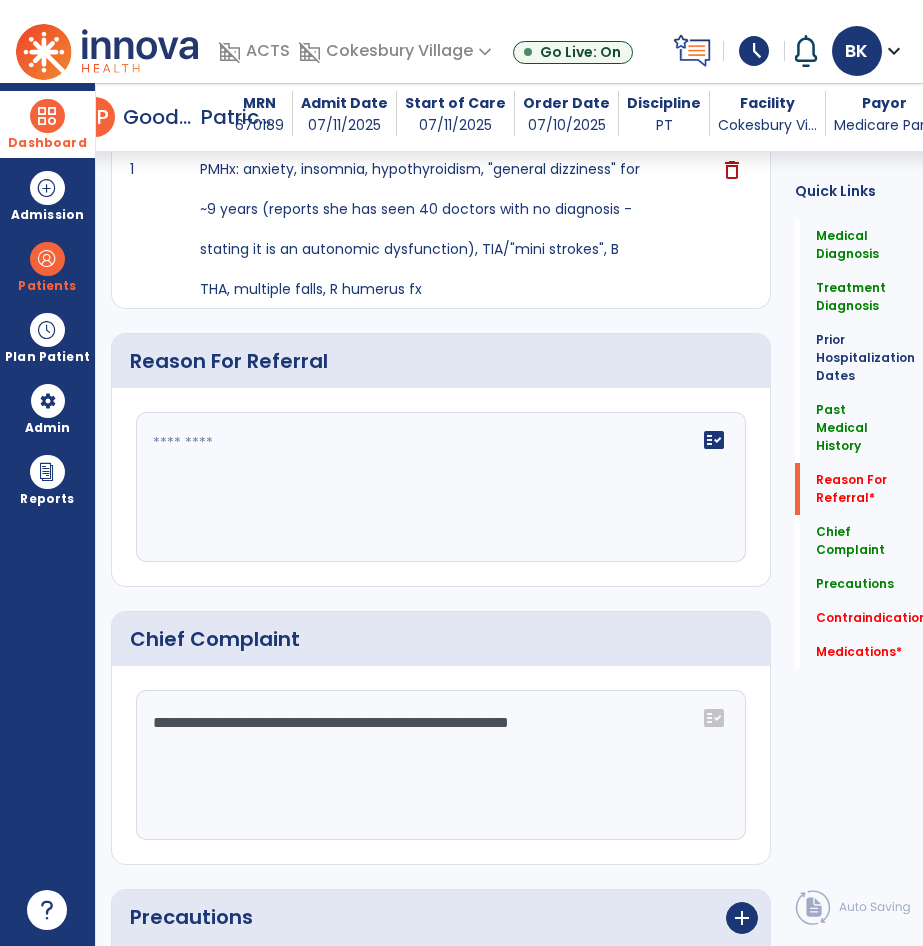 click on "fact_check" 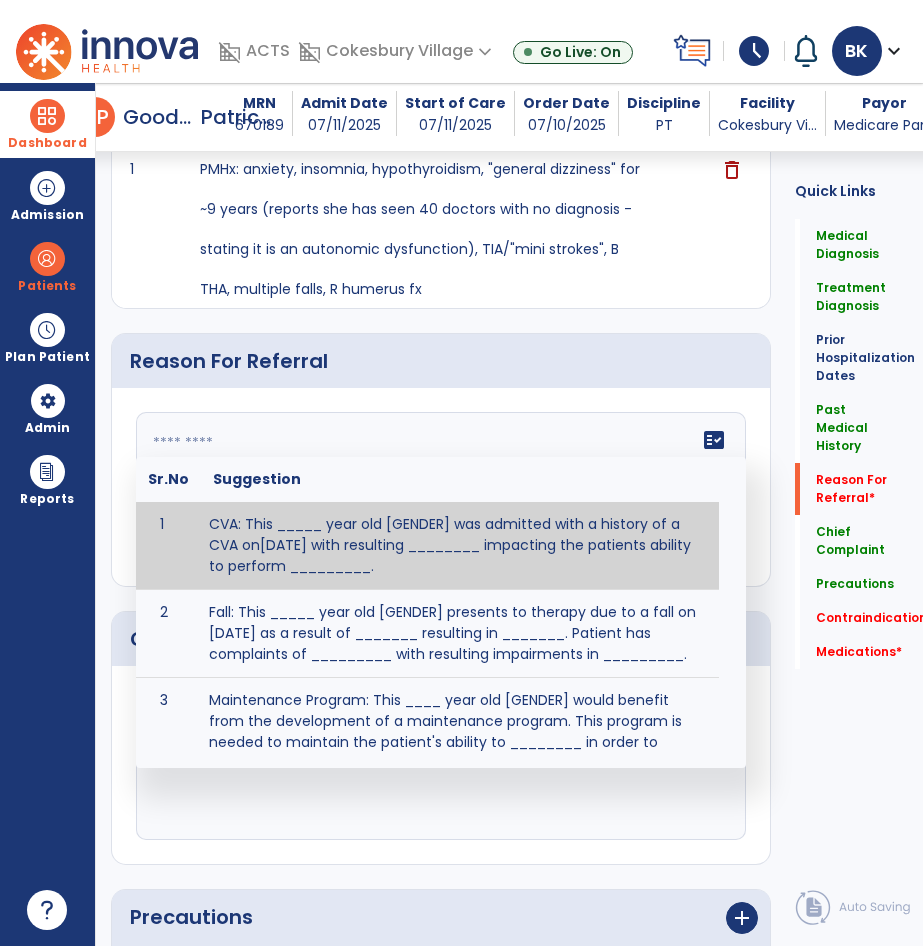 paste on "**********" 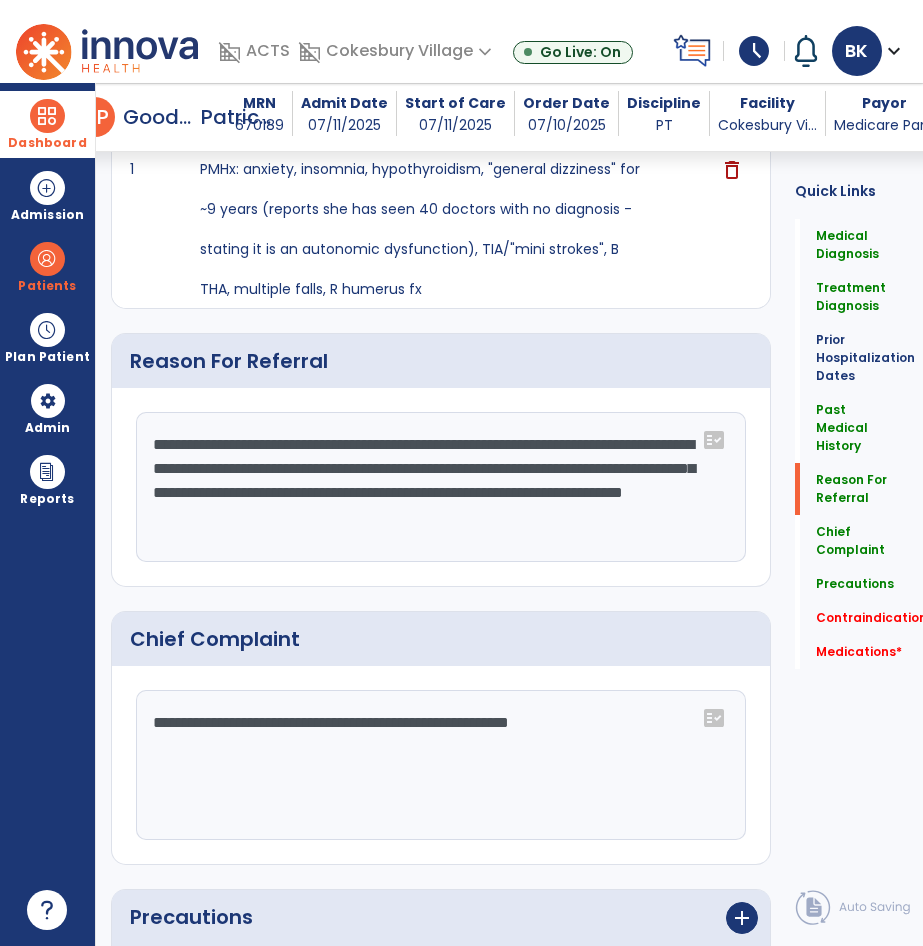 drag, startPoint x: 267, startPoint y: 442, endPoint x: 265, endPoint y: 463, distance: 21.095022 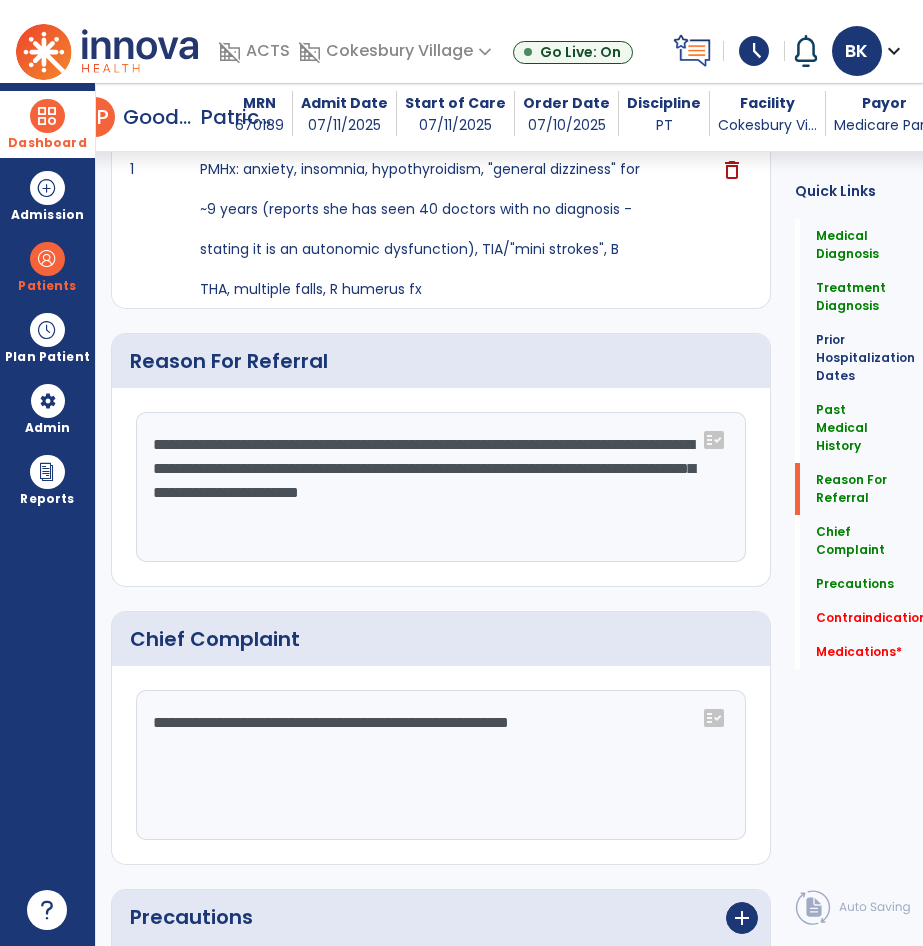 click on "**********" 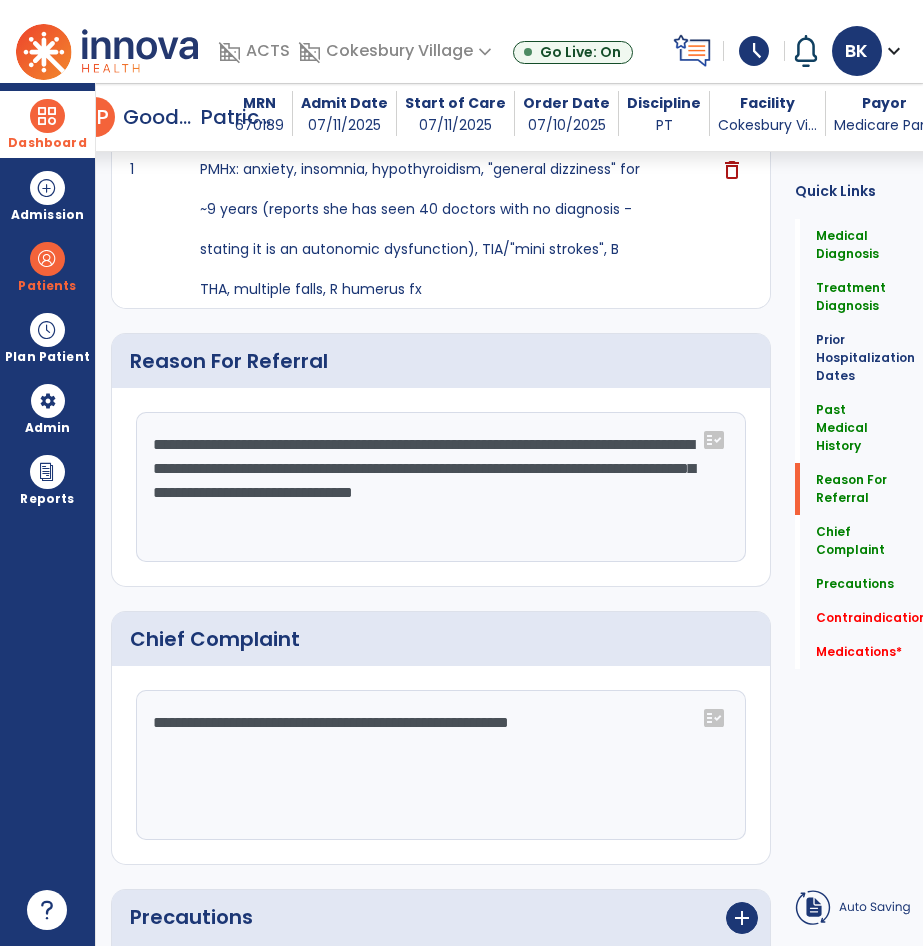 click on "**********" 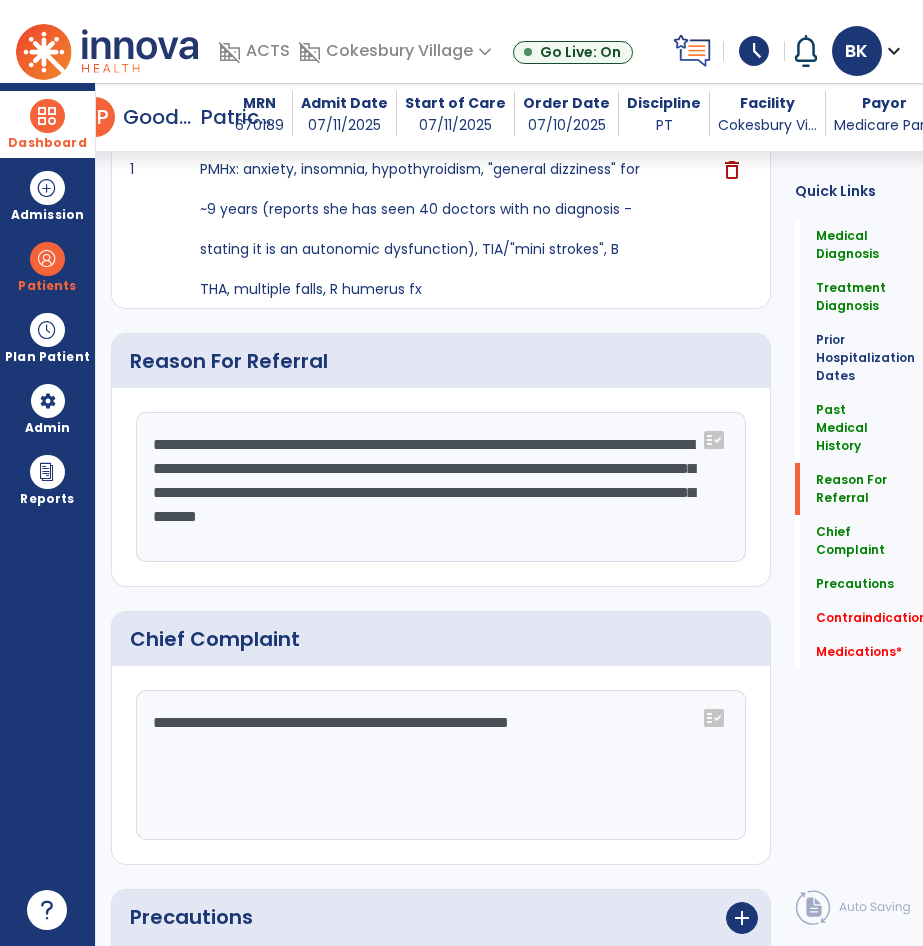 drag, startPoint x: 330, startPoint y: 516, endPoint x: 318, endPoint y: 513, distance: 12.369317 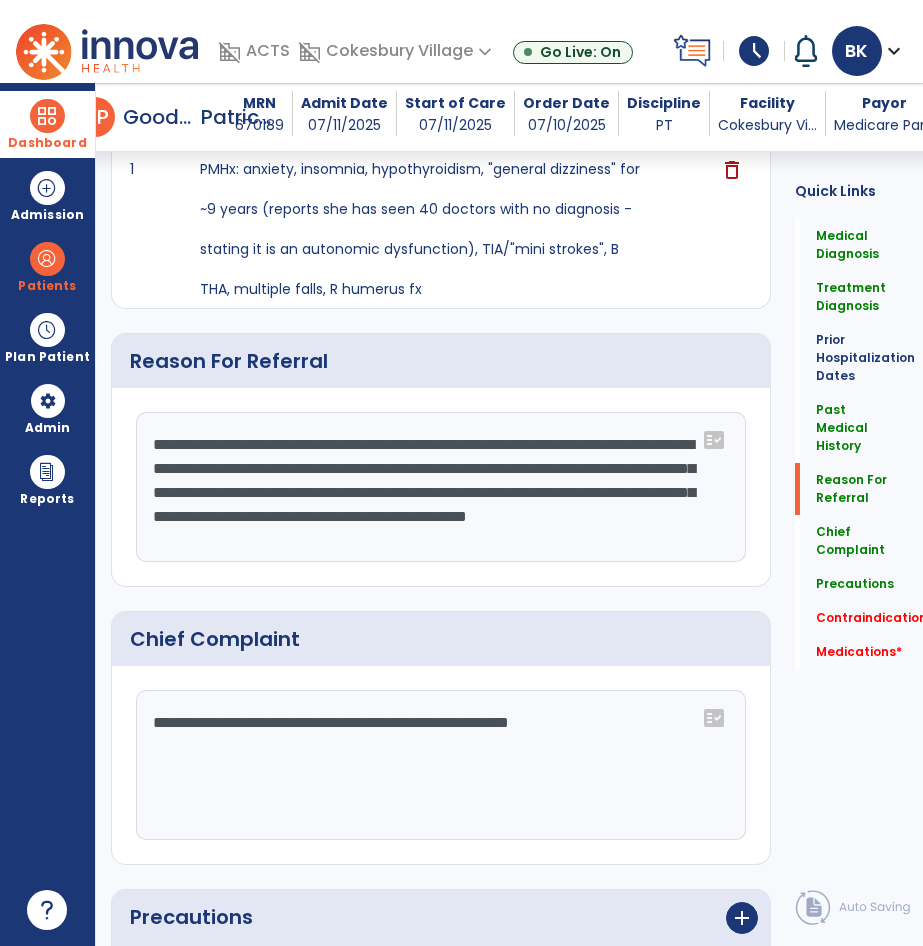 drag, startPoint x: 681, startPoint y: 540, endPoint x: 386, endPoint y: 537, distance: 295.01526 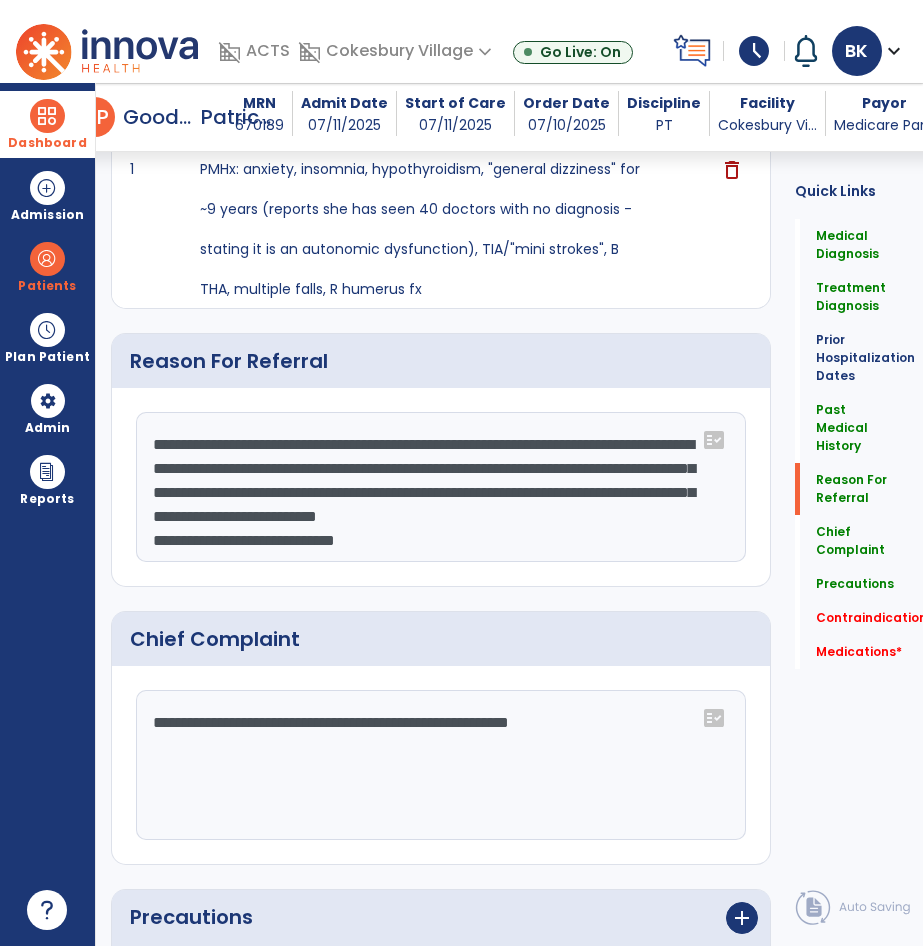 scroll, scrollTop: 15, scrollLeft: 0, axis: vertical 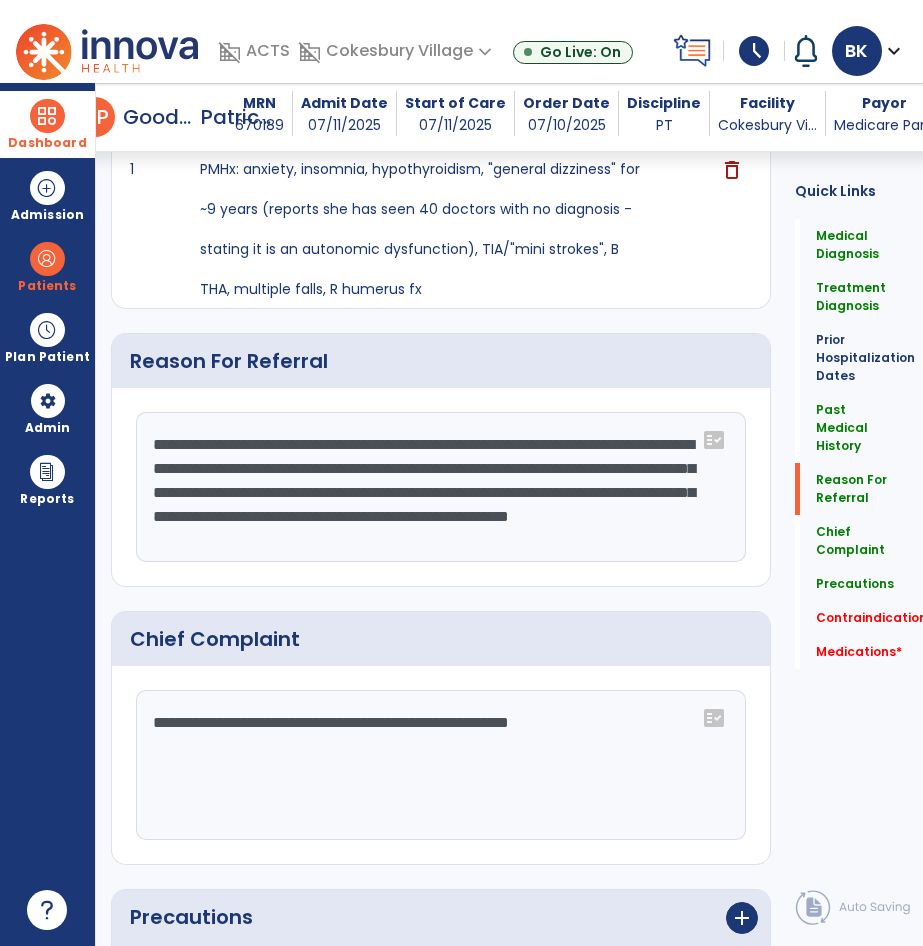 click on "**********" 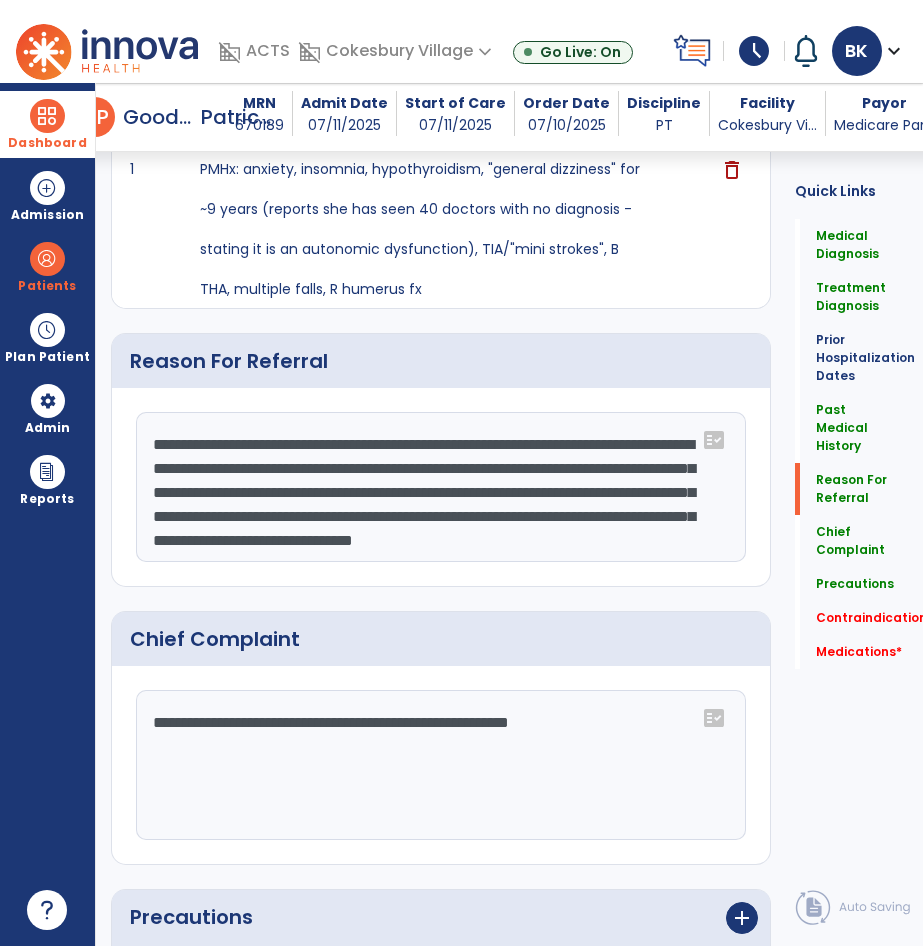 scroll, scrollTop: 5, scrollLeft: 0, axis: vertical 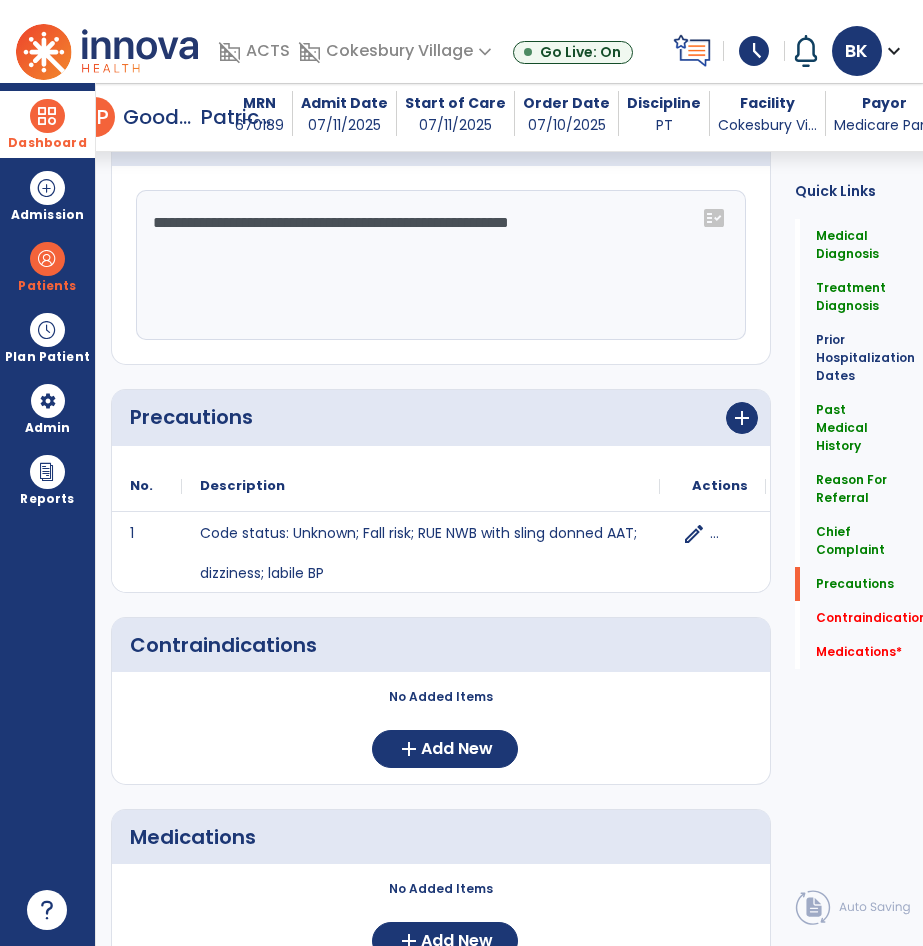 type on "**********" 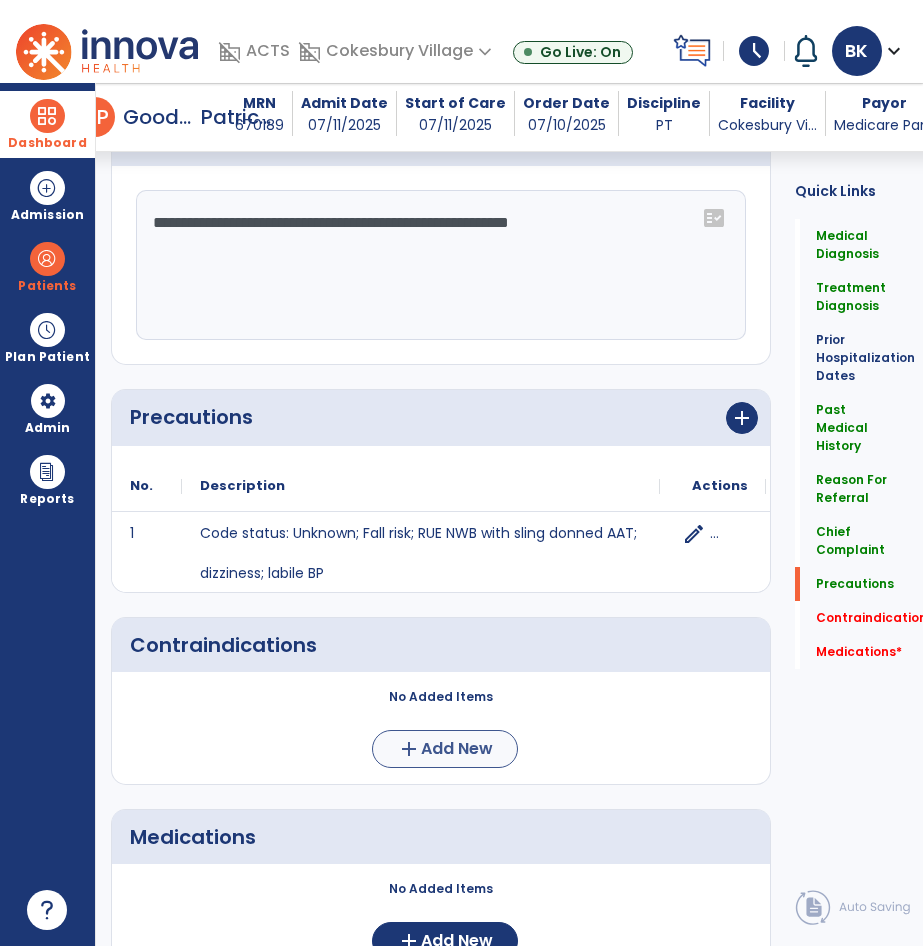 drag, startPoint x: 424, startPoint y: 725, endPoint x: 424, endPoint y: 737, distance: 12 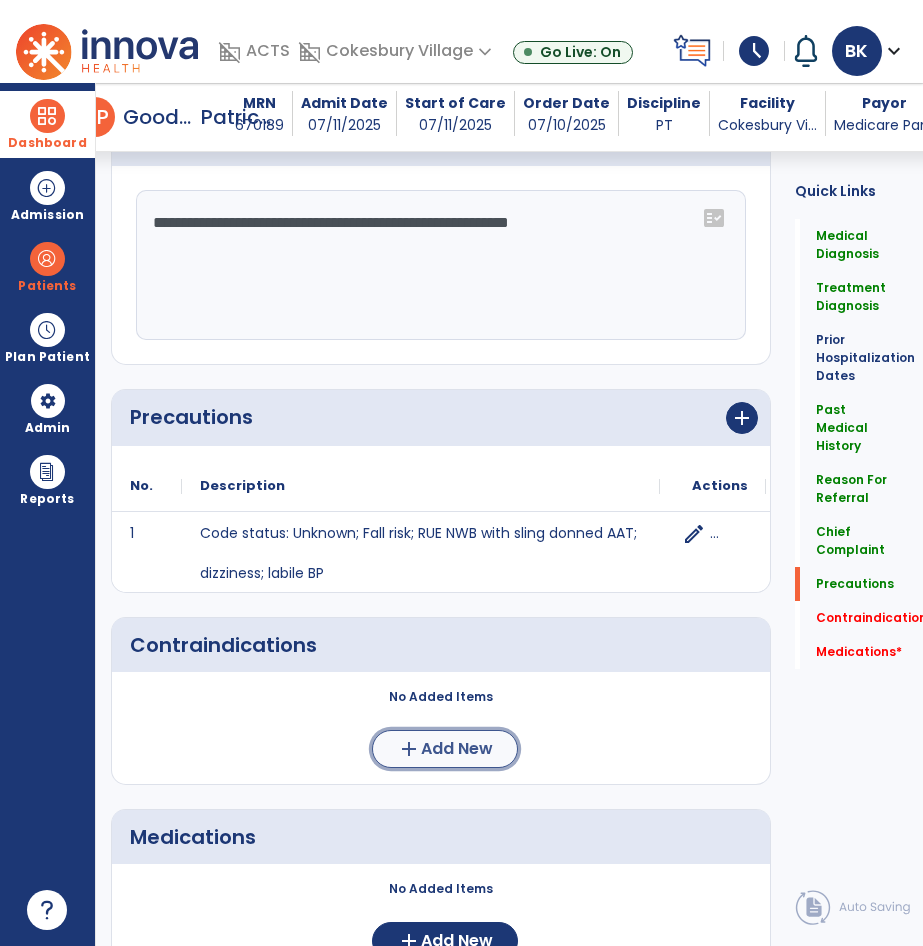 click on "add  Add New" 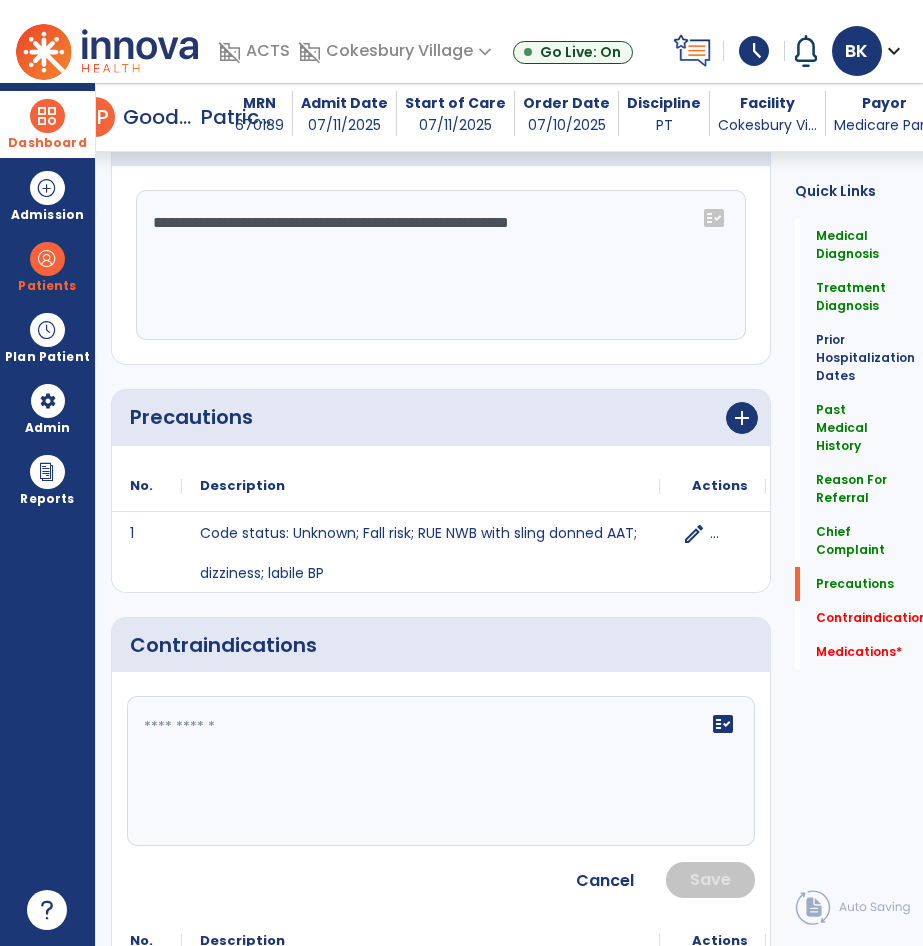 click on "fact_check" 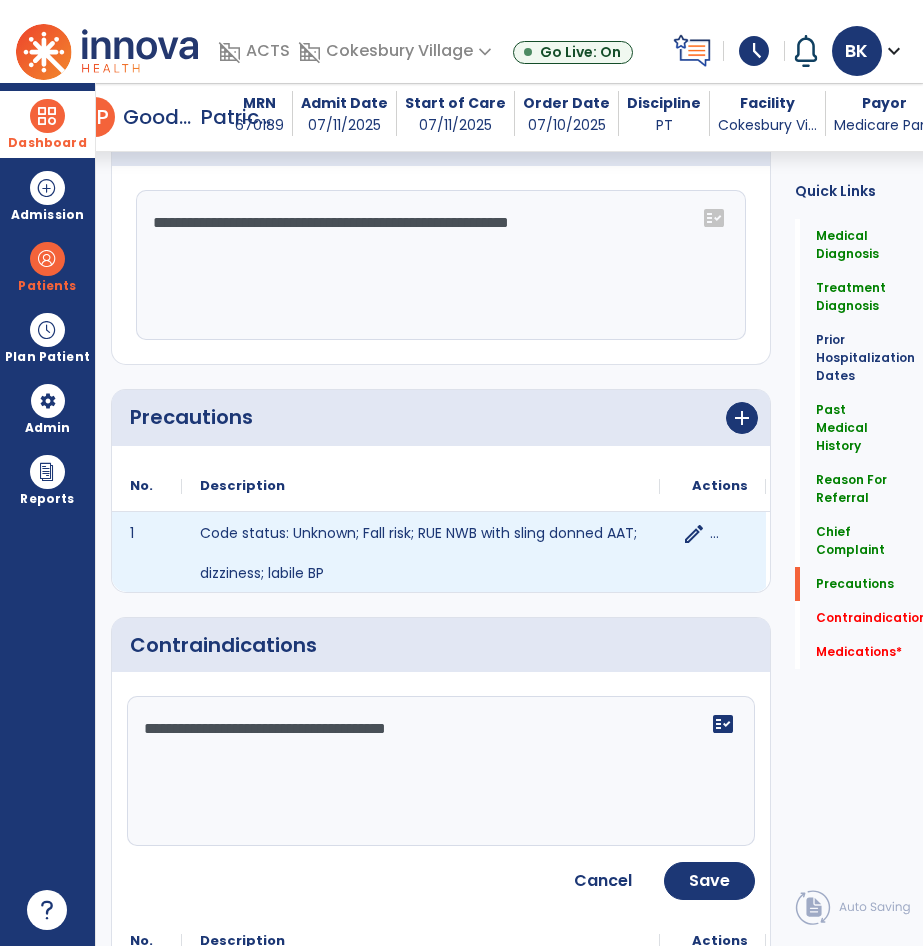 type on "**********" 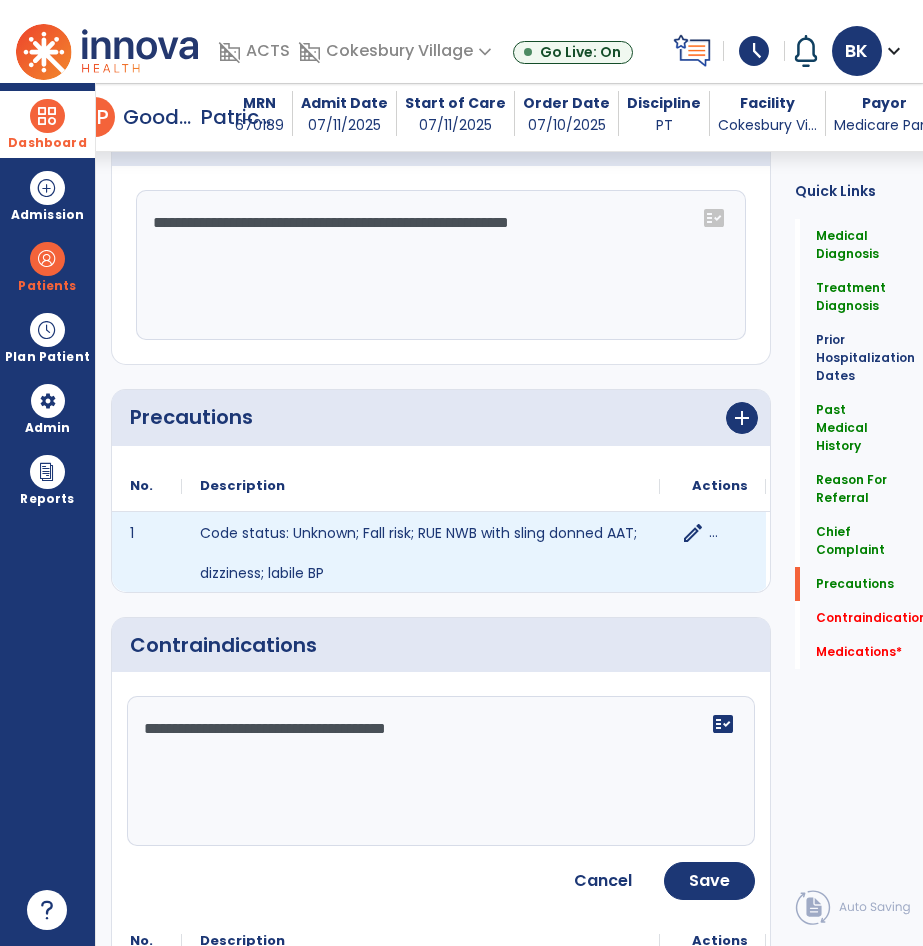 click on "edit" 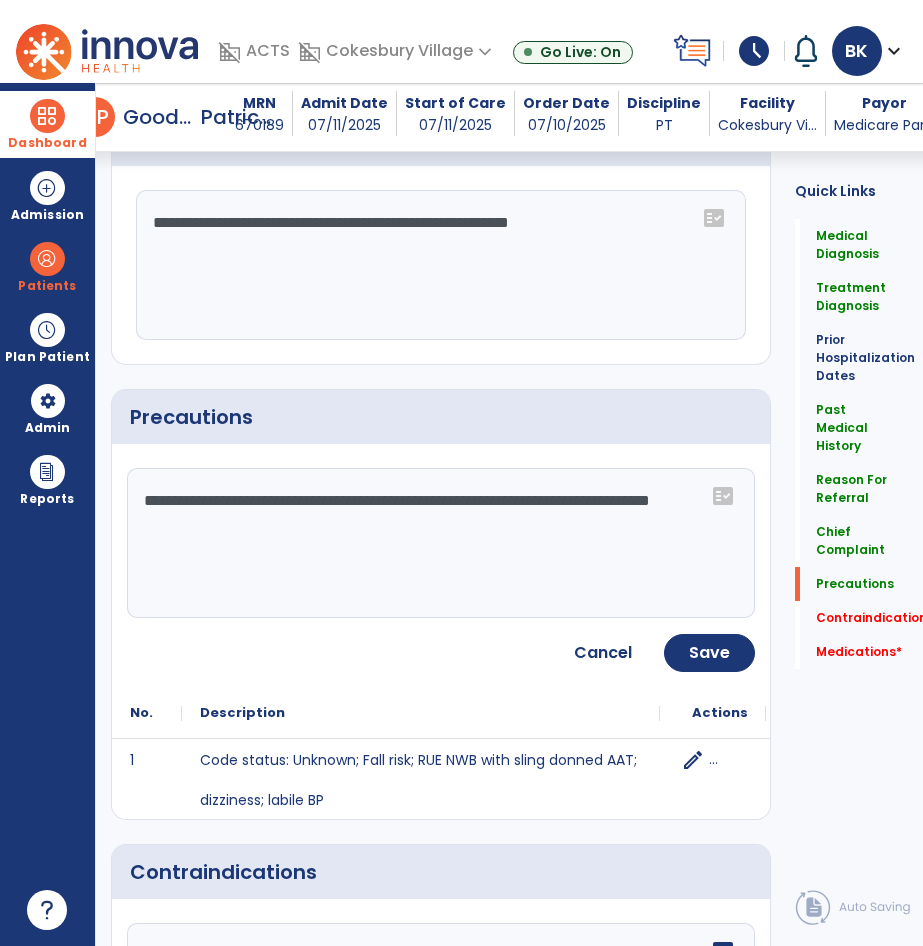 click on "**********" 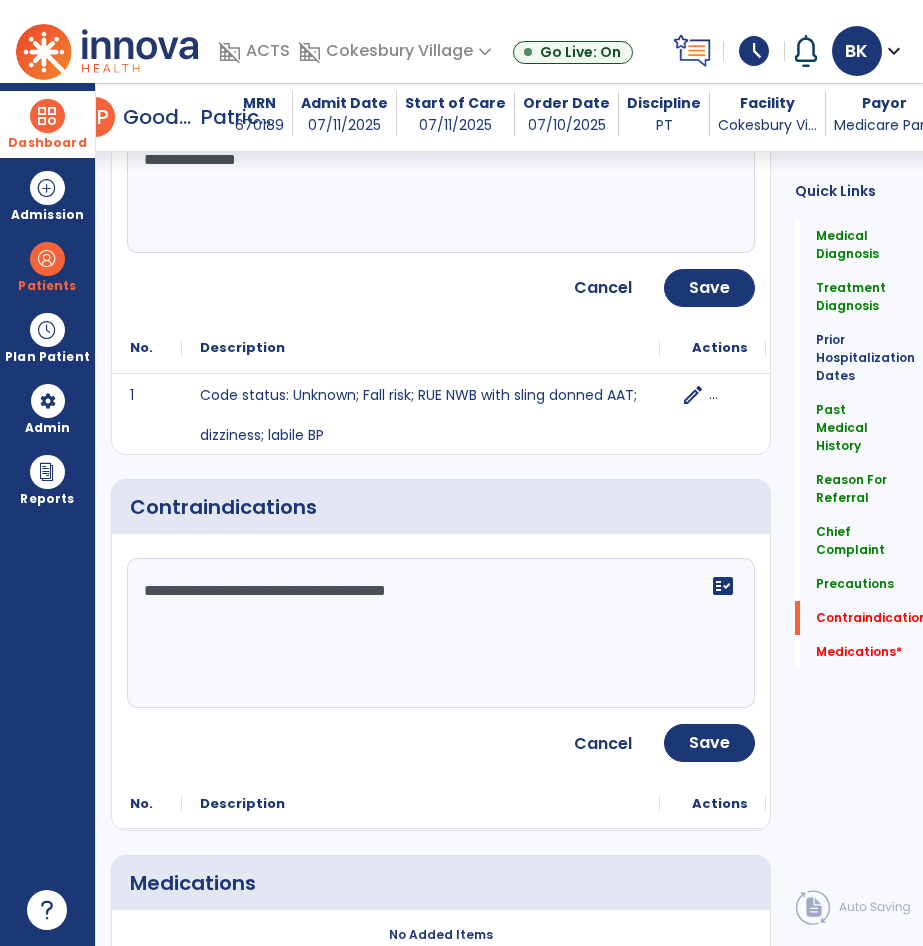 scroll, scrollTop: 1875, scrollLeft: 0, axis: vertical 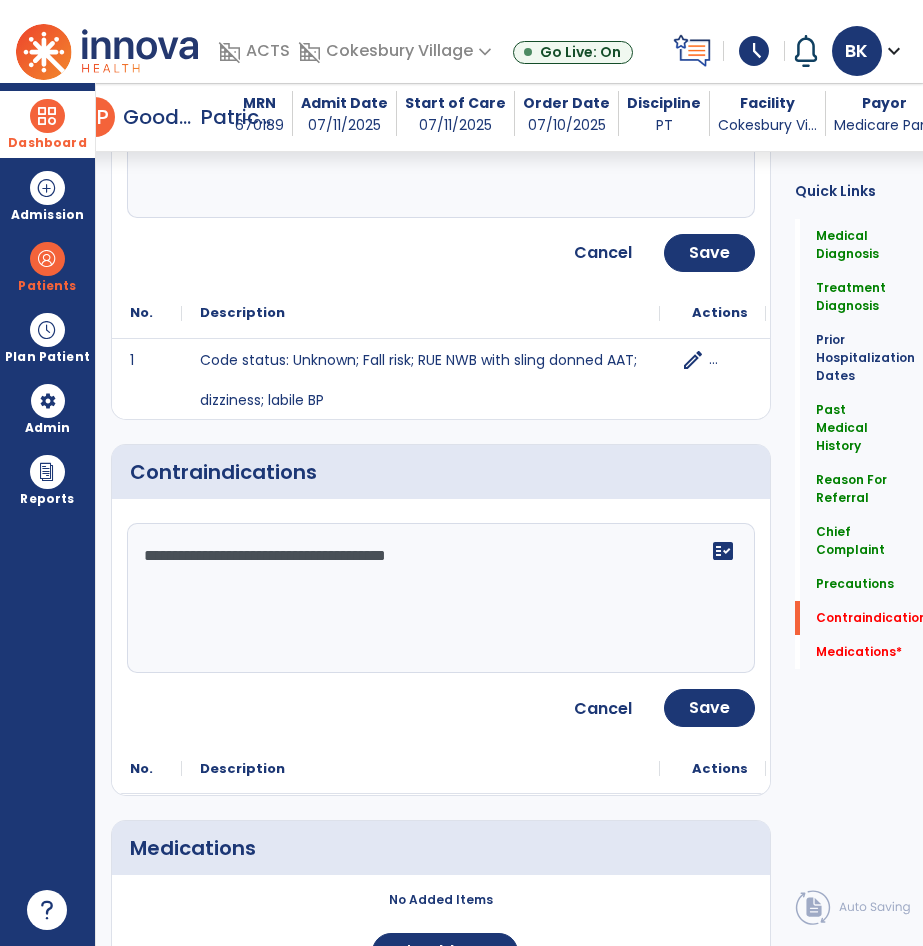 type on "**********" 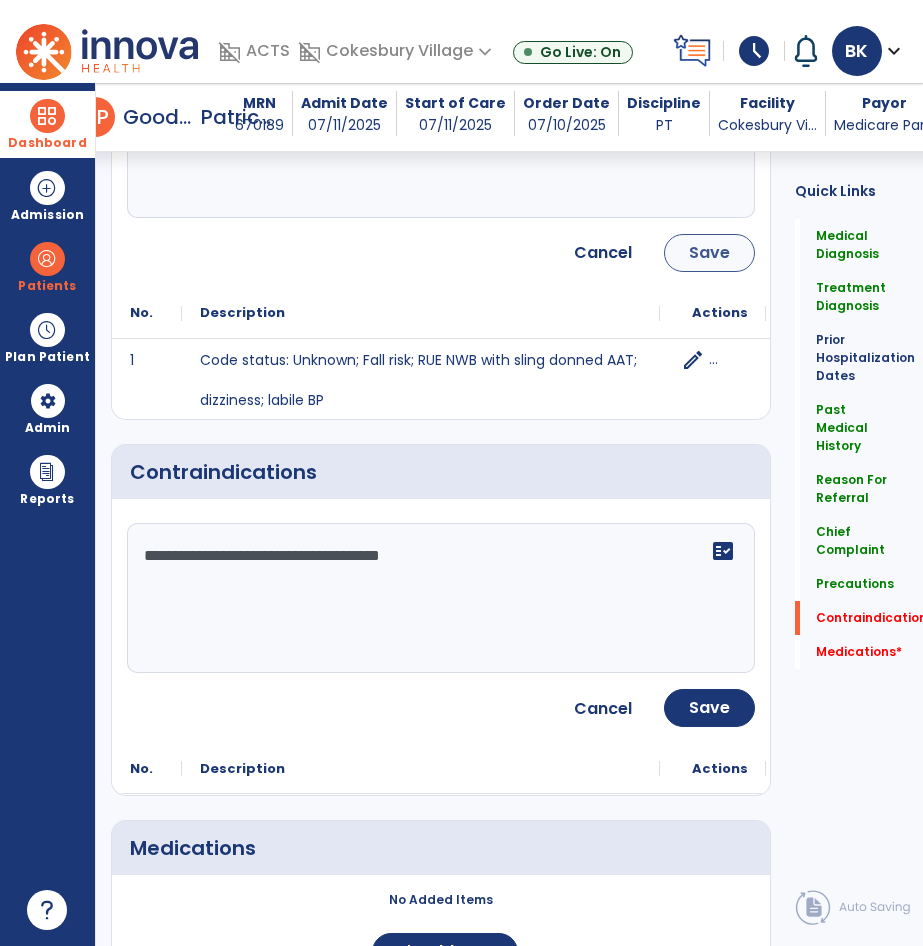 type on "**********" 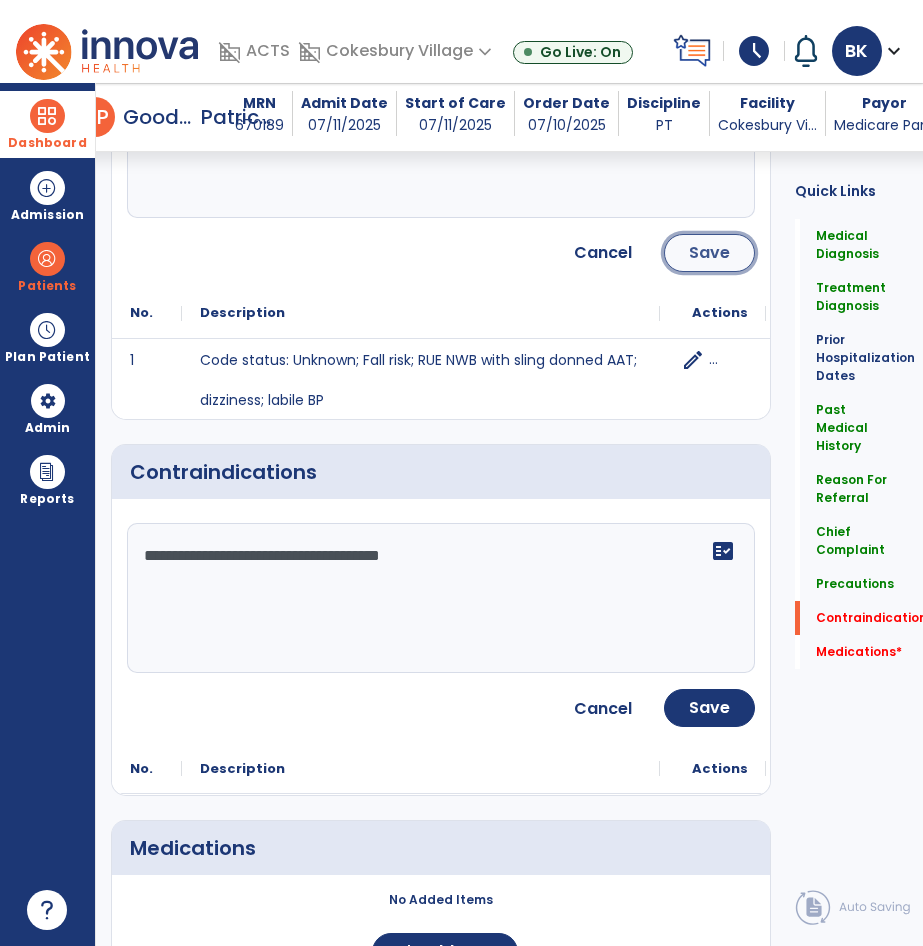 click on "Save" 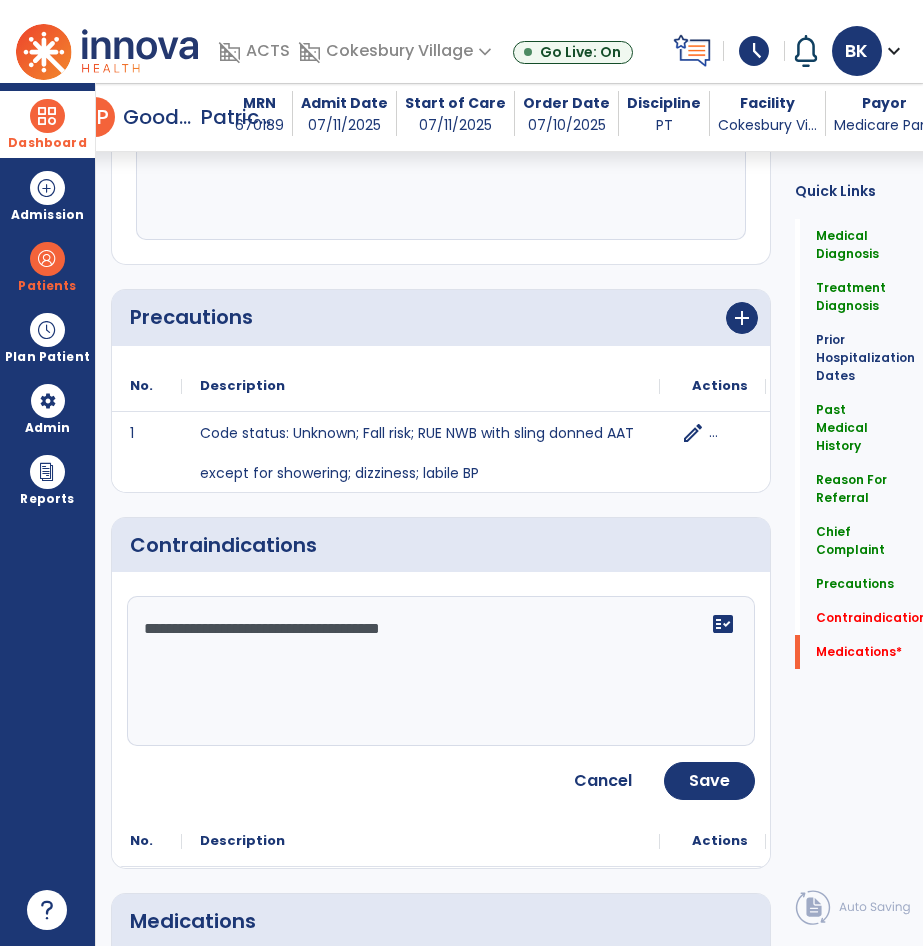 scroll, scrollTop: 1695, scrollLeft: 0, axis: vertical 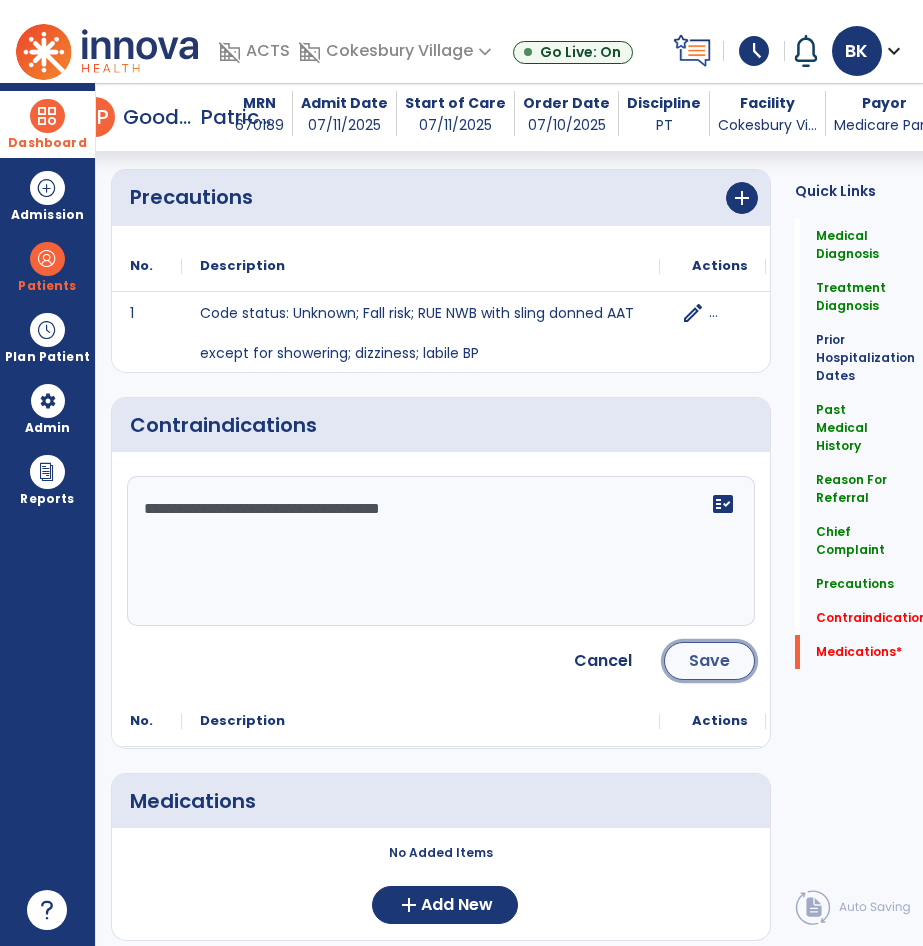 click on "Save" 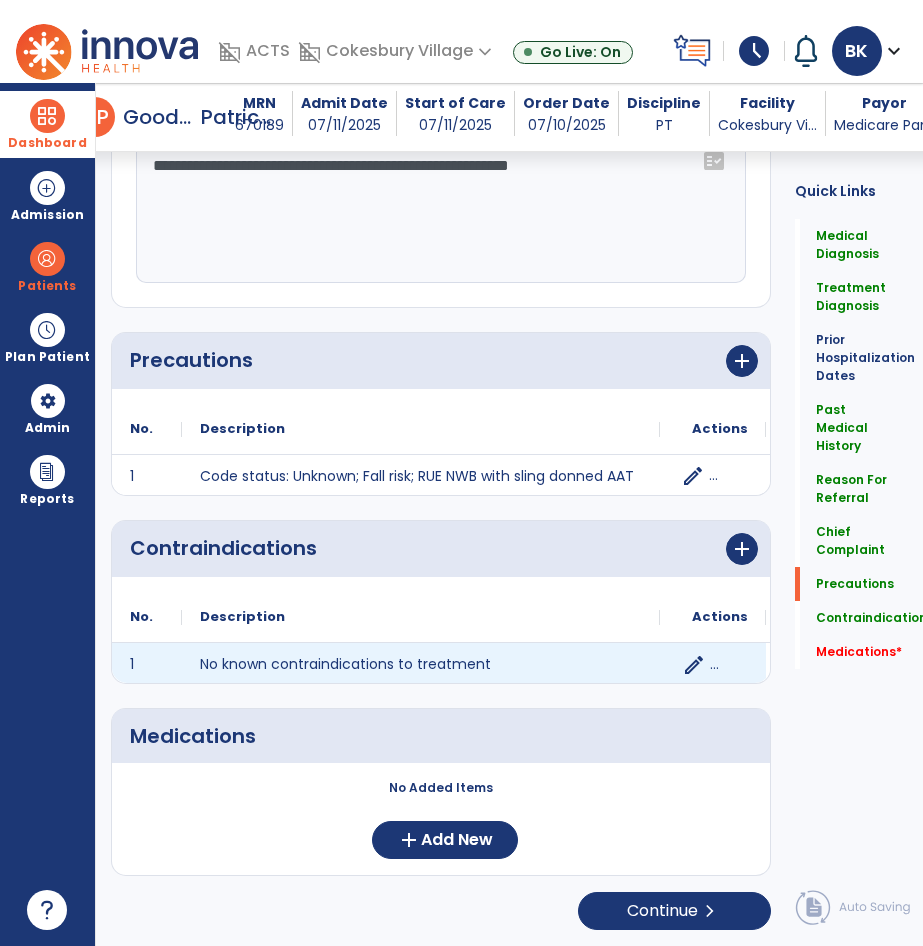 scroll, scrollTop: 1572, scrollLeft: 0, axis: vertical 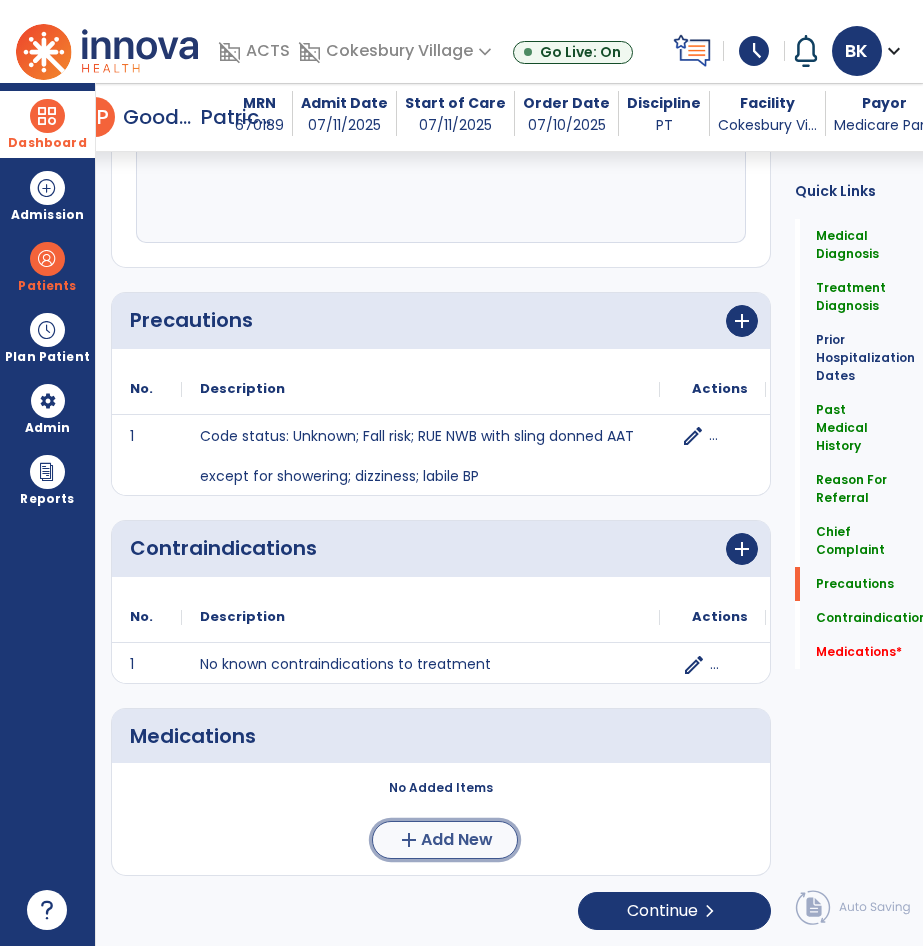 click on "add" 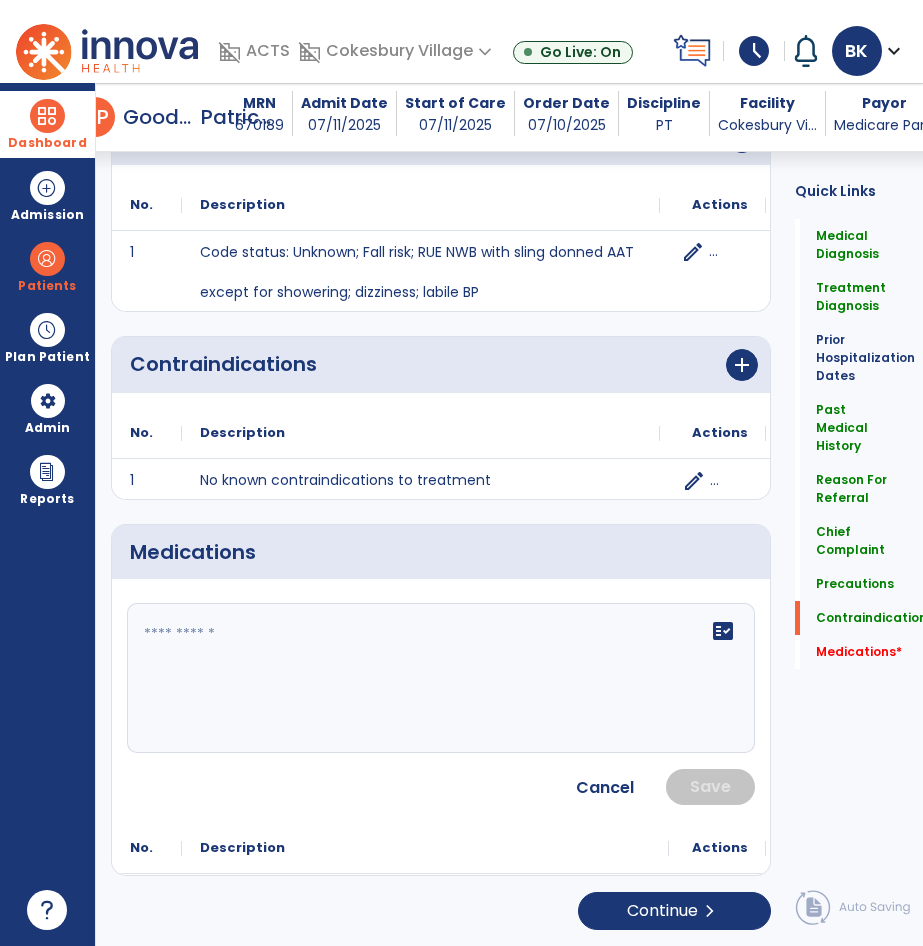 click 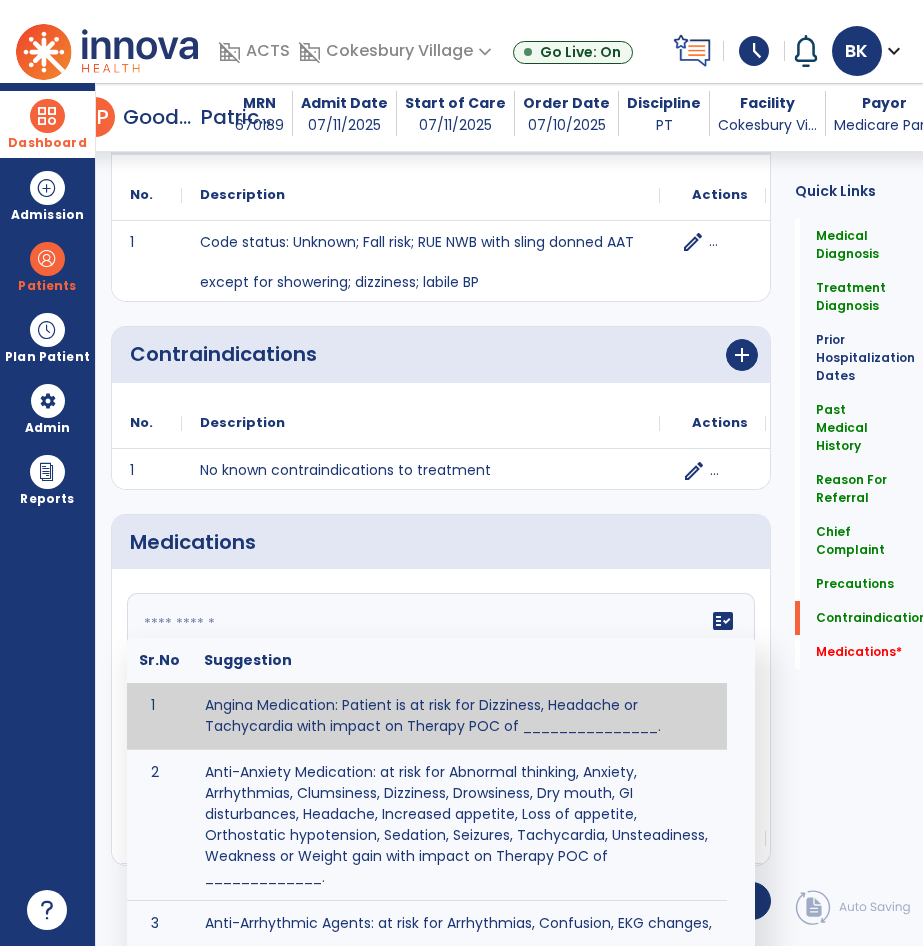scroll, scrollTop: 1769, scrollLeft: 0, axis: vertical 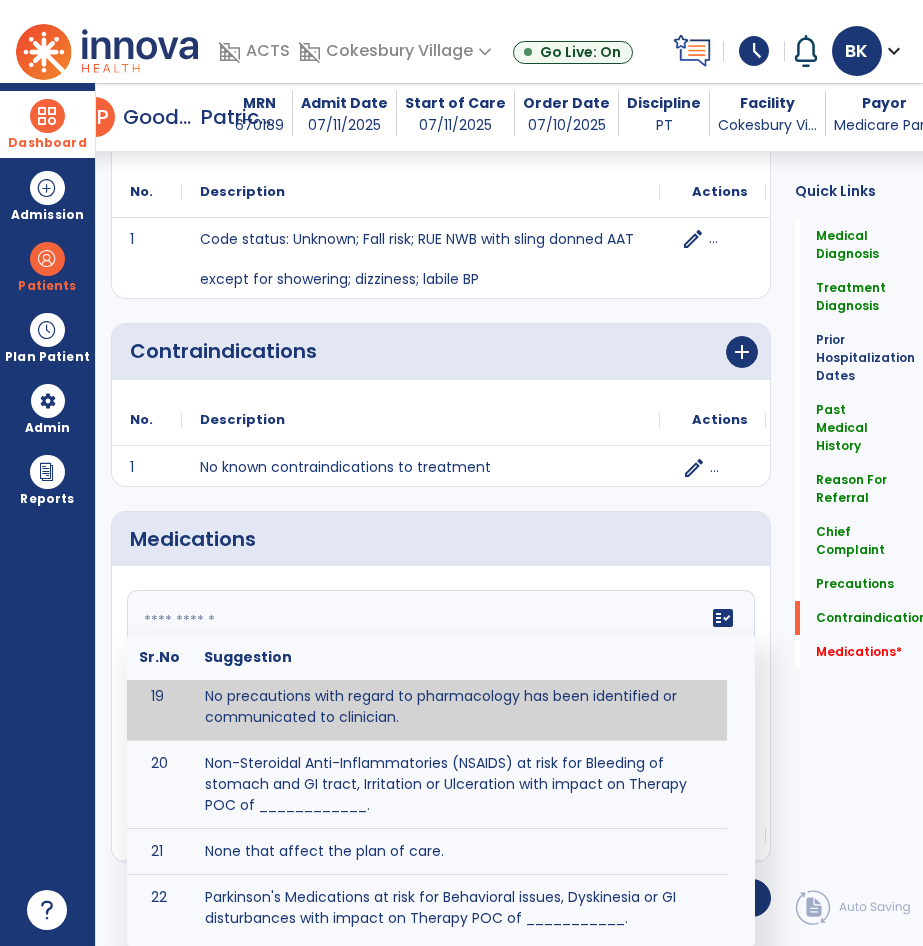 type on "**********" 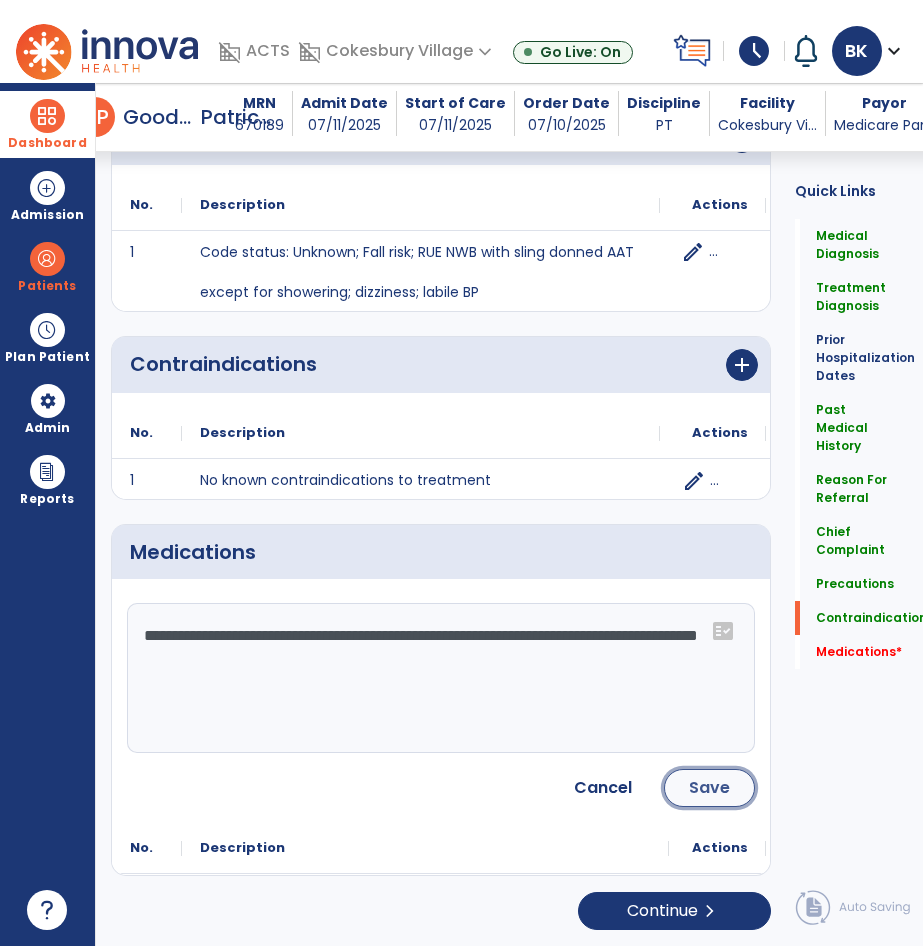 click on "Save" 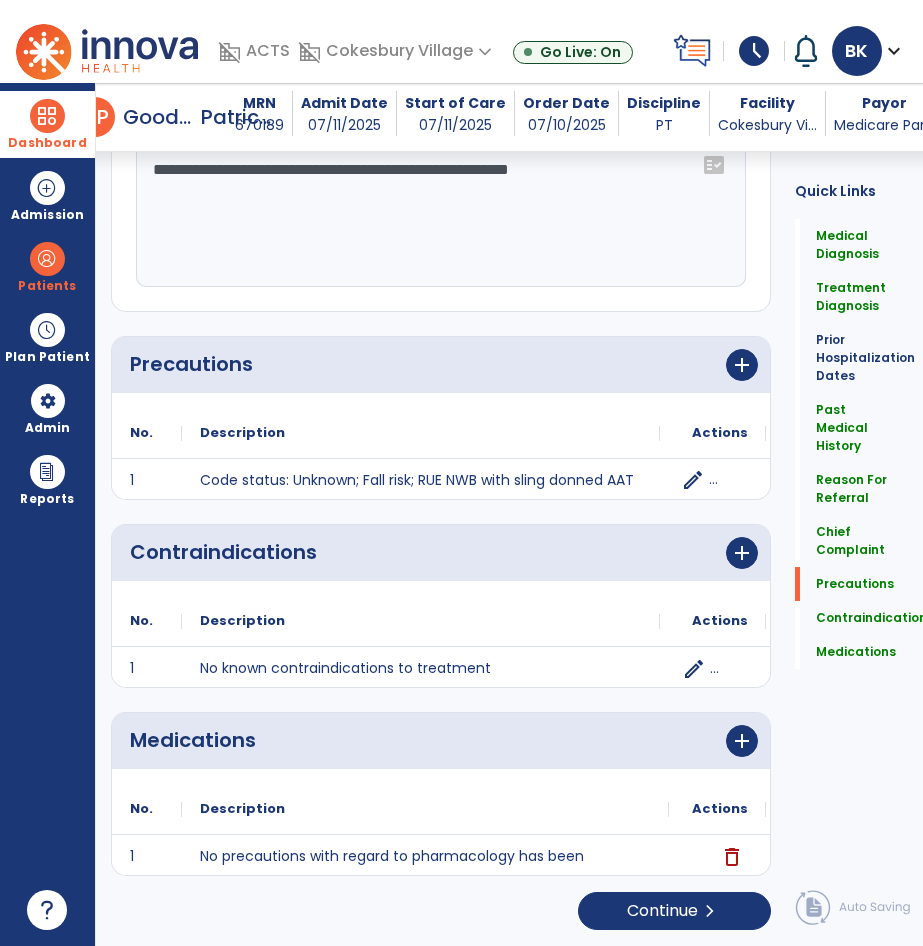 scroll, scrollTop: 1608, scrollLeft: 0, axis: vertical 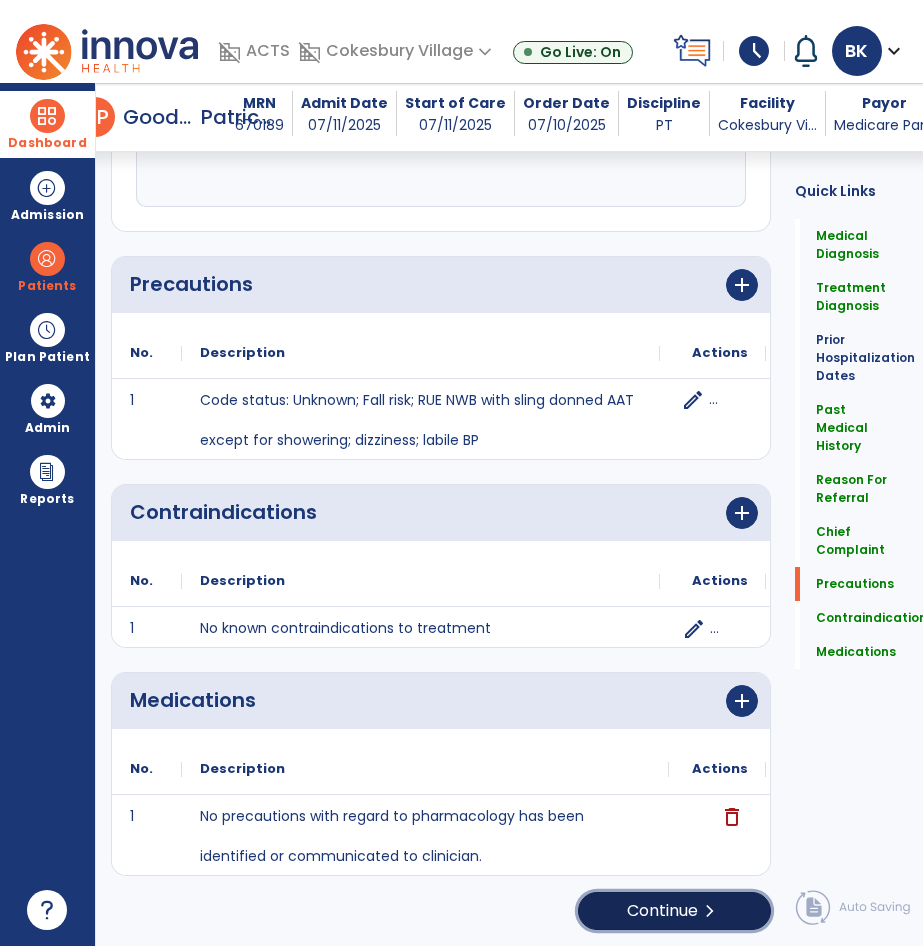 click on "Continue  chevron_right" 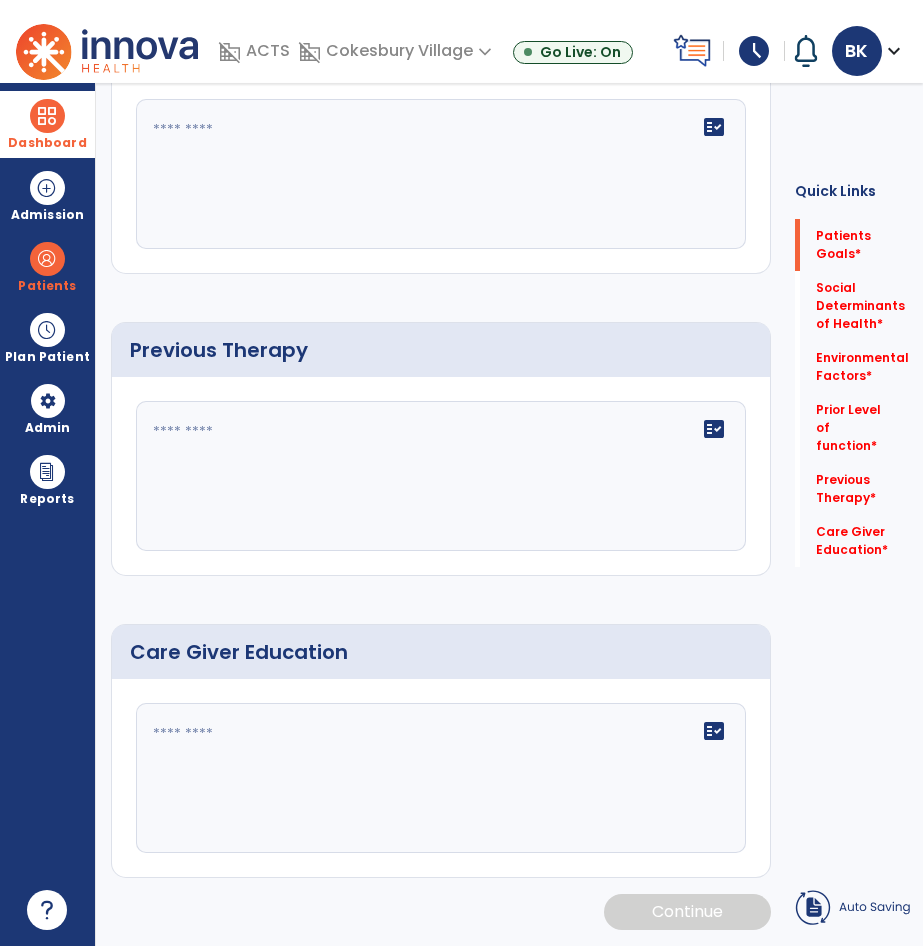 scroll, scrollTop: 0, scrollLeft: 0, axis: both 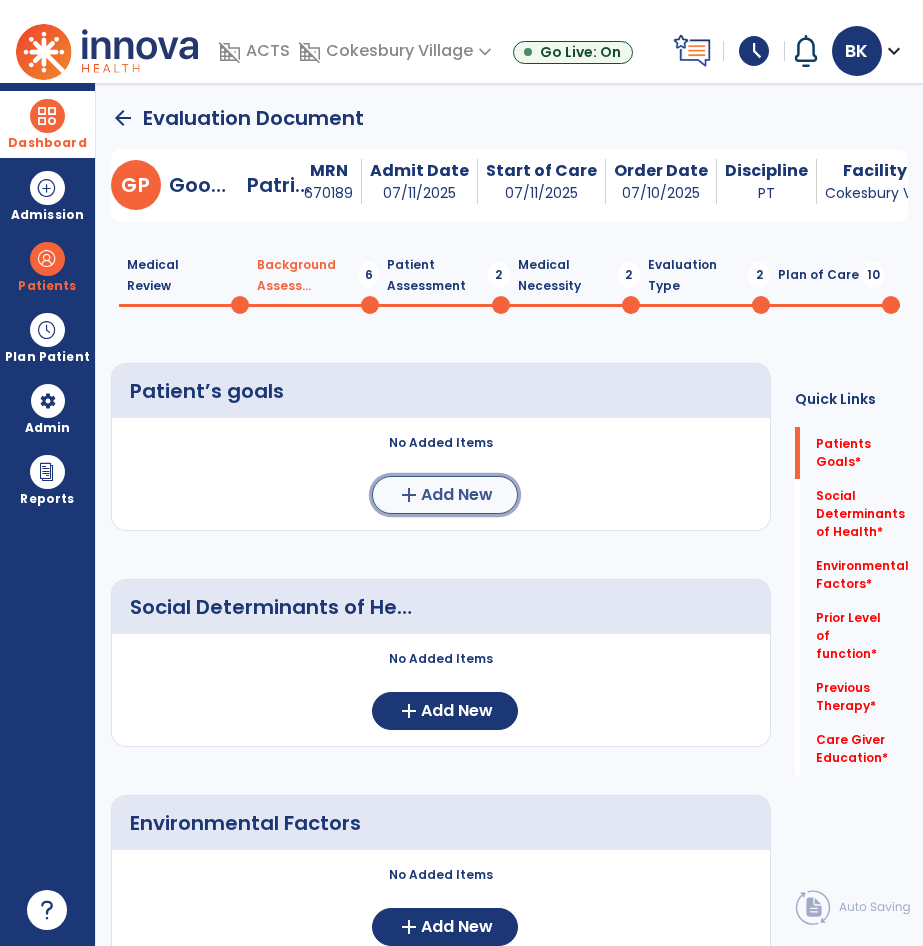 click on "Add New" 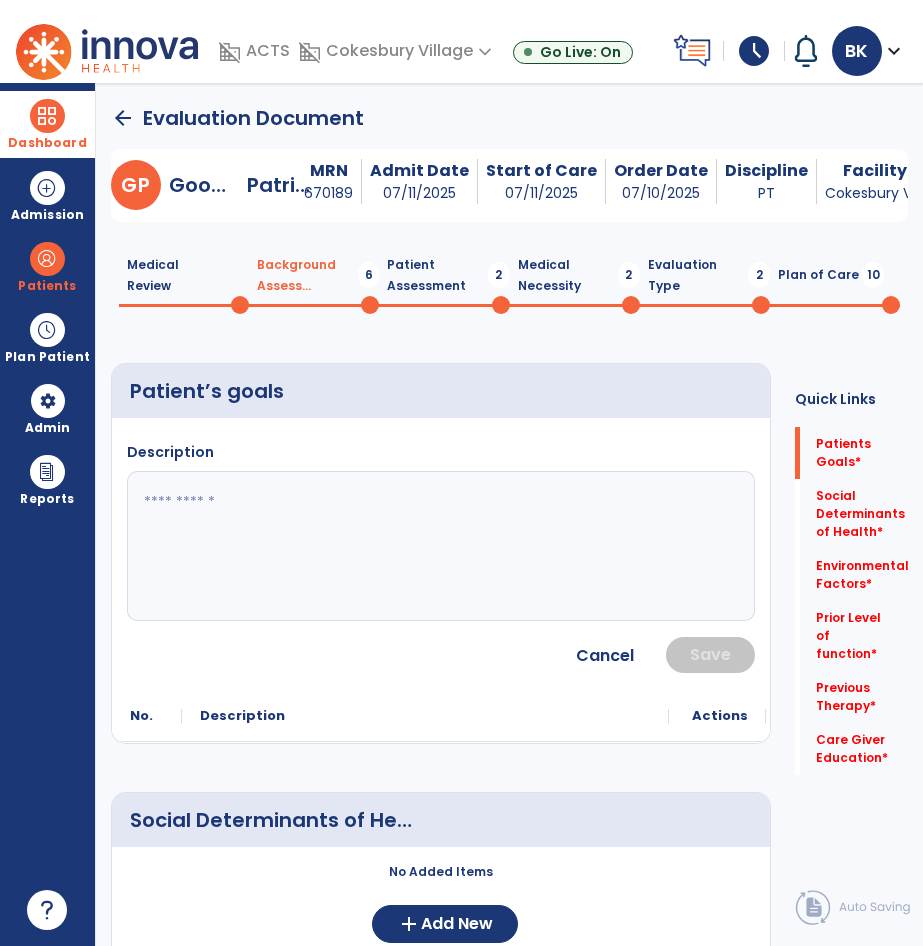 click 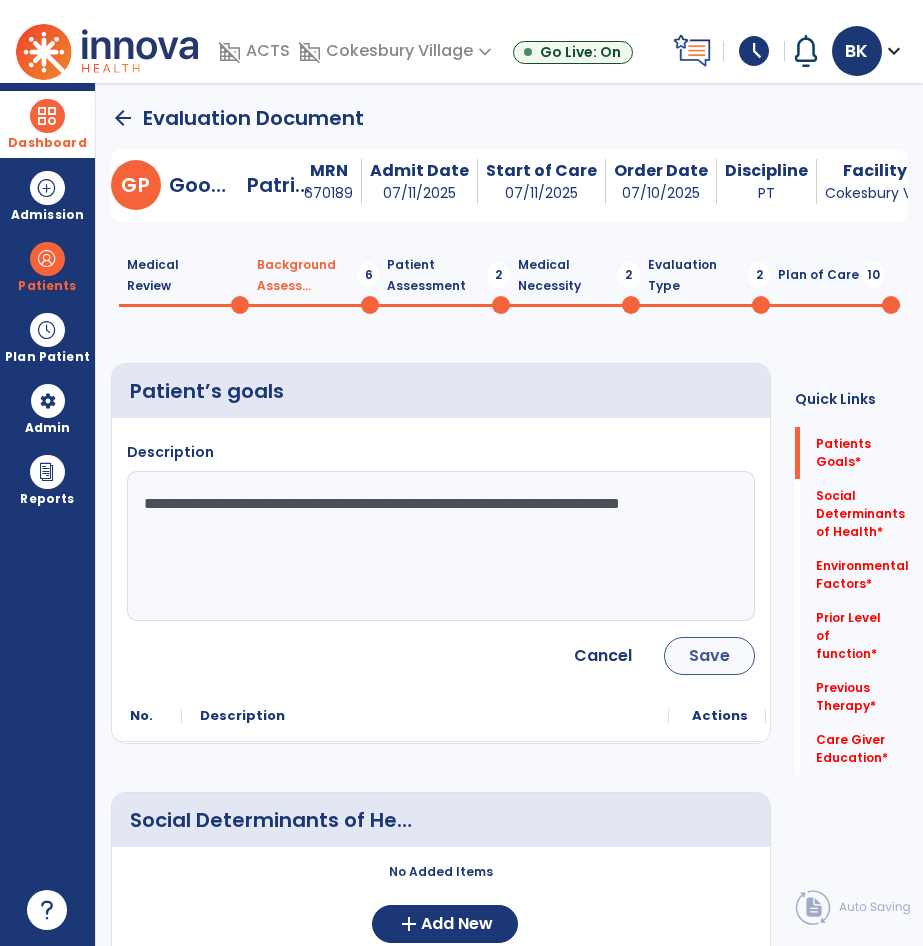 type on "**********" 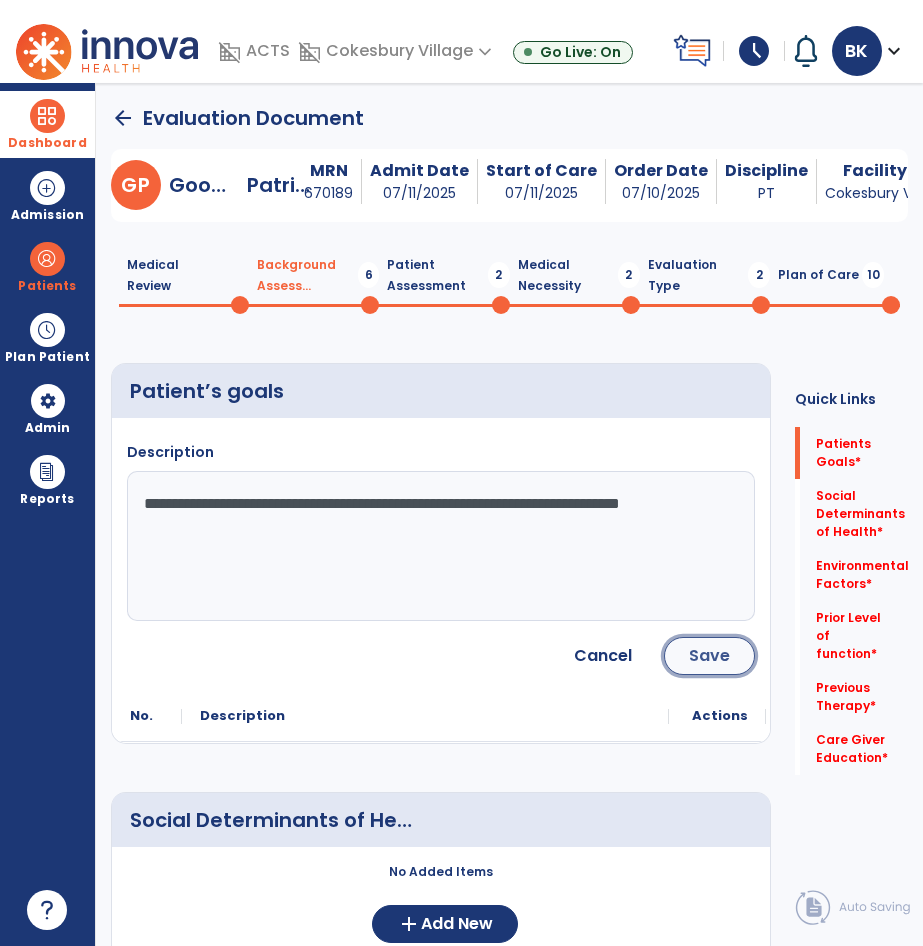 click on "Save" 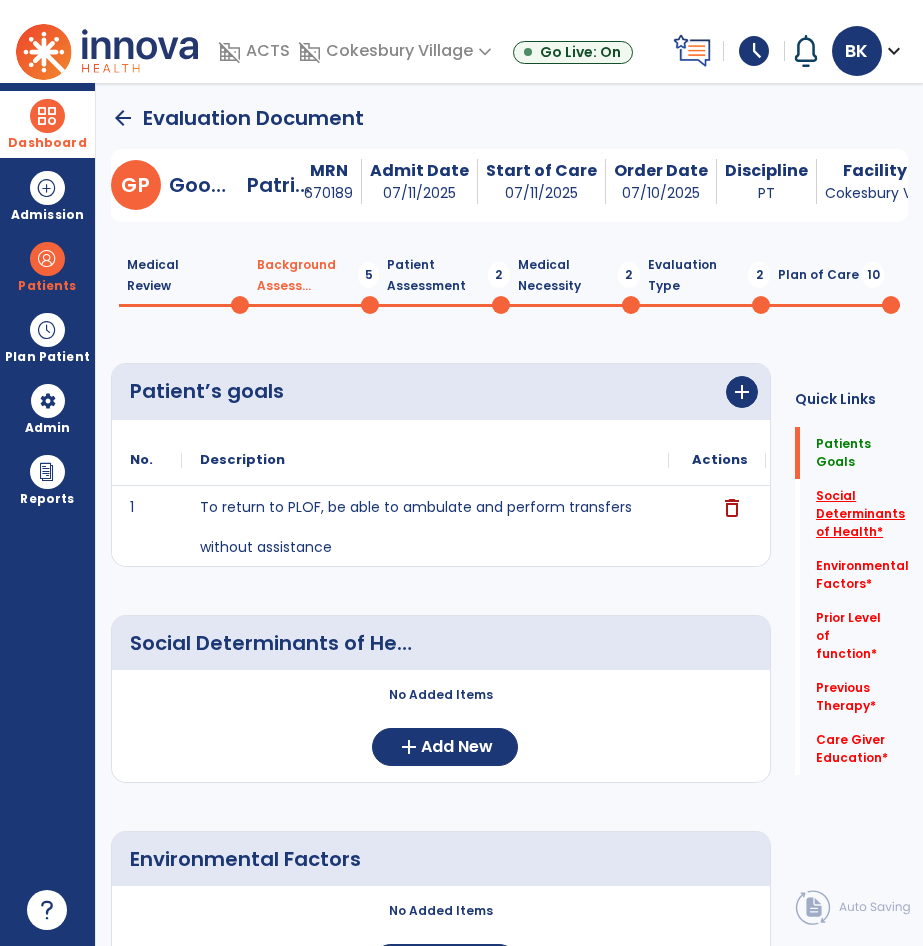 click on "Social Determinants of Health   *" 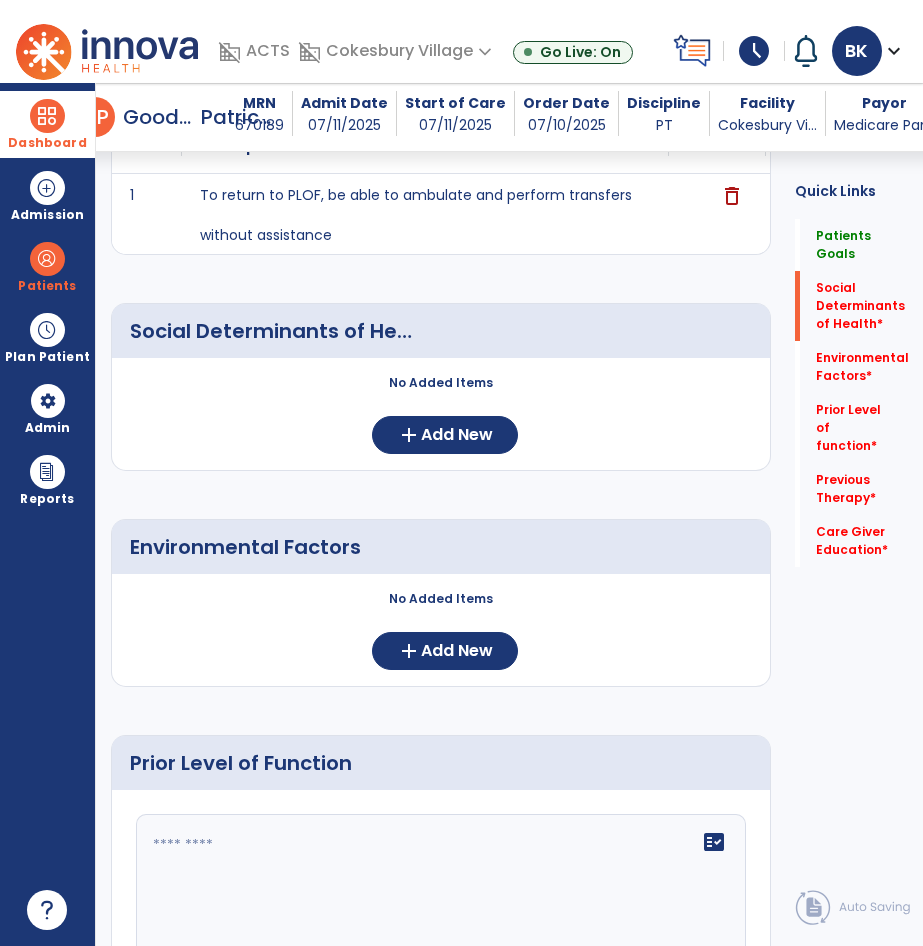 scroll, scrollTop: 400, scrollLeft: 0, axis: vertical 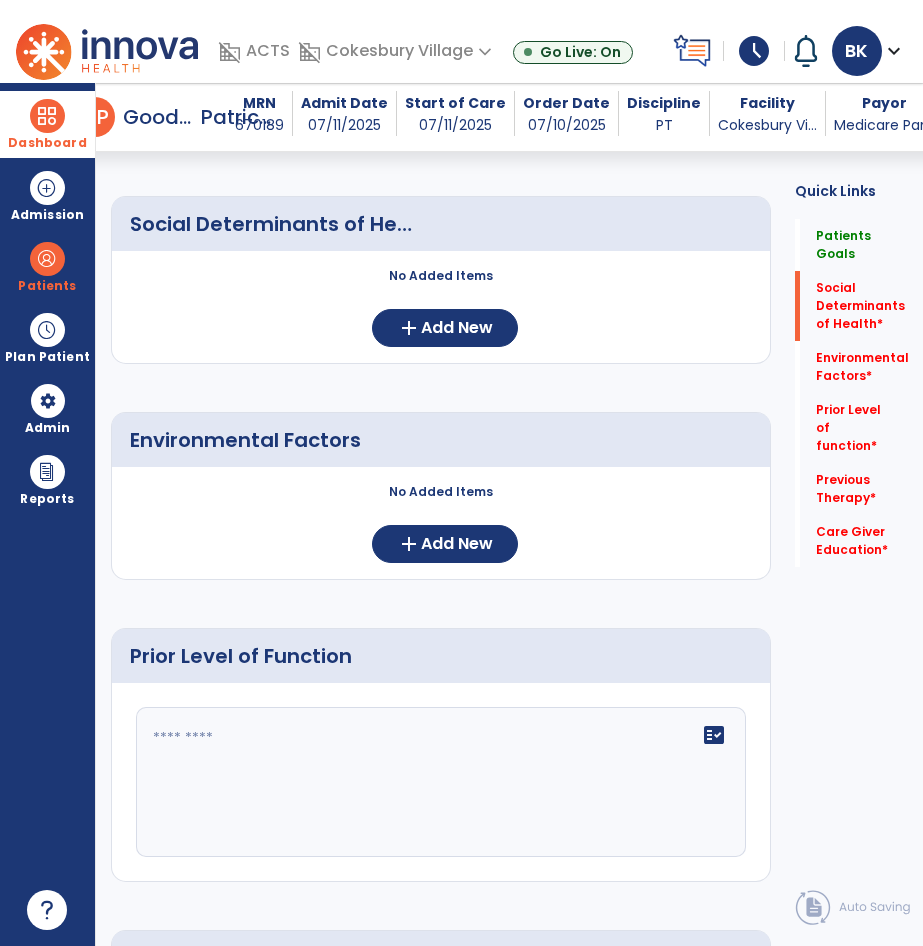 click 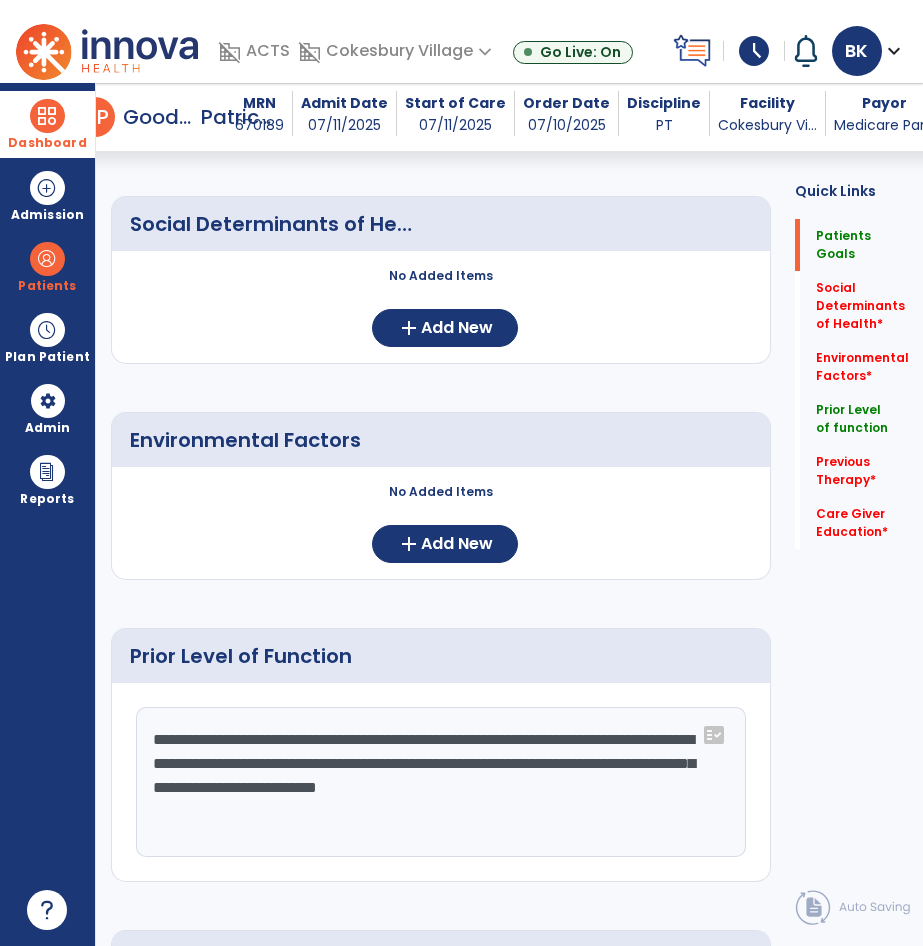 click on "**********" 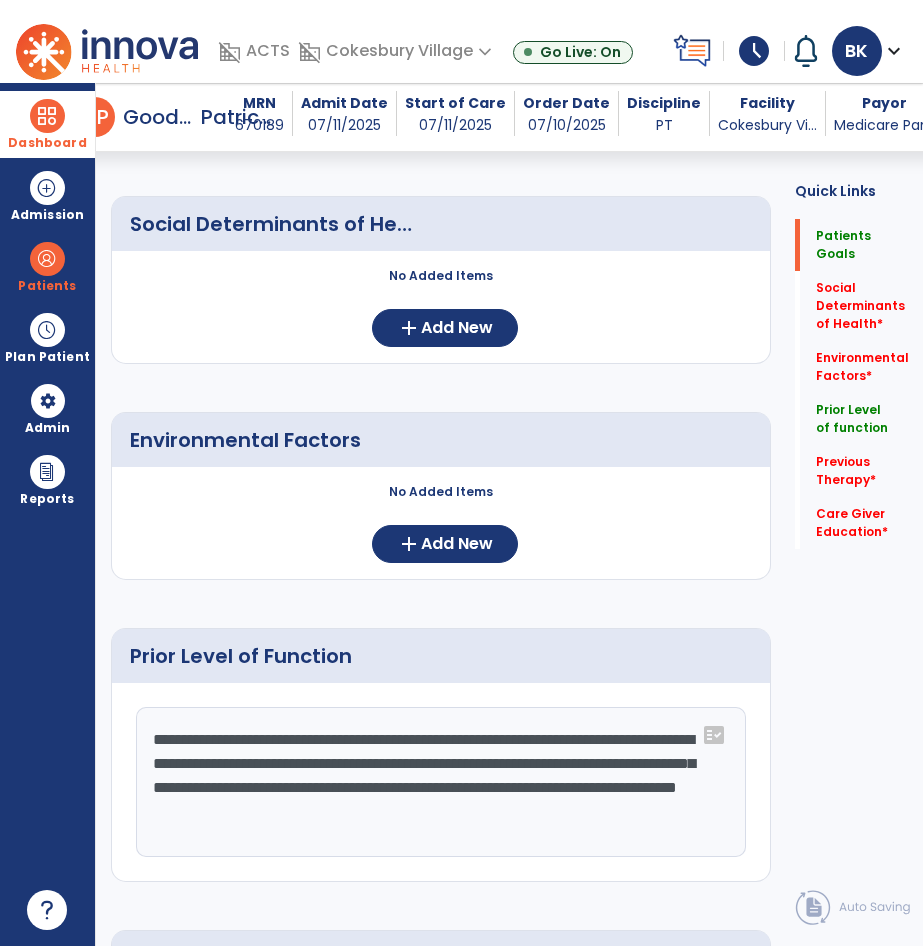 type on "**********" 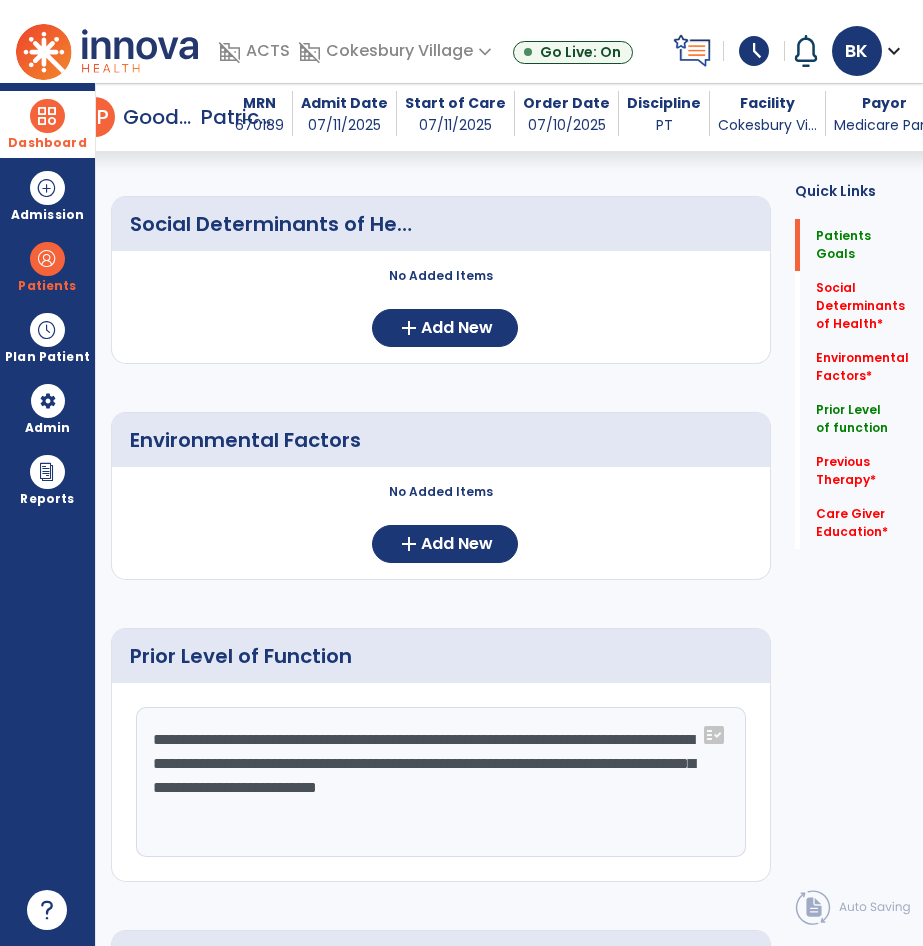 click on "**********" 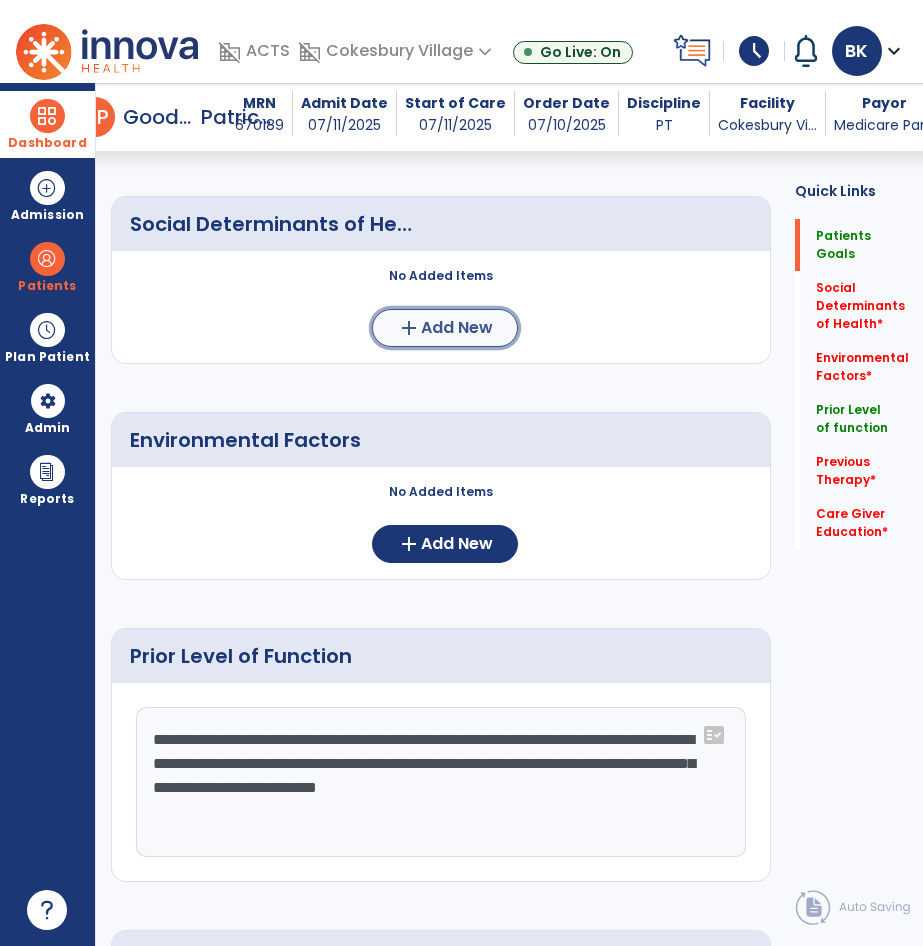 click on "Add New" 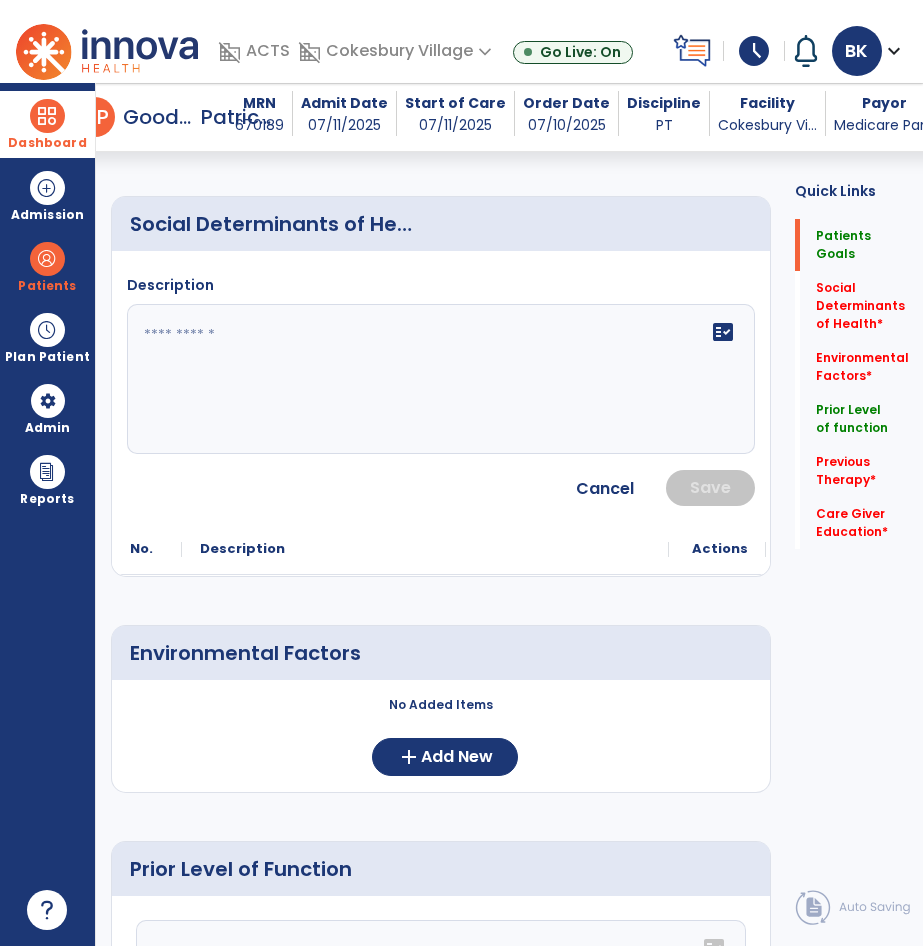 click on "fact_check" 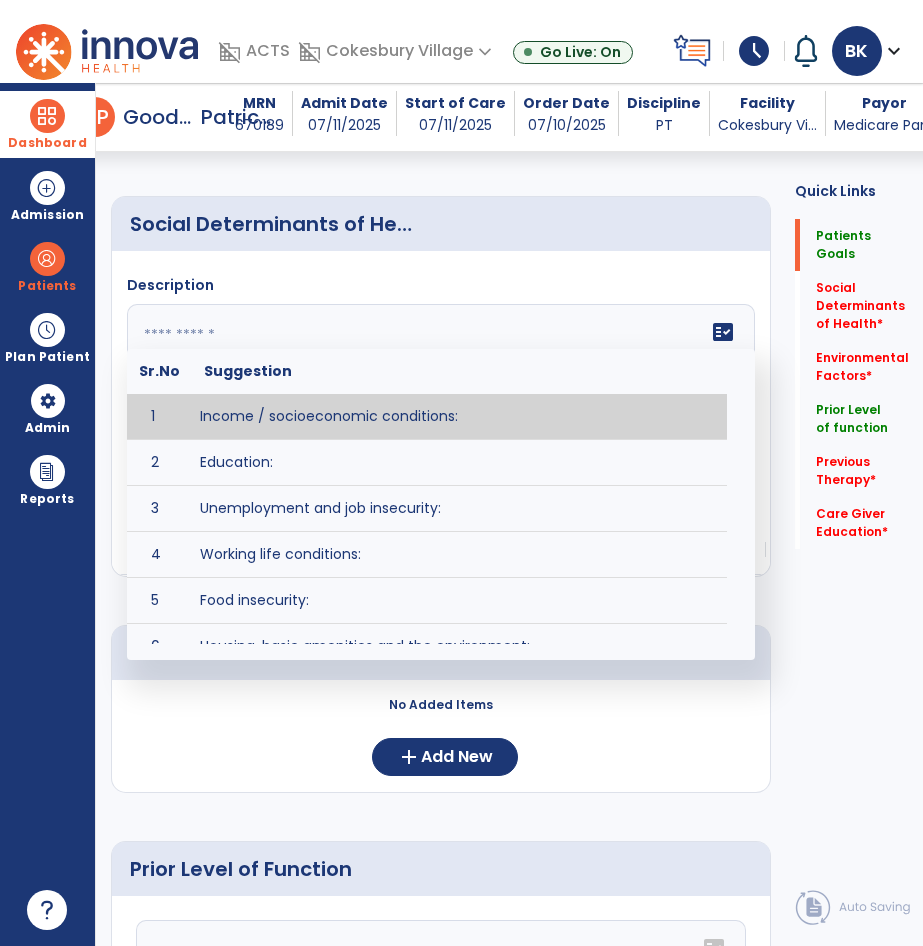 paste on "**********" 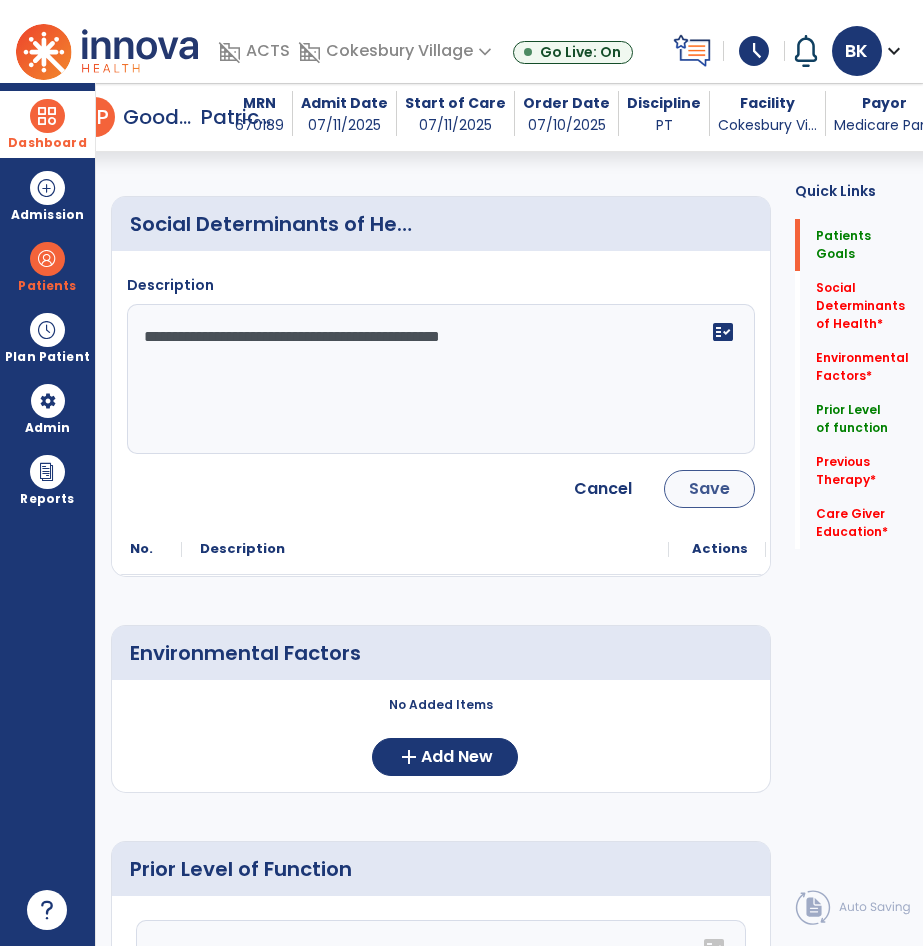 type on "**********" 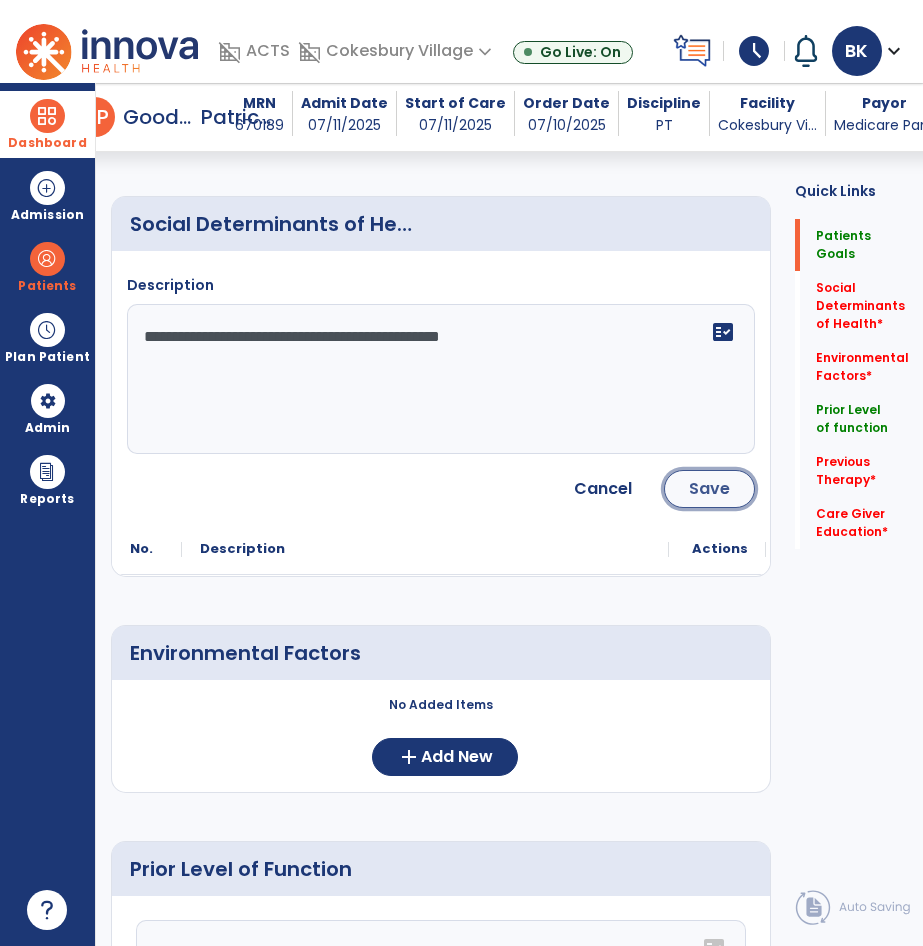click on "Save" 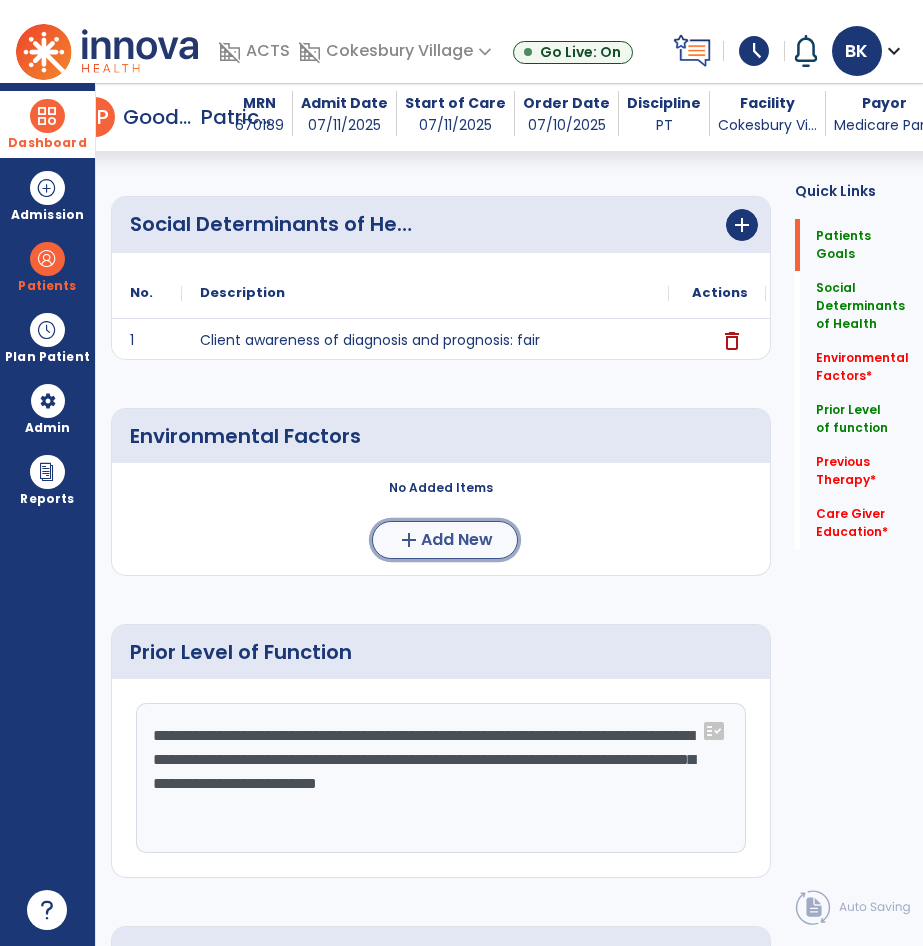 click on "Add New" 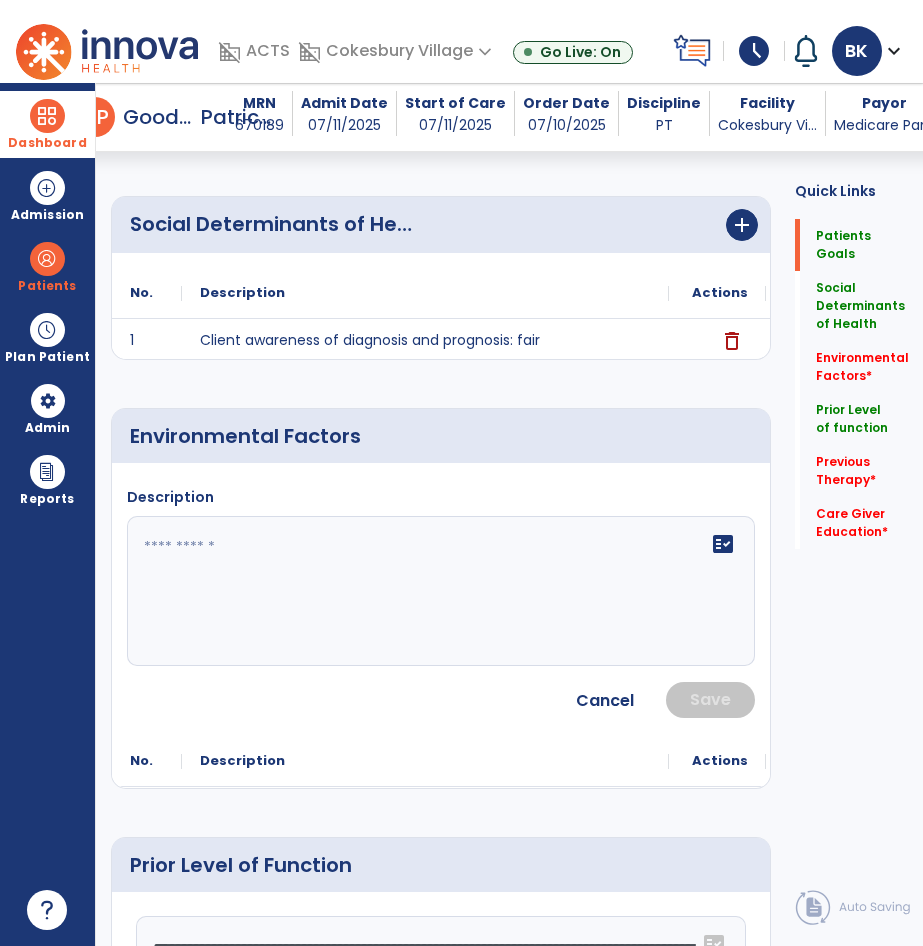 click 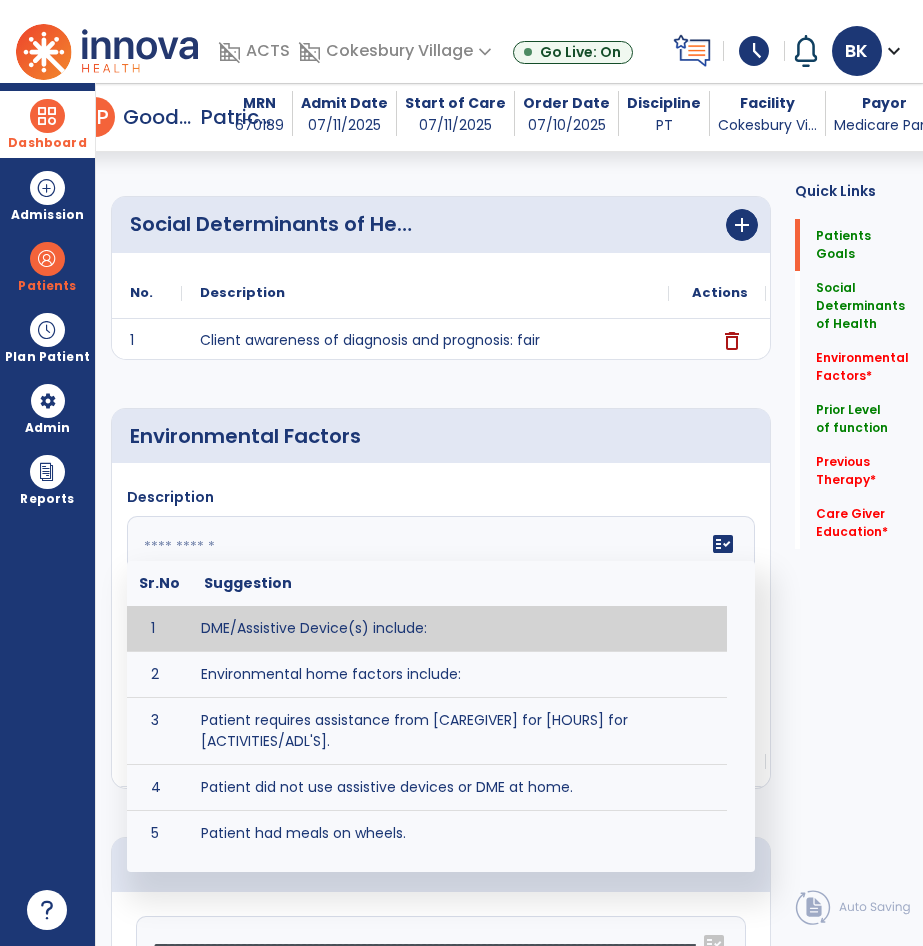 type on "*" 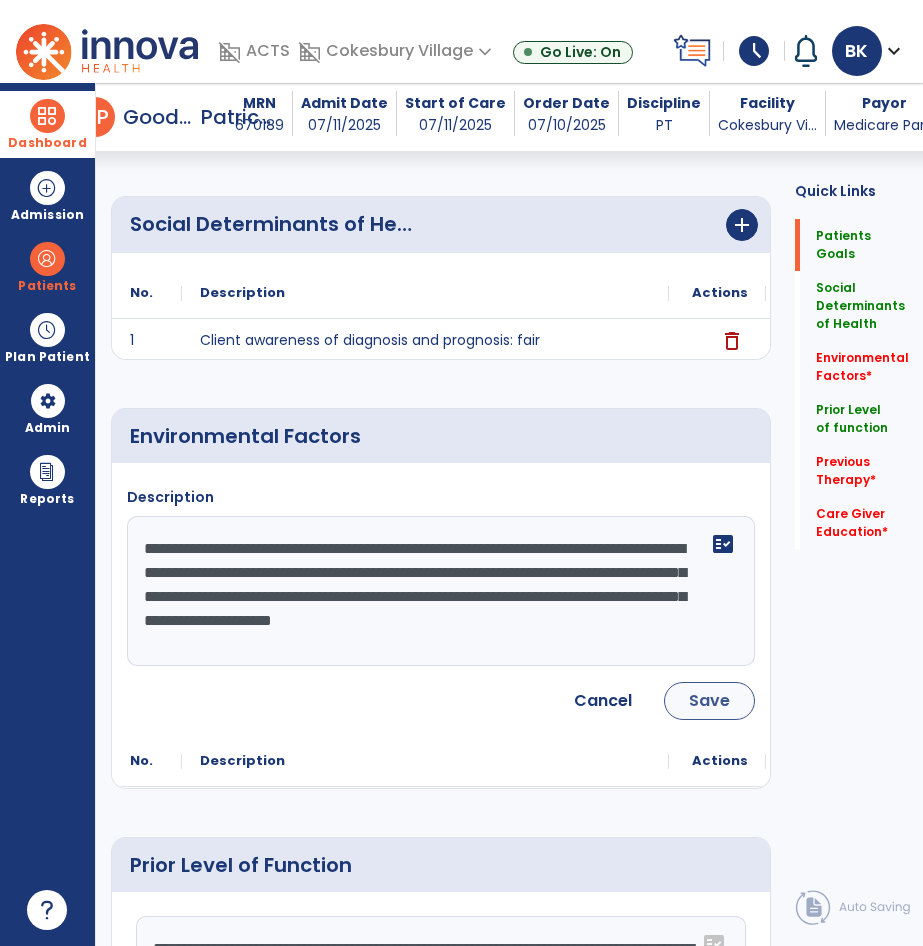 type on "**********" 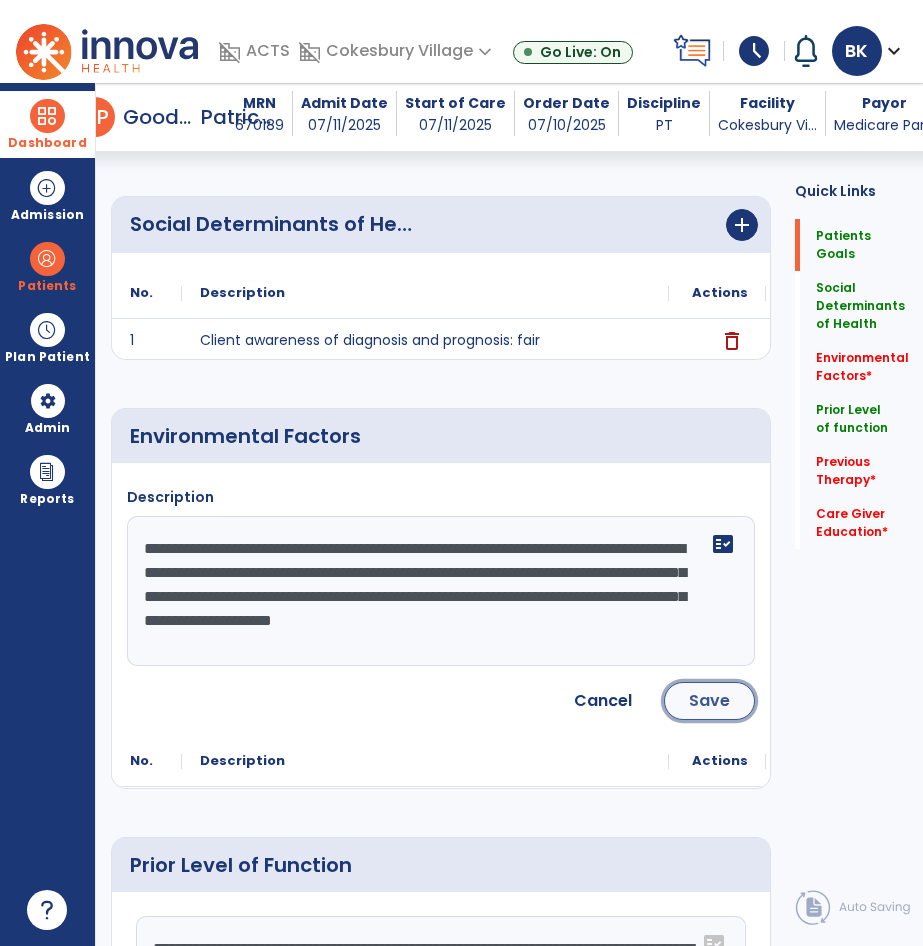 click on "Save" 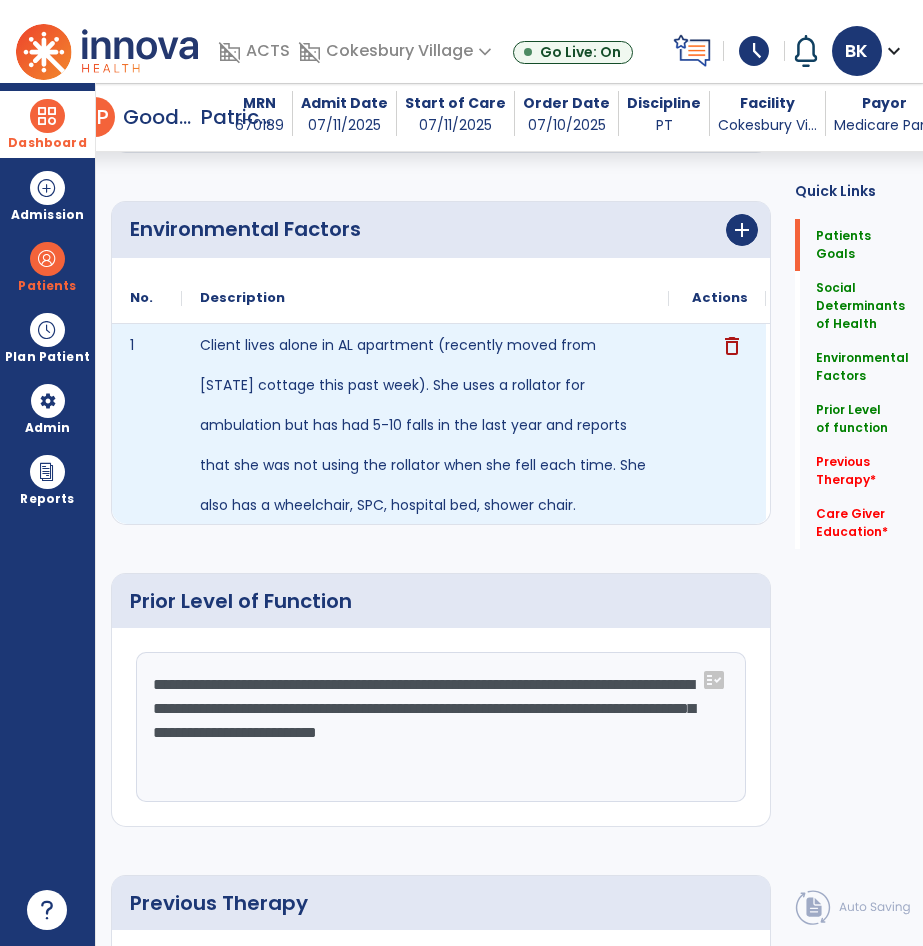 scroll, scrollTop: 900, scrollLeft: 0, axis: vertical 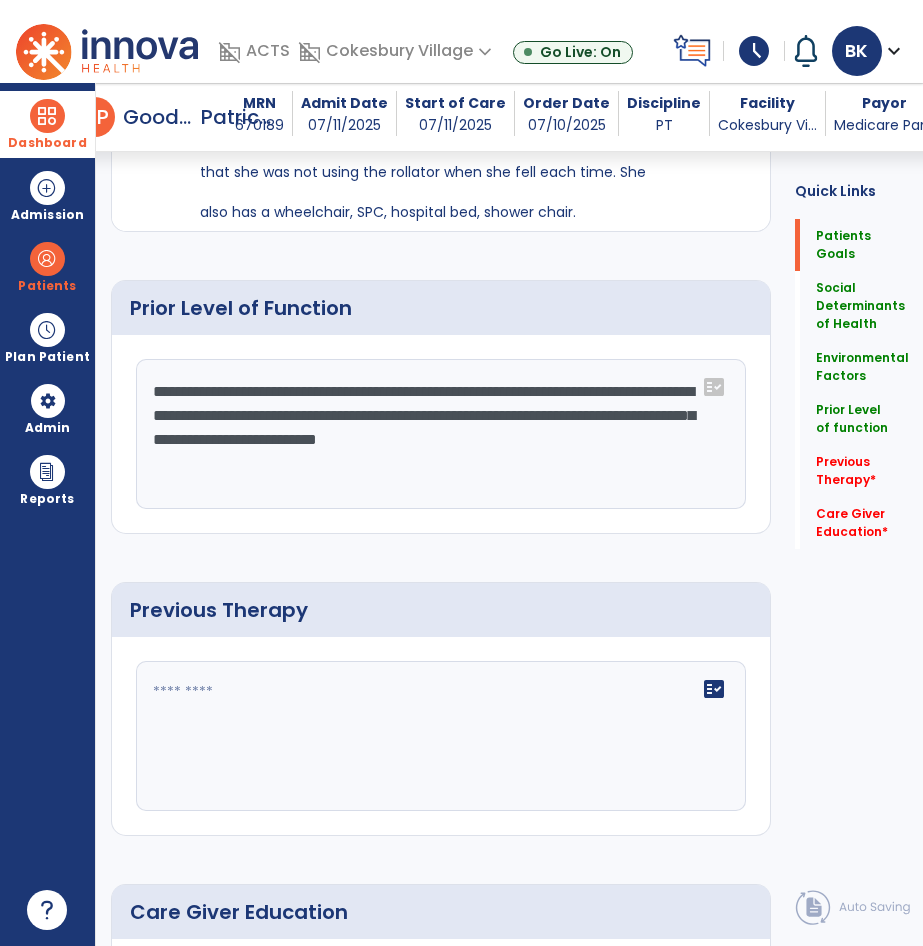click 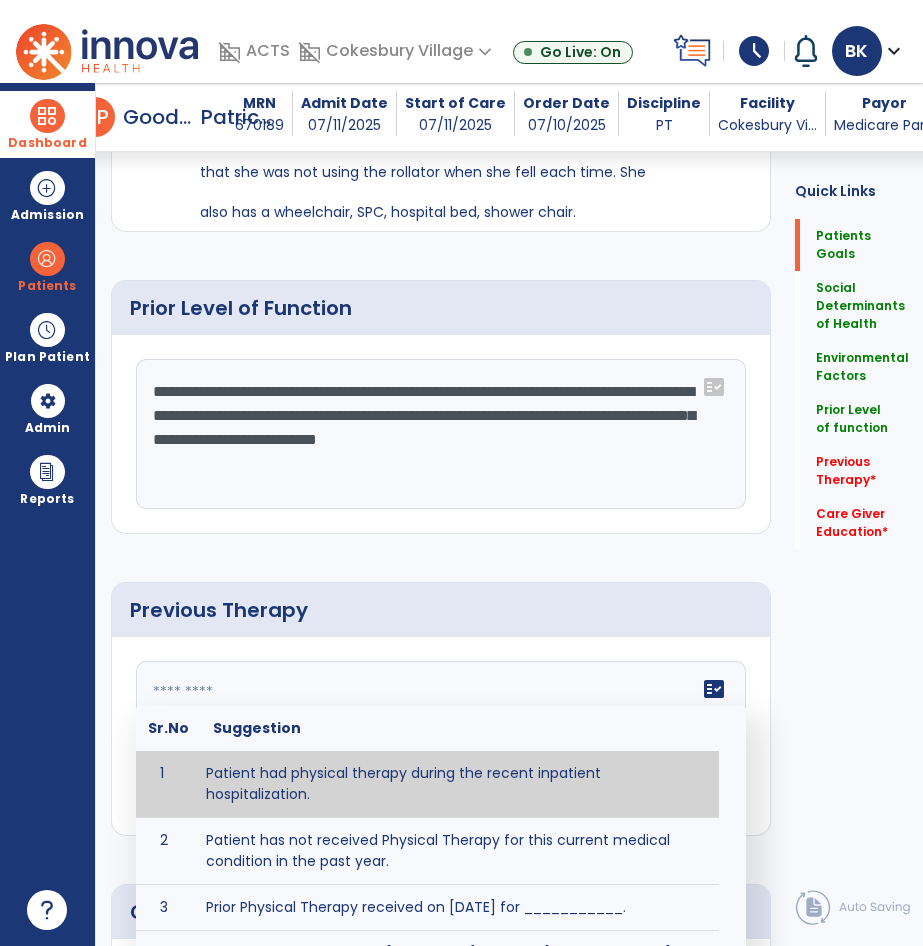type on "**********" 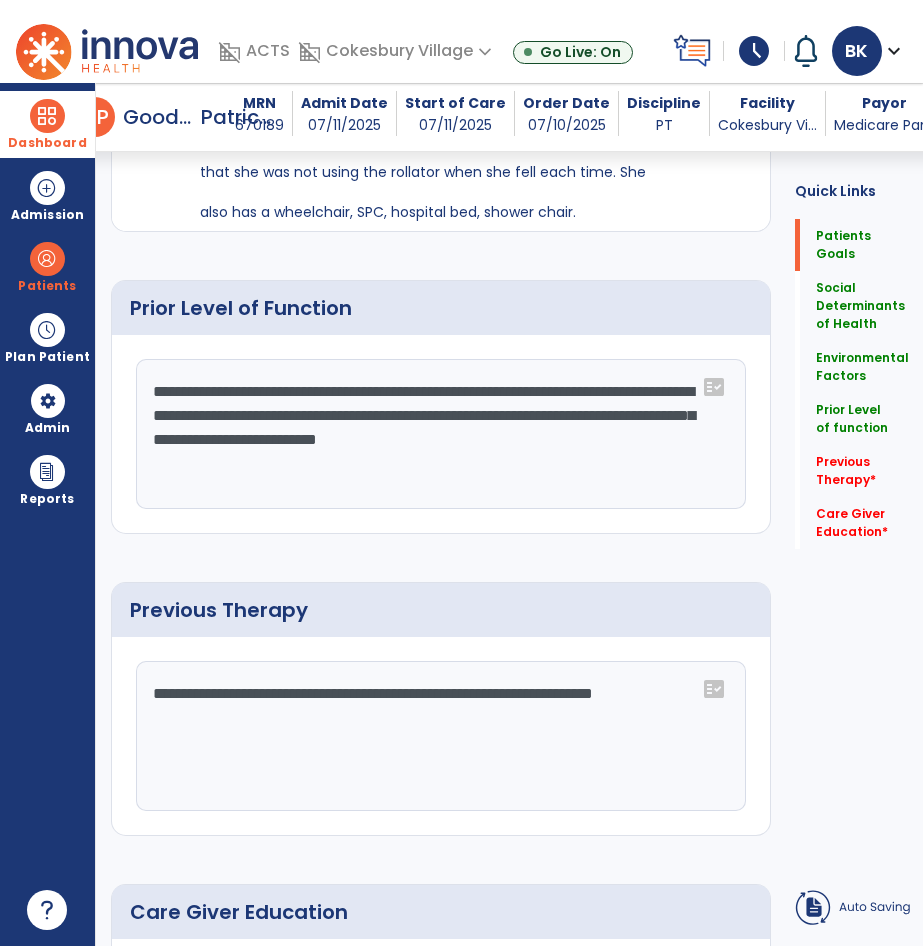 scroll, scrollTop: 1060, scrollLeft: 0, axis: vertical 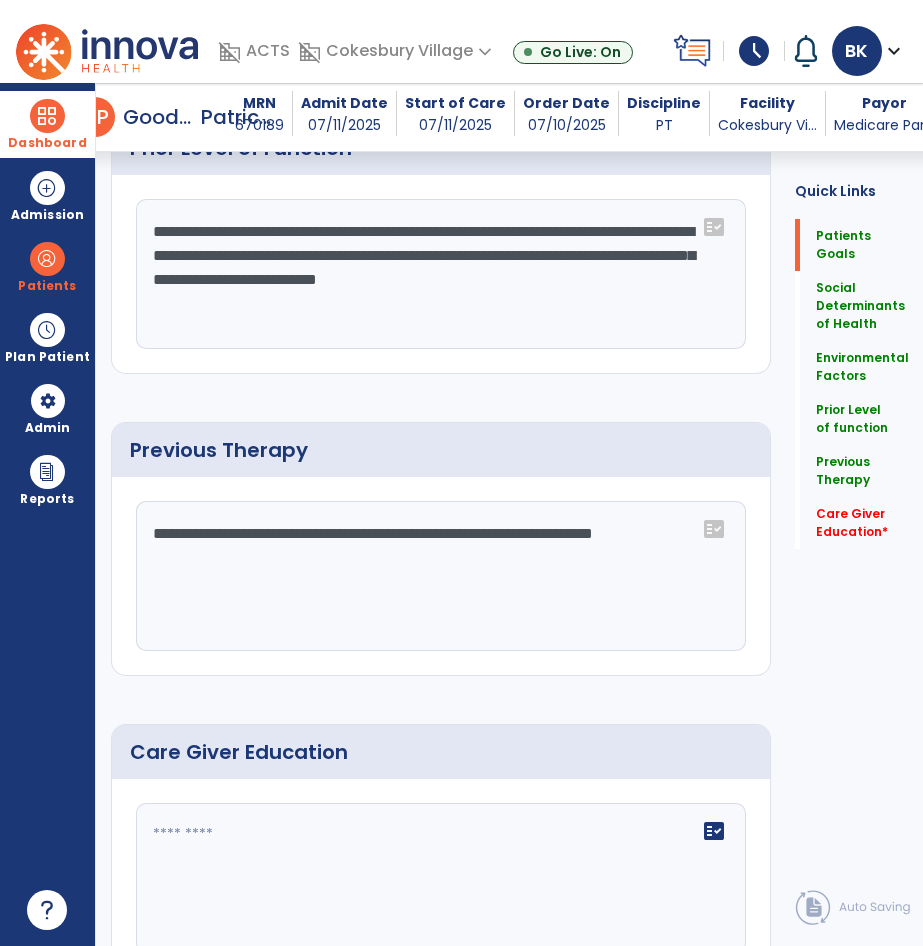 click on "**********" 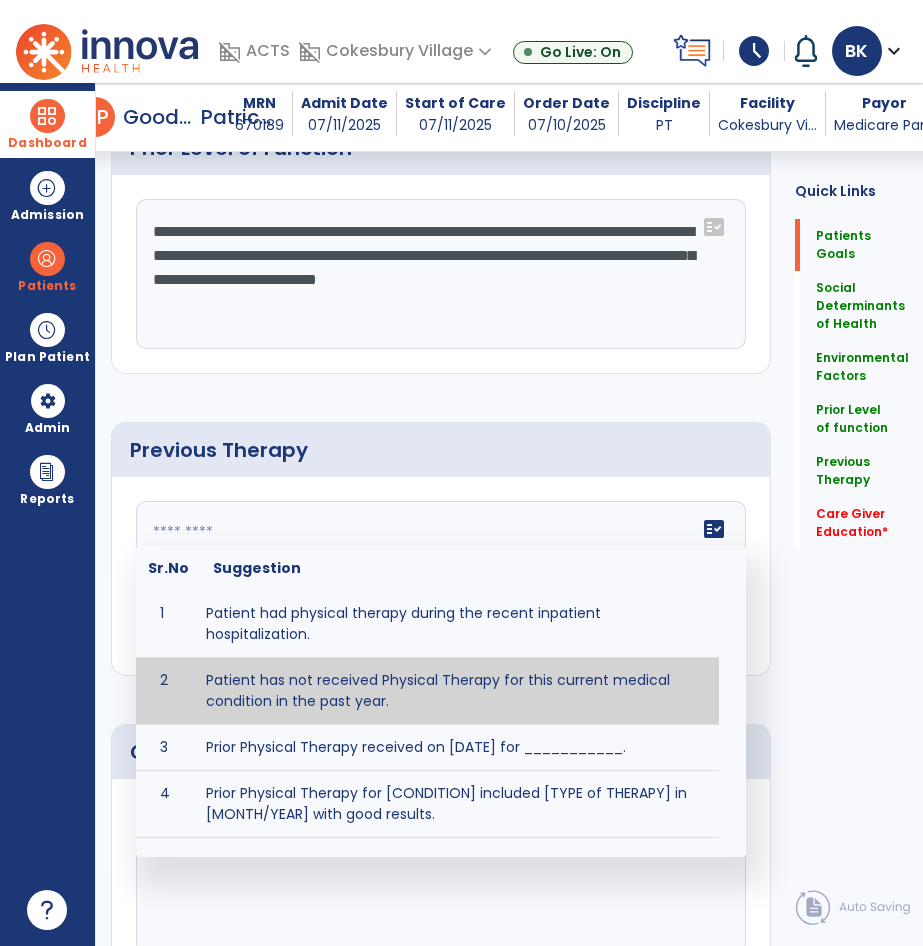 type on "**********" 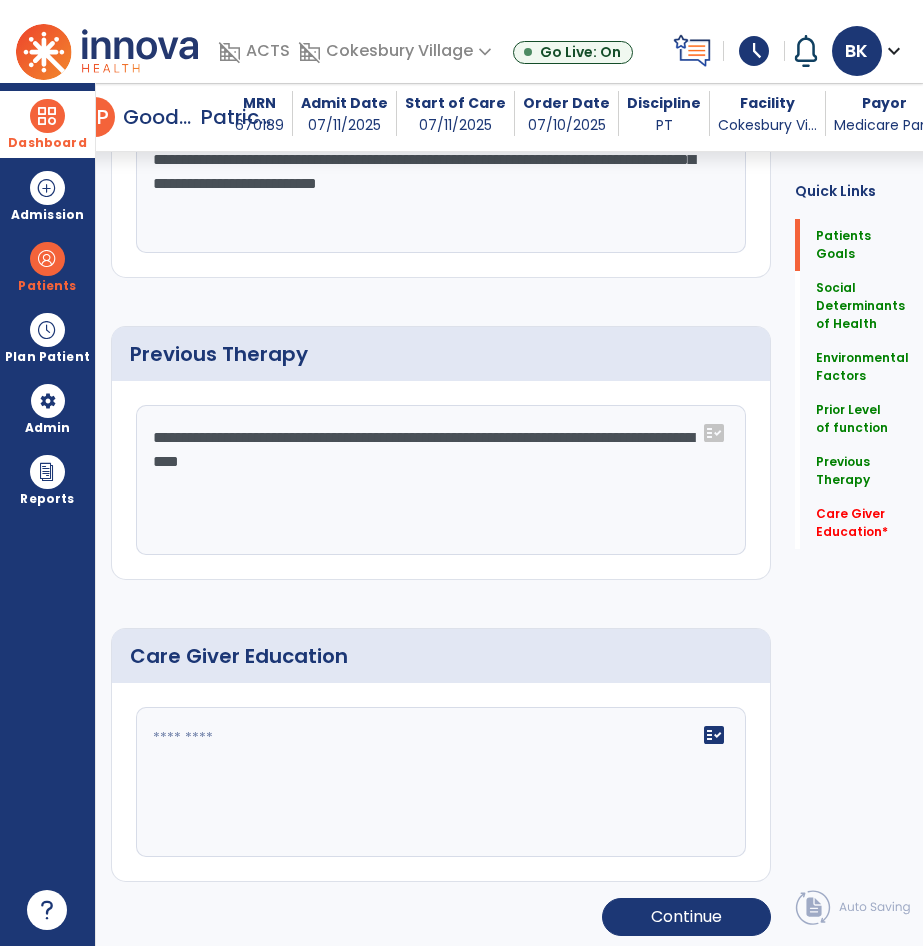scroll, scrollTop: 1162, scrollLeft: 0, axis: vertical 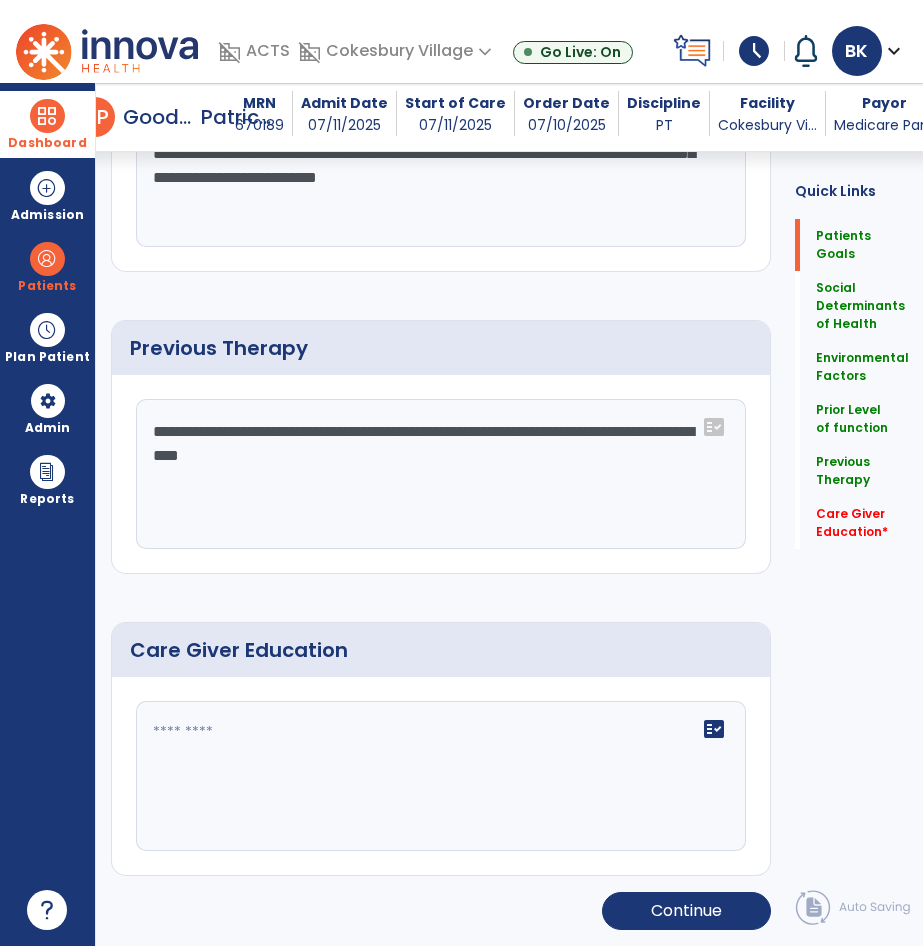 click 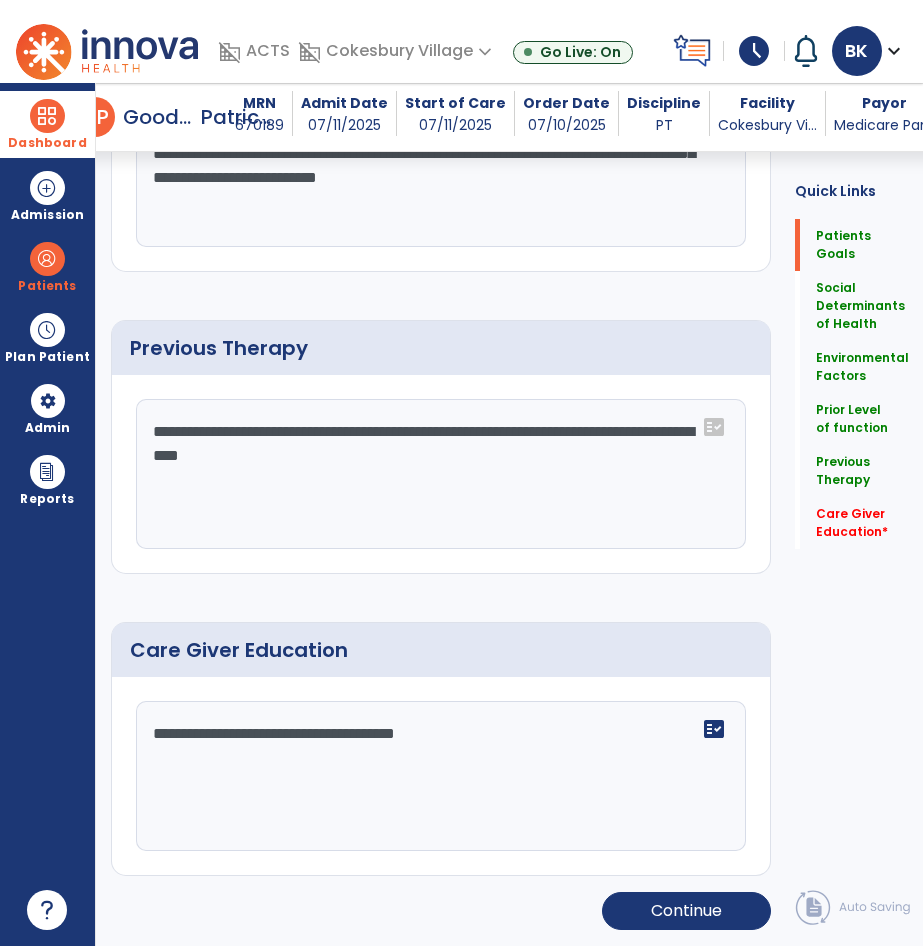 type on "**********" 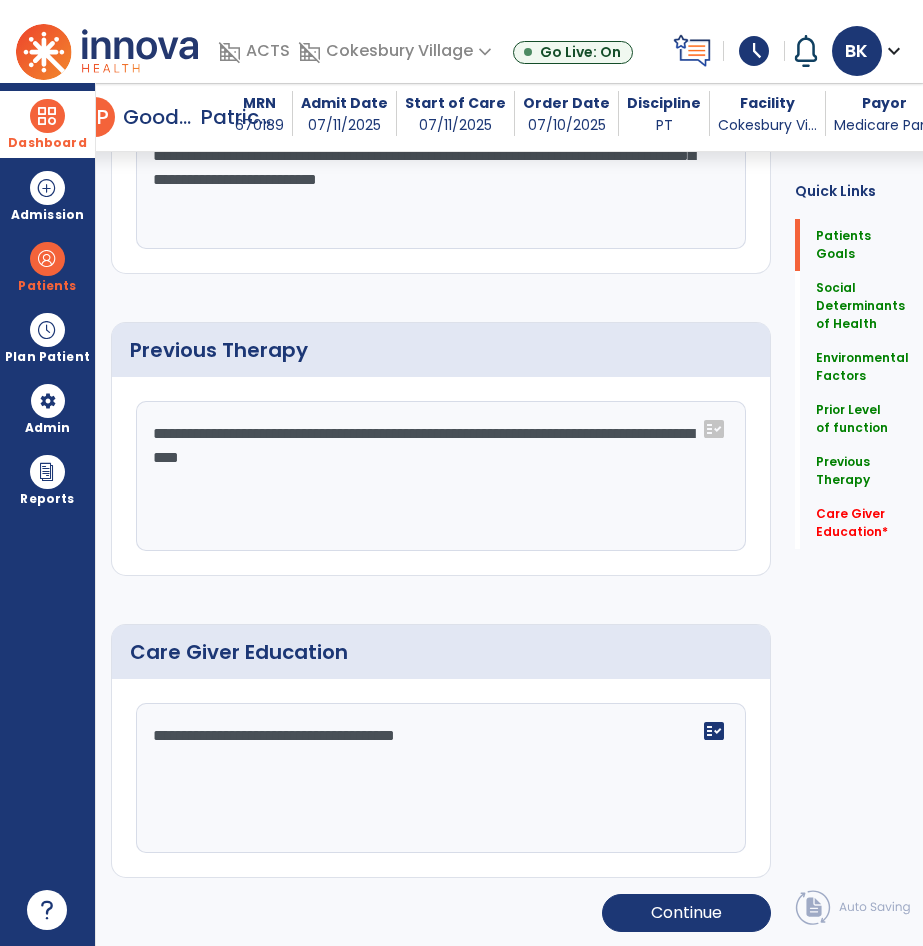 click on "Quick Links  Patients Goals   Patients Goals   Social Determinants of Health   Social Determinants of Health   Environmental Factors   Environmental Factors   Prior Level of function   Prior Level of function   Previous Therapy   Previous Therapy   Care Giver Education   *  Care Giver Education   *" 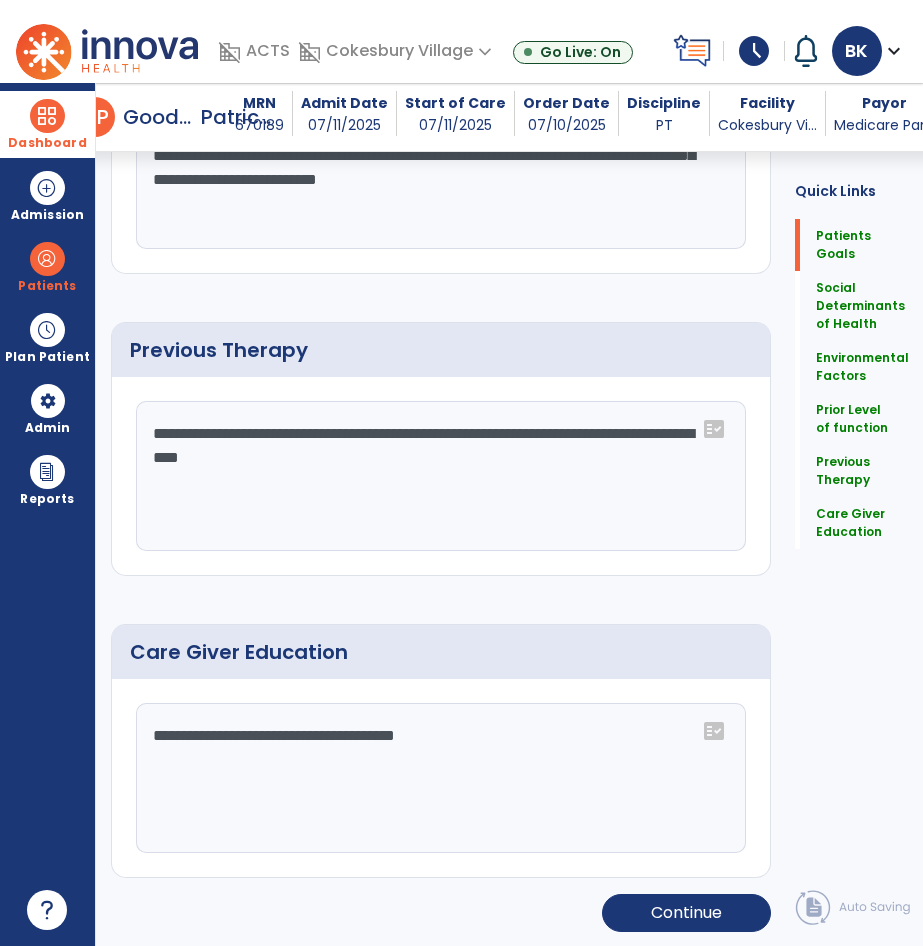 scroll, scrollTop: 1160, scrollLeft: 0, axis: vertical 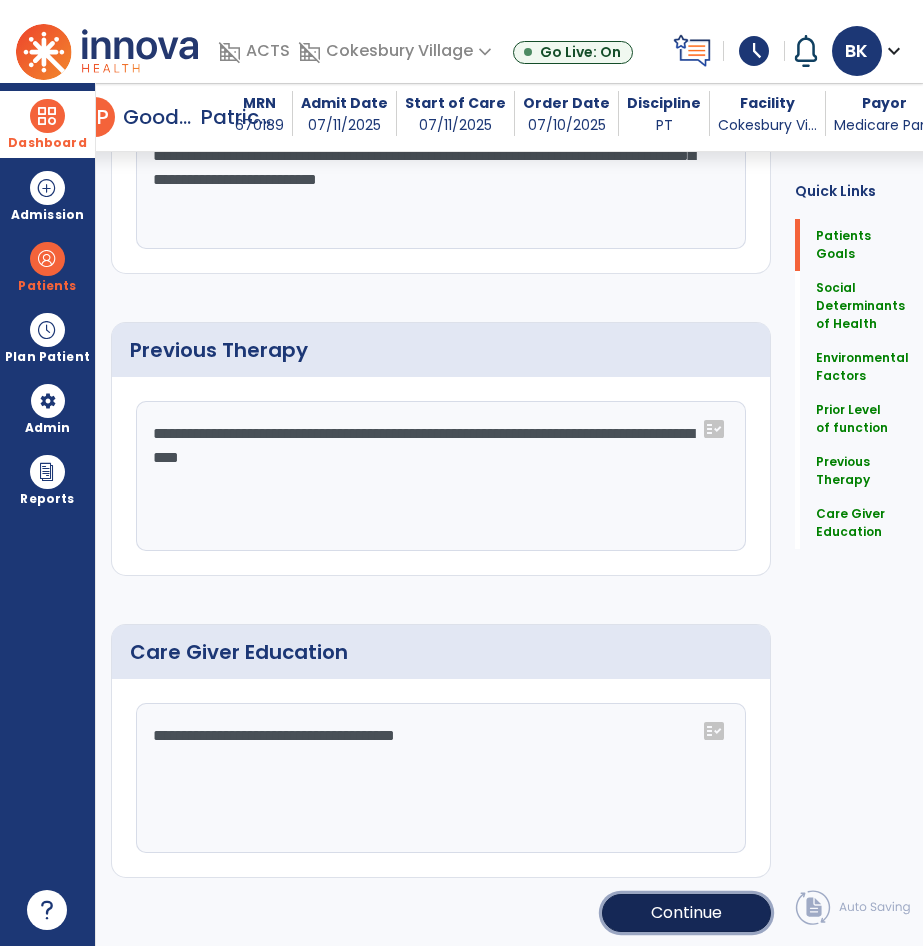 click on "Continue" 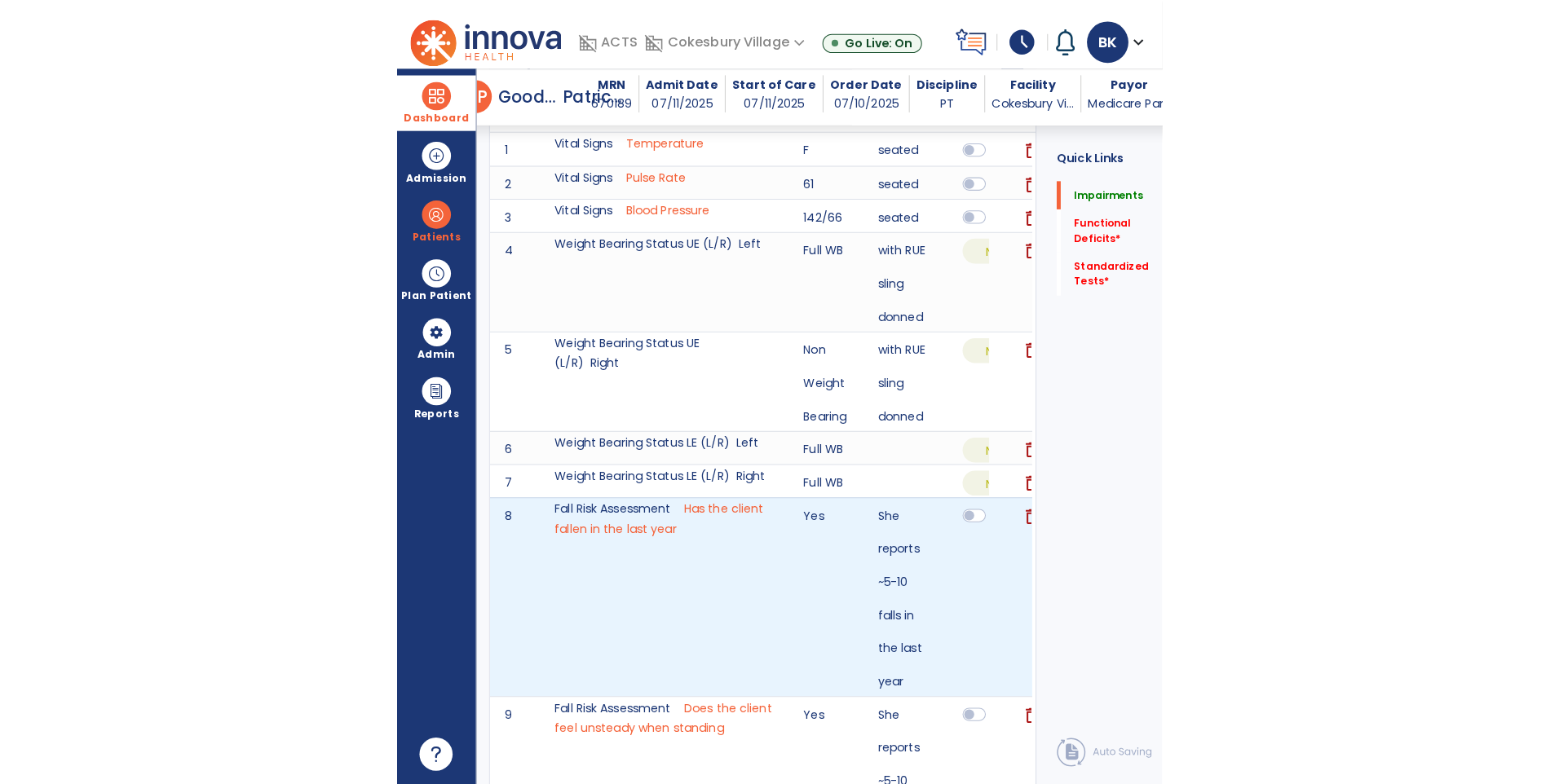 scroll, scrollTop: 244, scrollLeft: 0, axis: vertical 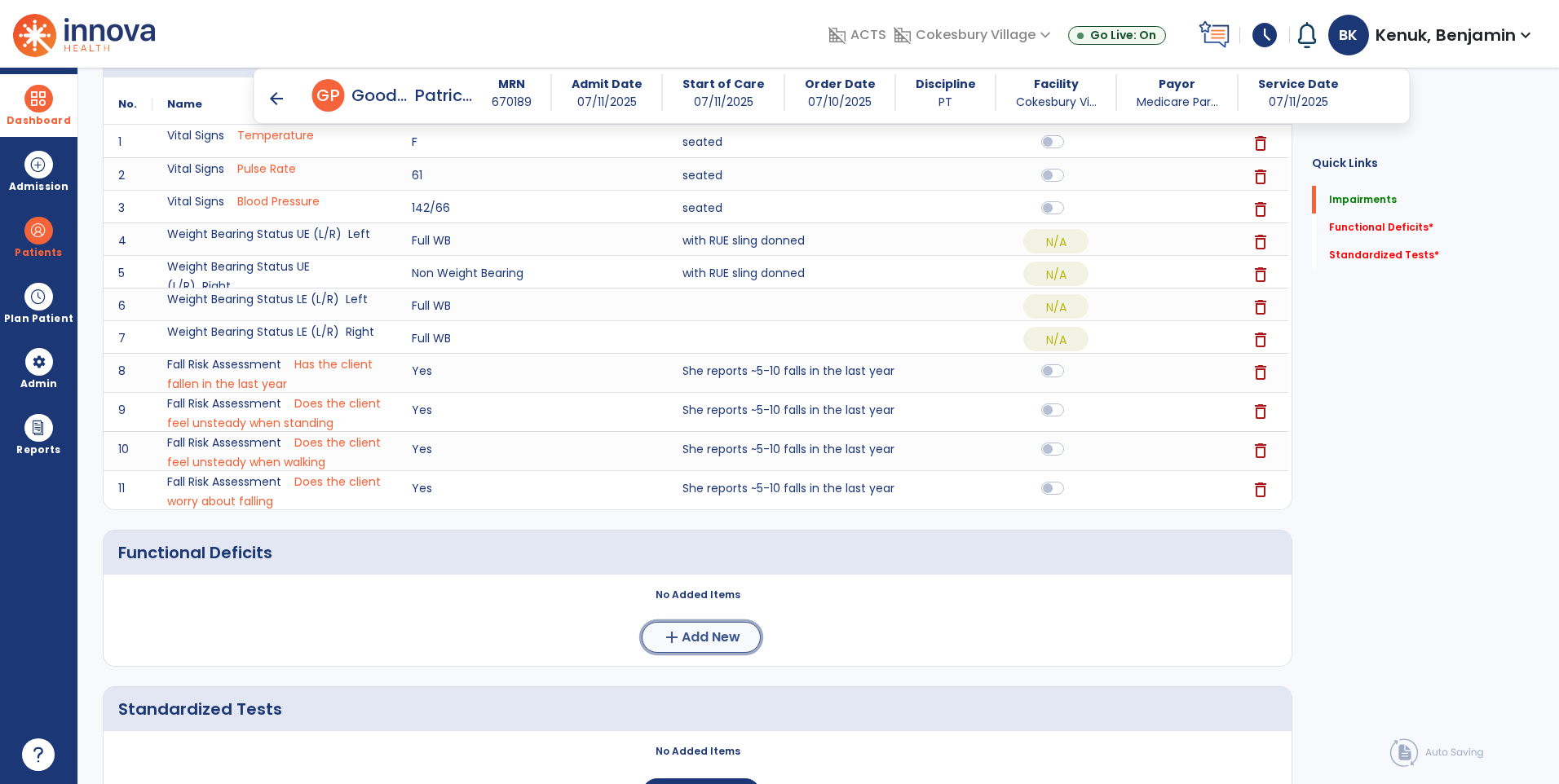 click on "add  Add New" 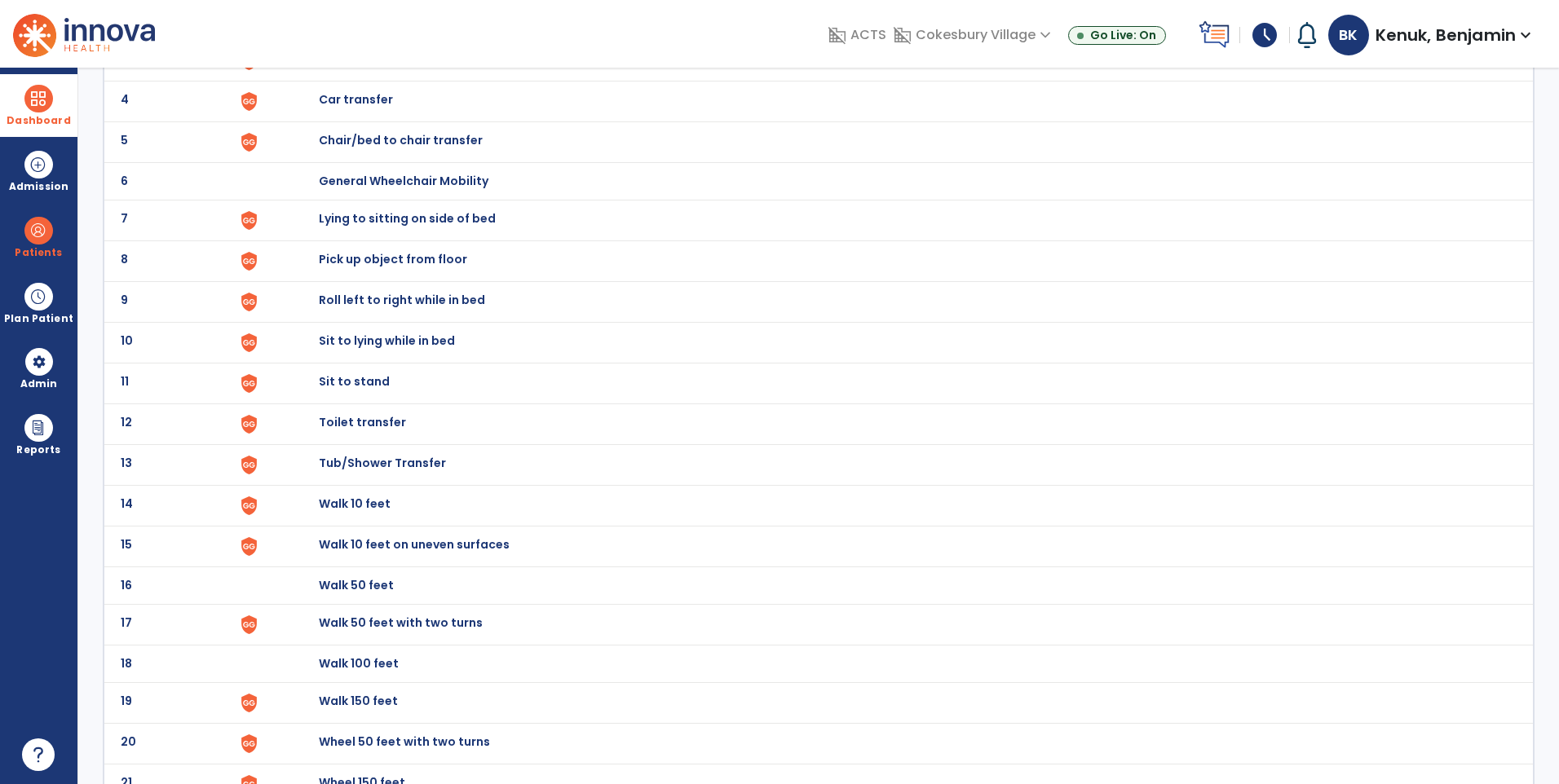 scroll, scrollTop: 0, scrollLeft: 0, axis: both 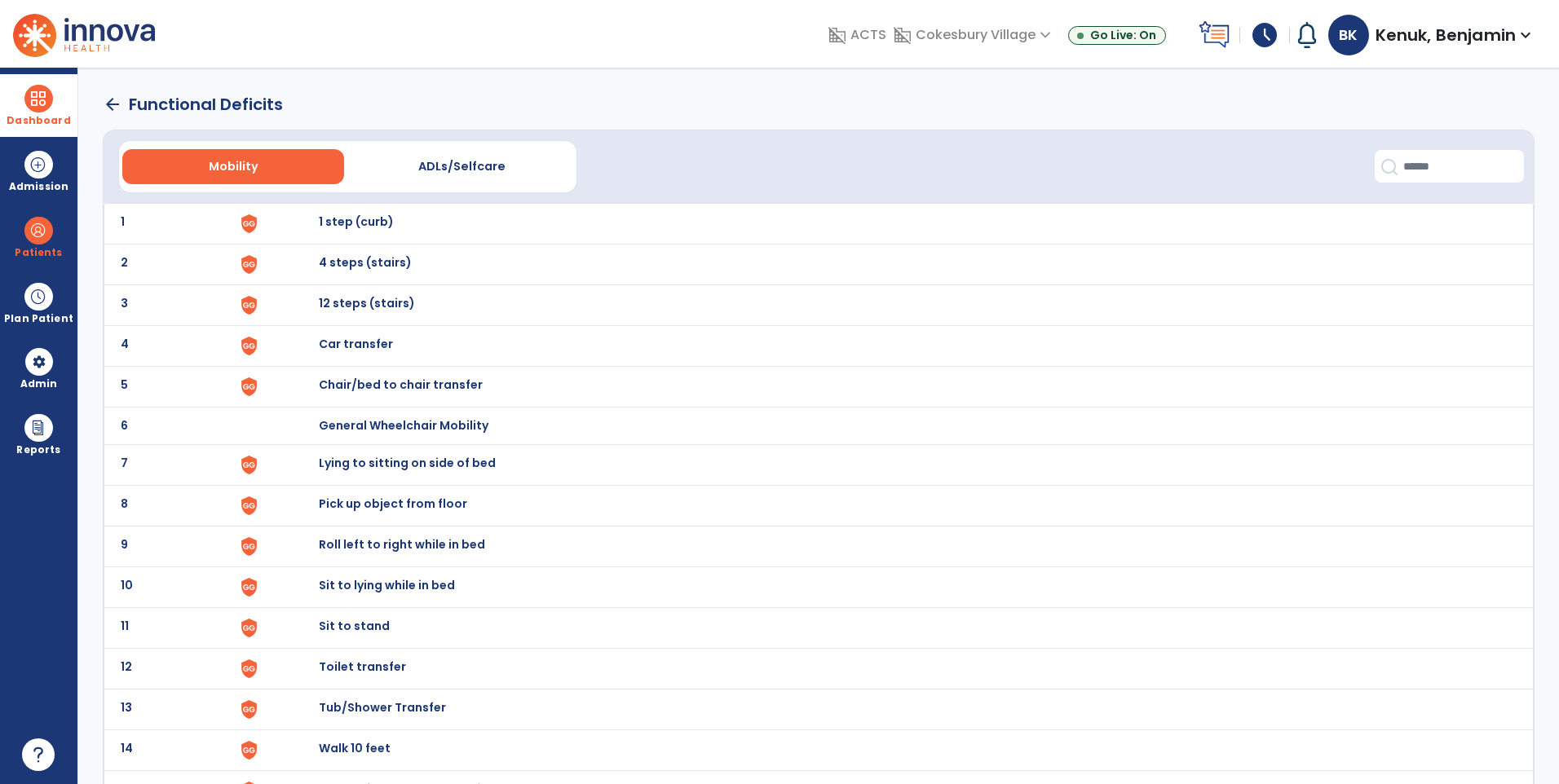 click on "Pick up object from floor" at bounding box center [356, 222] 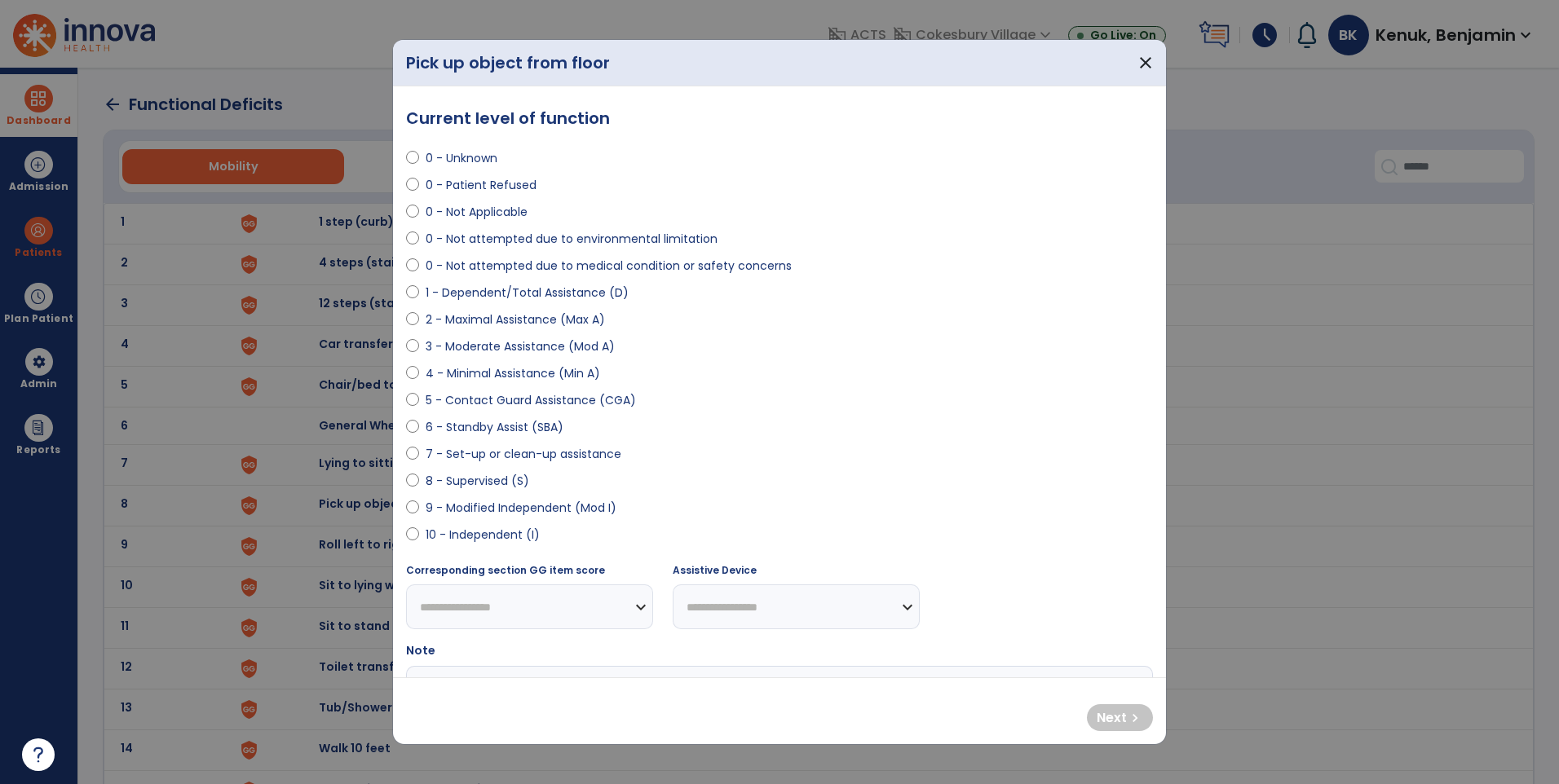 click on "9 - Modified Independent (Mod I)" at bounding box center (521, 508) 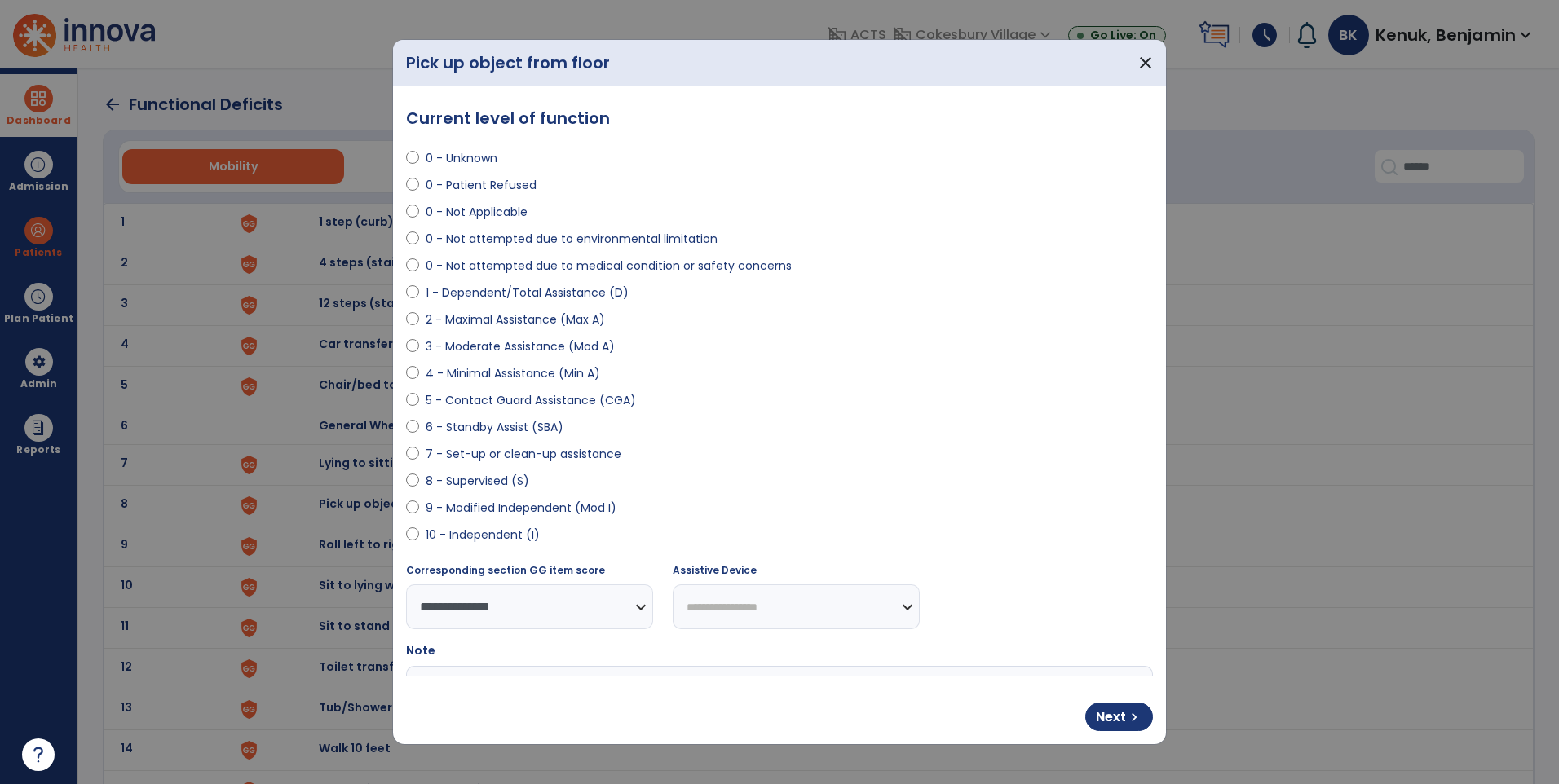 click on "0 - Not attempted due to medical condition or safety concerns" at bounding box center [608, 266] 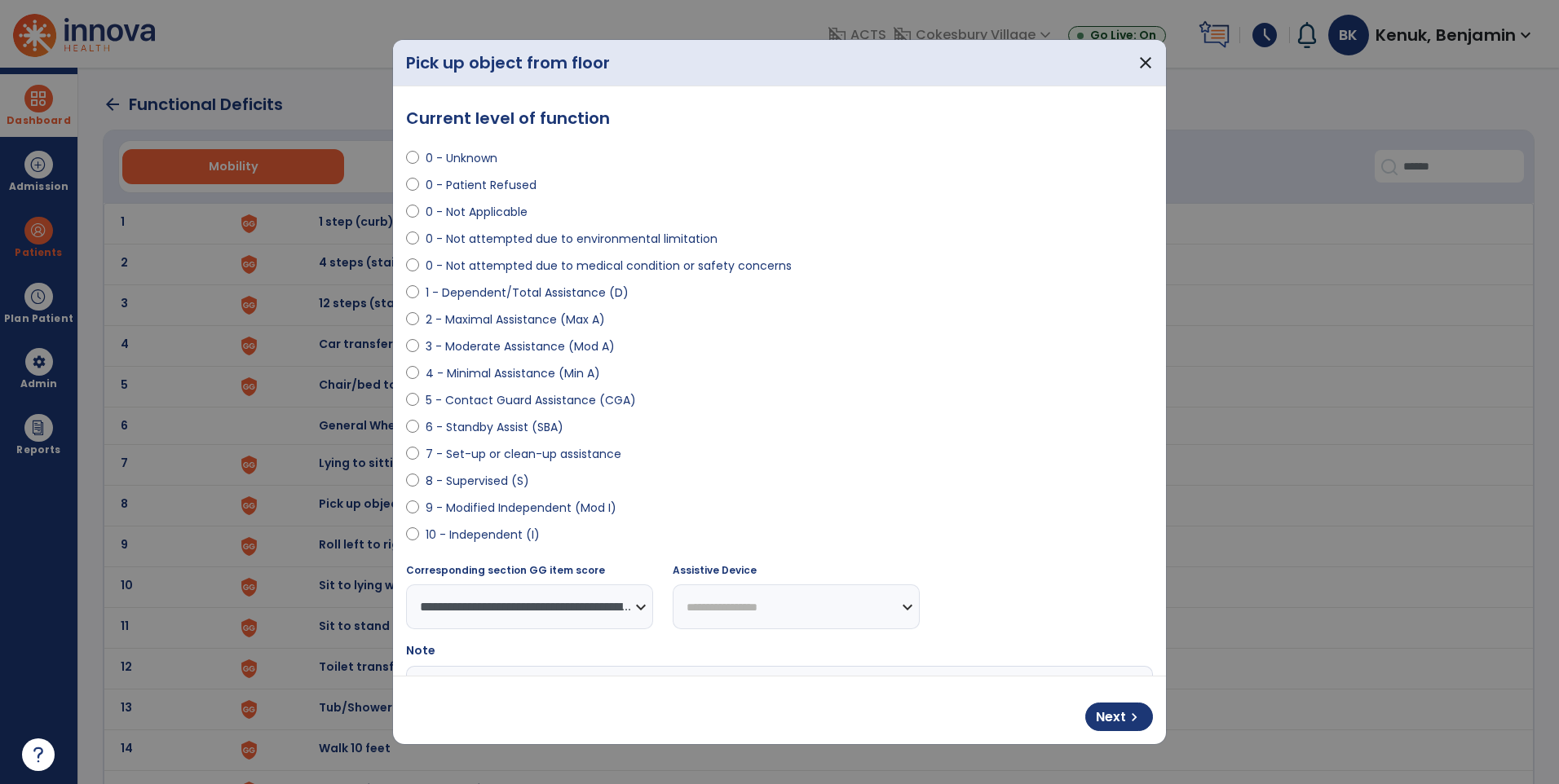 click on "1 - Dependent/Total Assistance (D)" at bounding box center (527, 293) 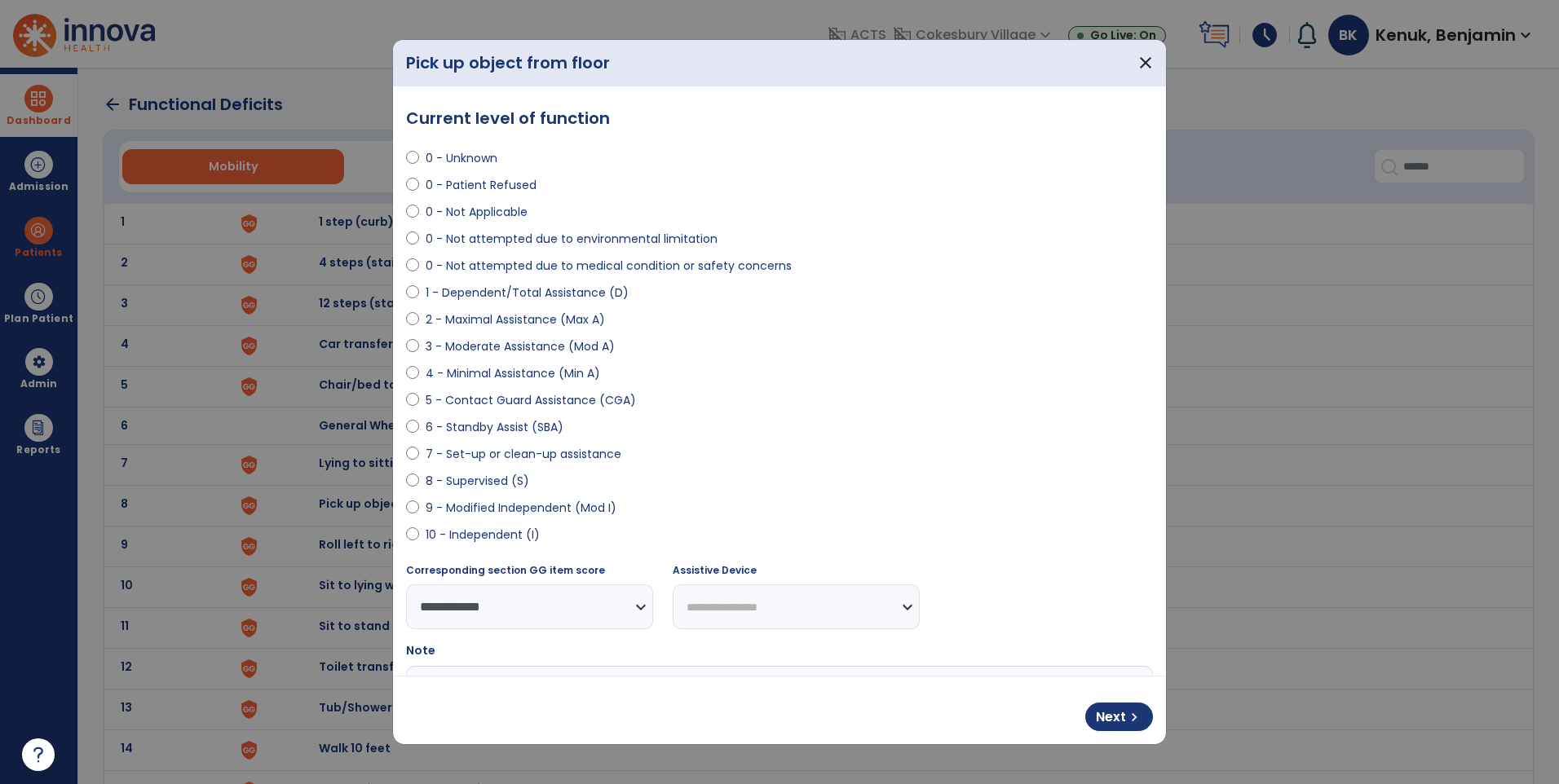 click on "0 - Not attempted due to medical condition or safety concerns" at bounding box center (608, 266) 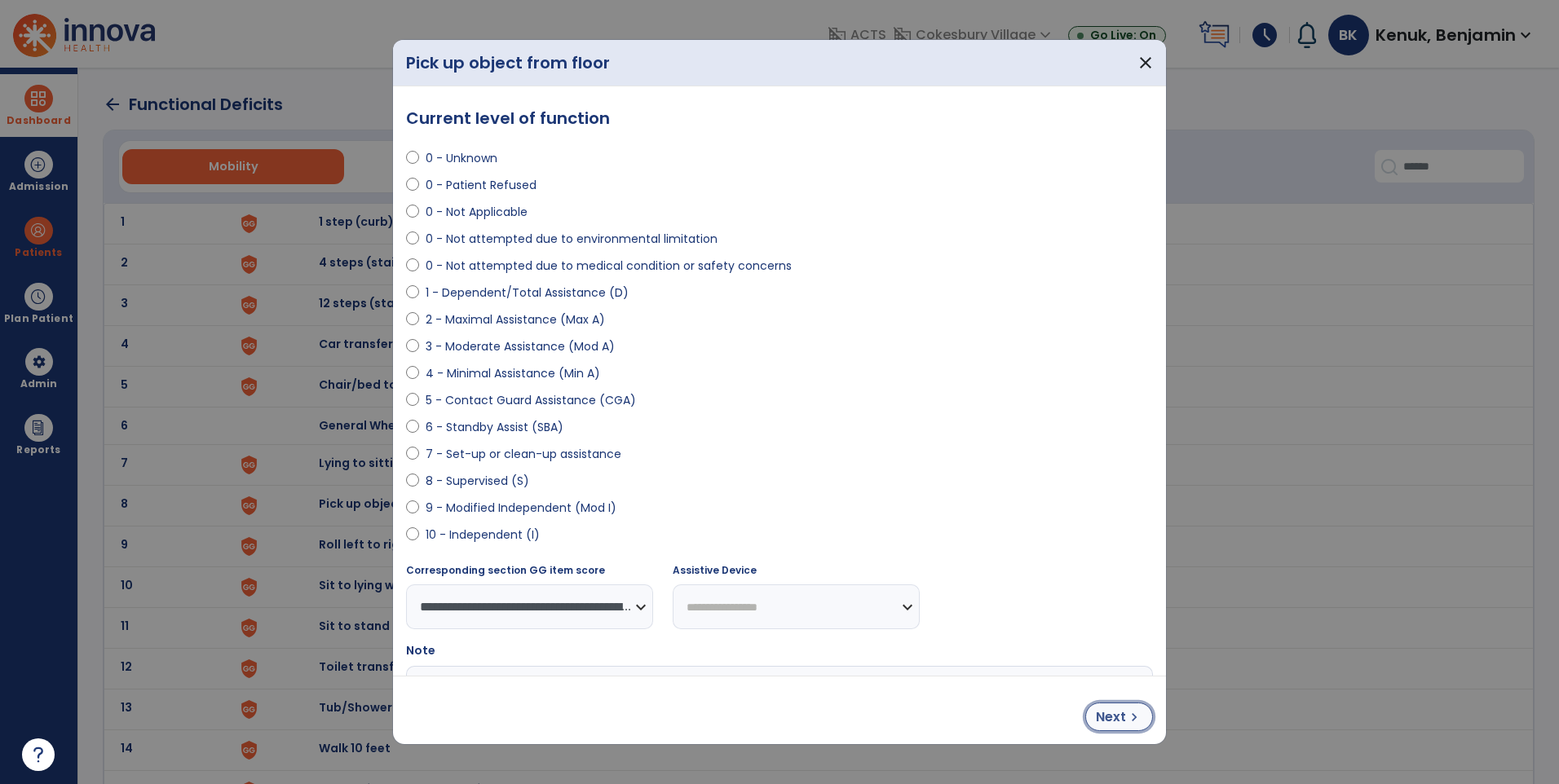 click on "Next" at bounding box center [1111, 717] 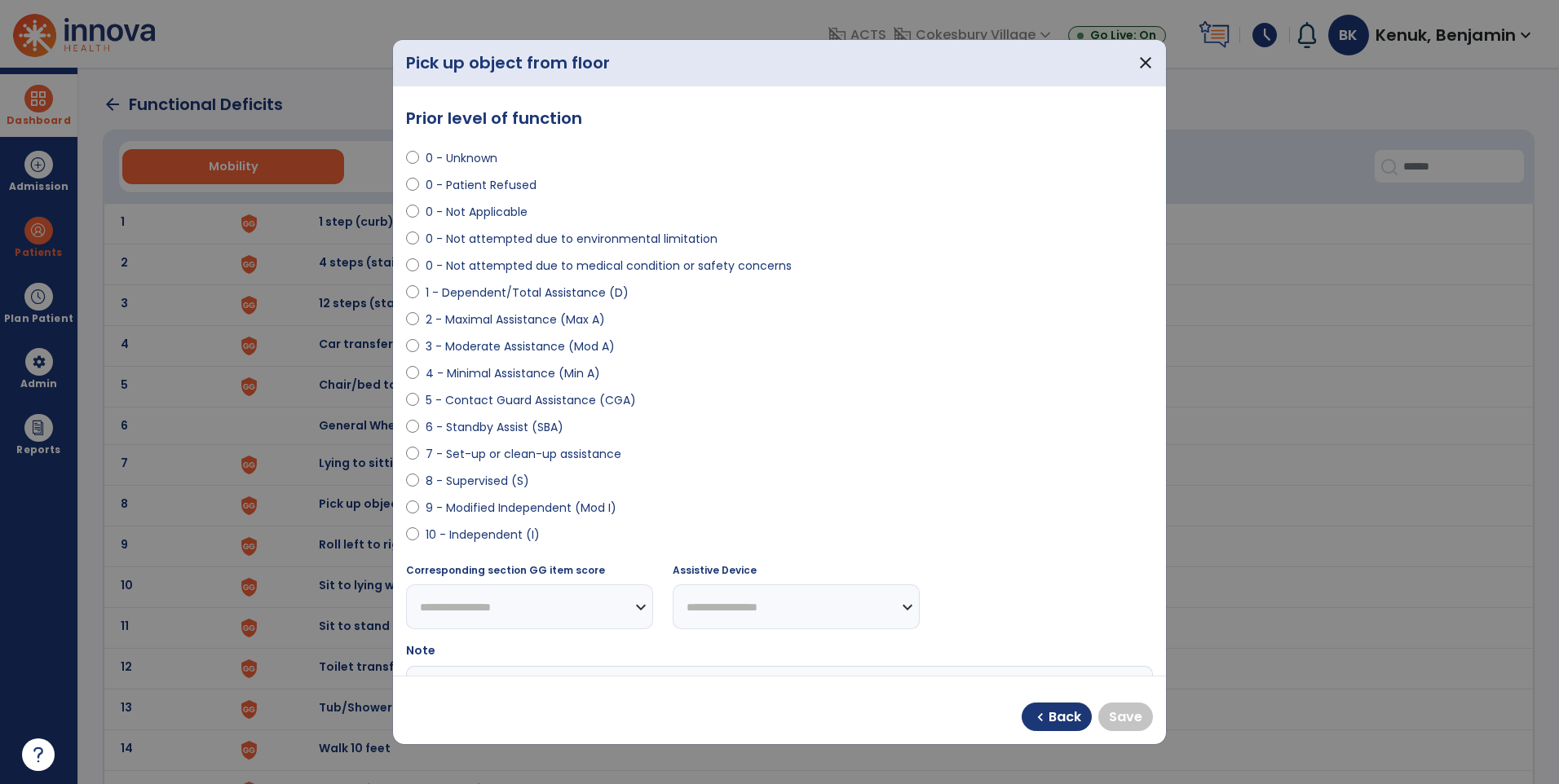 click on "9 - Modified Independent (Mod I)" at bounding box center (521, 508) 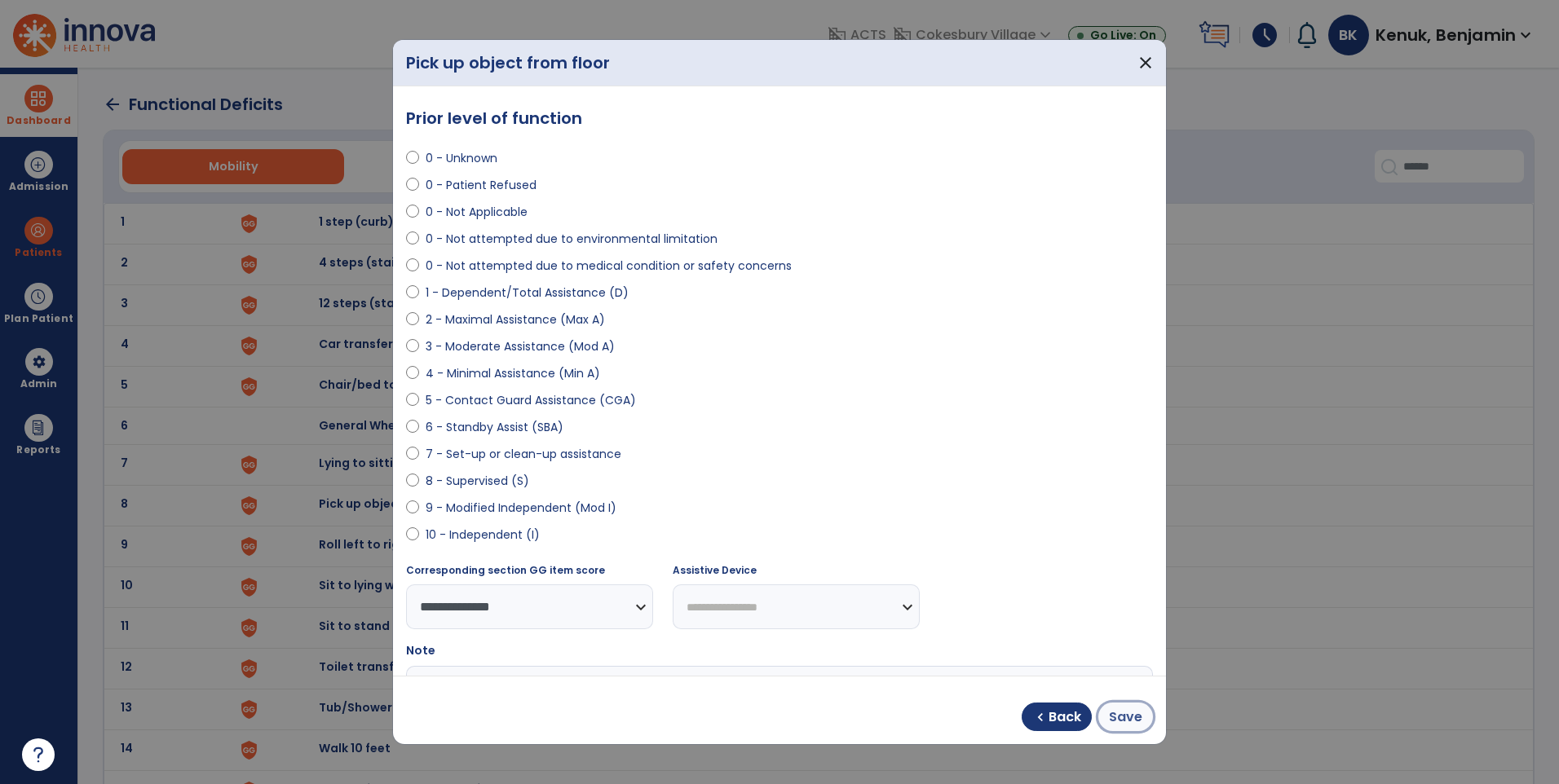 click on "Save" at bounding box center (1125, 717) 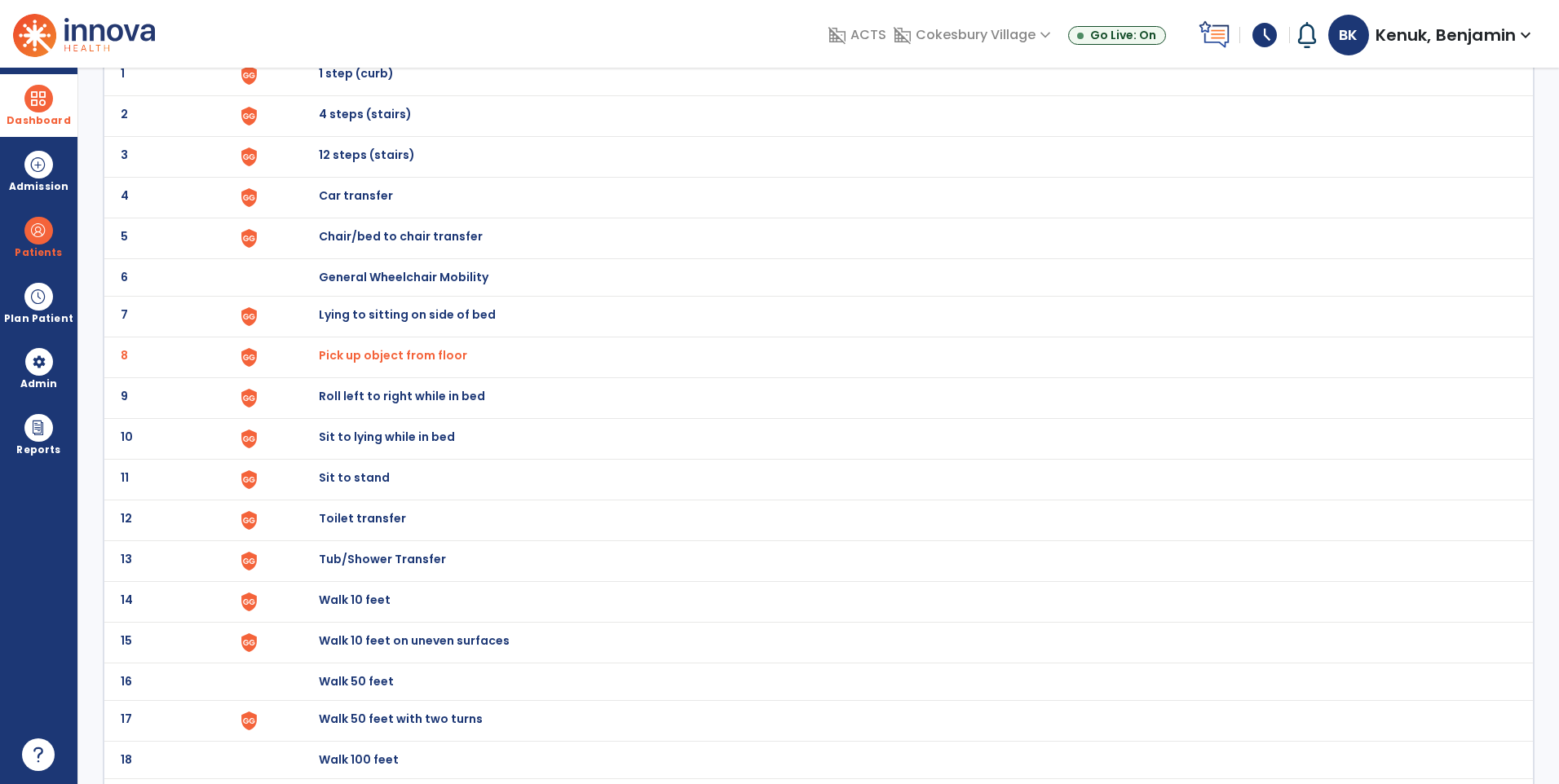 scroll, scrollTop: 163, scrollLeft: 0, axis: vertical 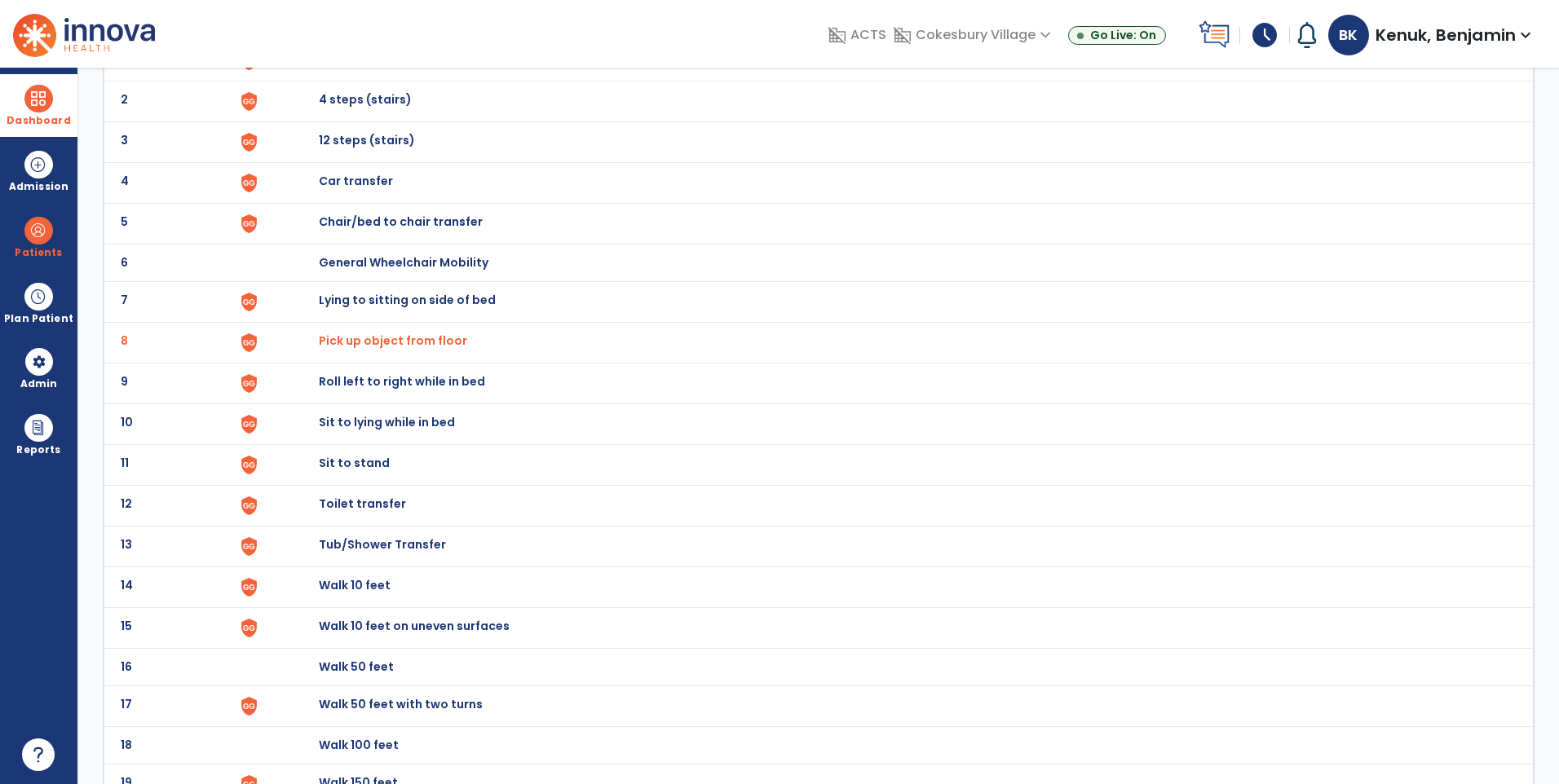 click on "Sit to stand" at bounding box center (356, 59) 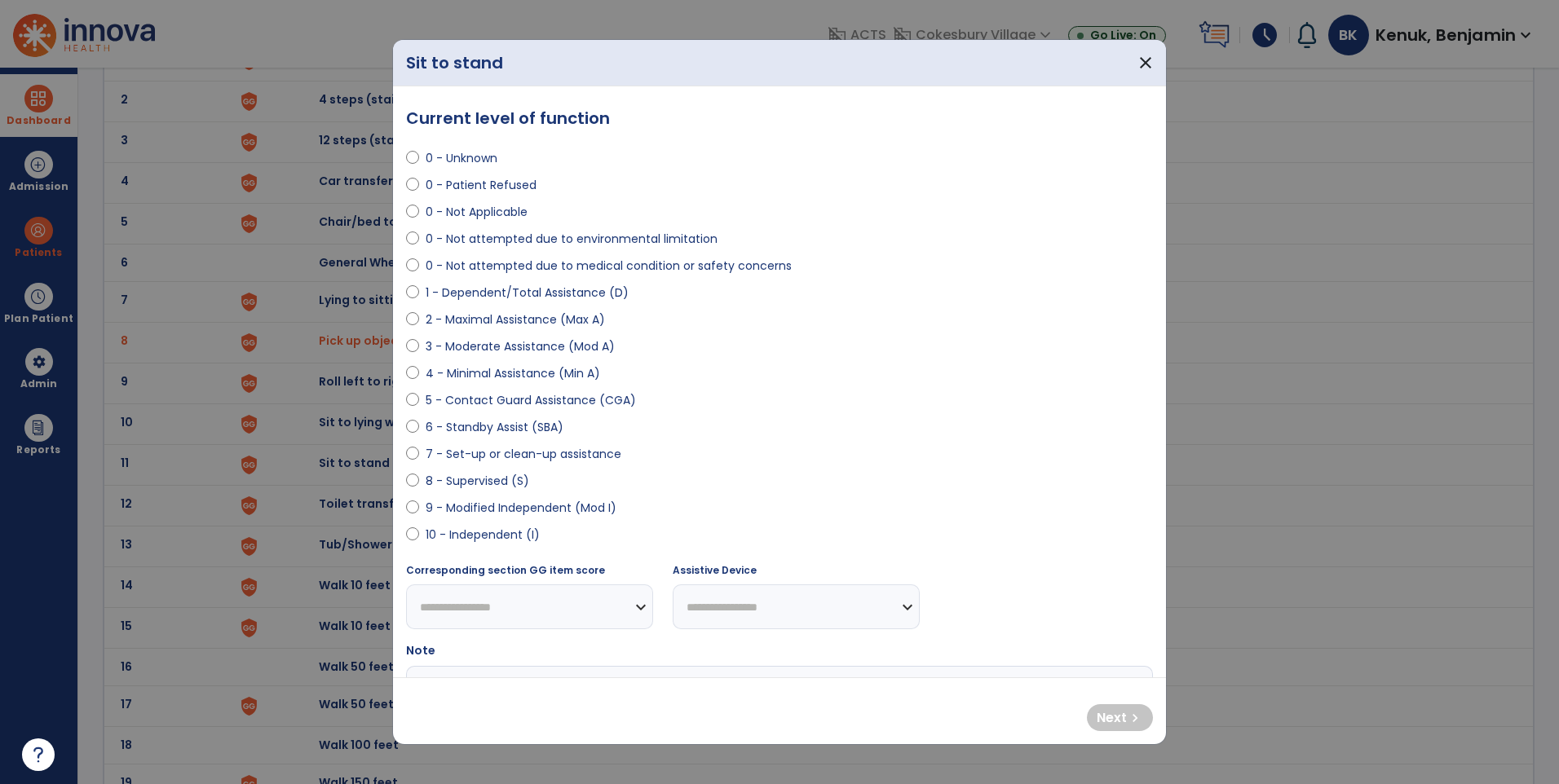 click on "4 - Minimal Assistance (Min A)" at bounding box center [513, 373] 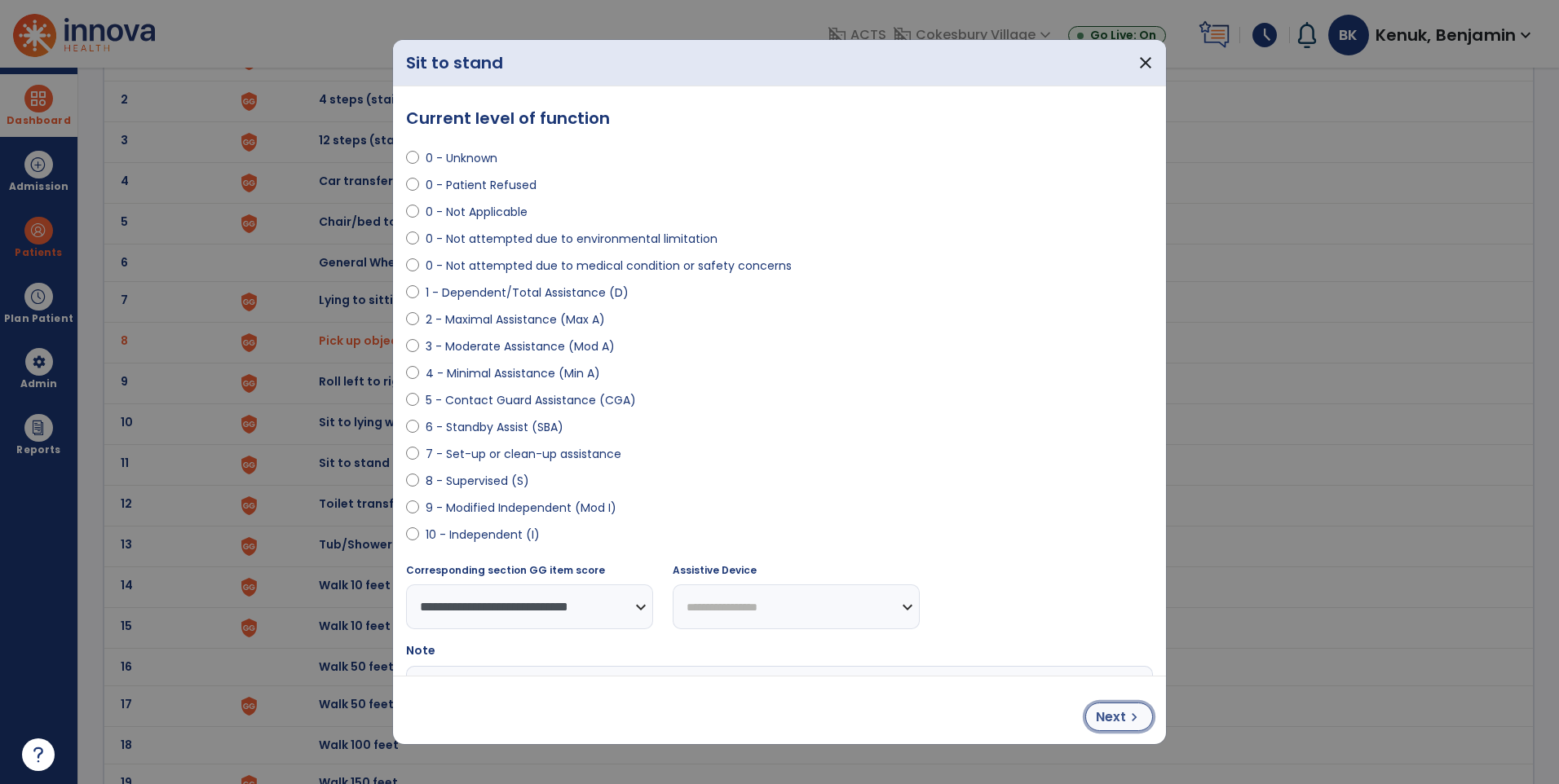 click on "Next" at bounding box center [1111, 717] 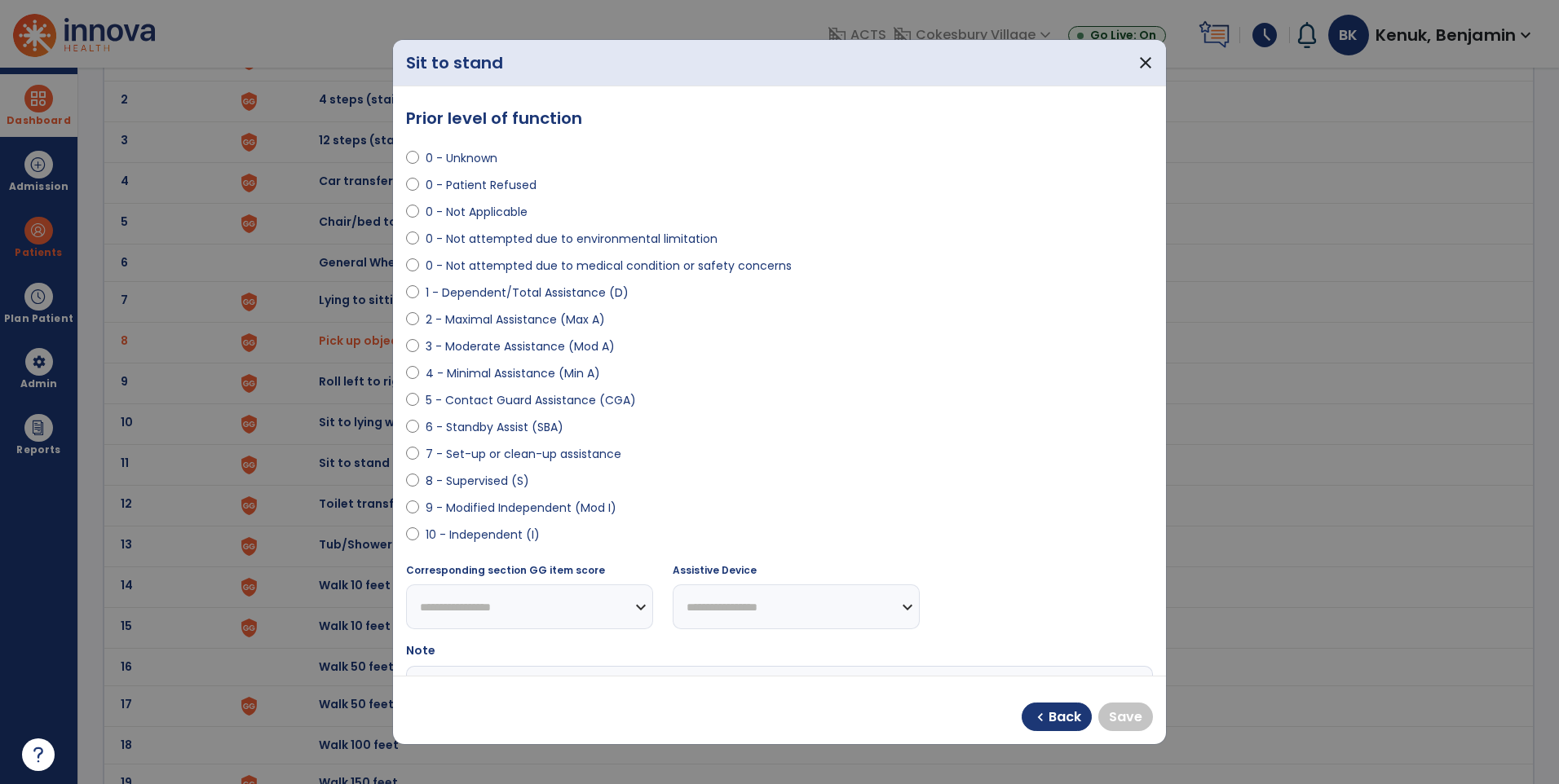 click on "9 - Modified Independent (Mod I)" at bounding box center [521, 508] 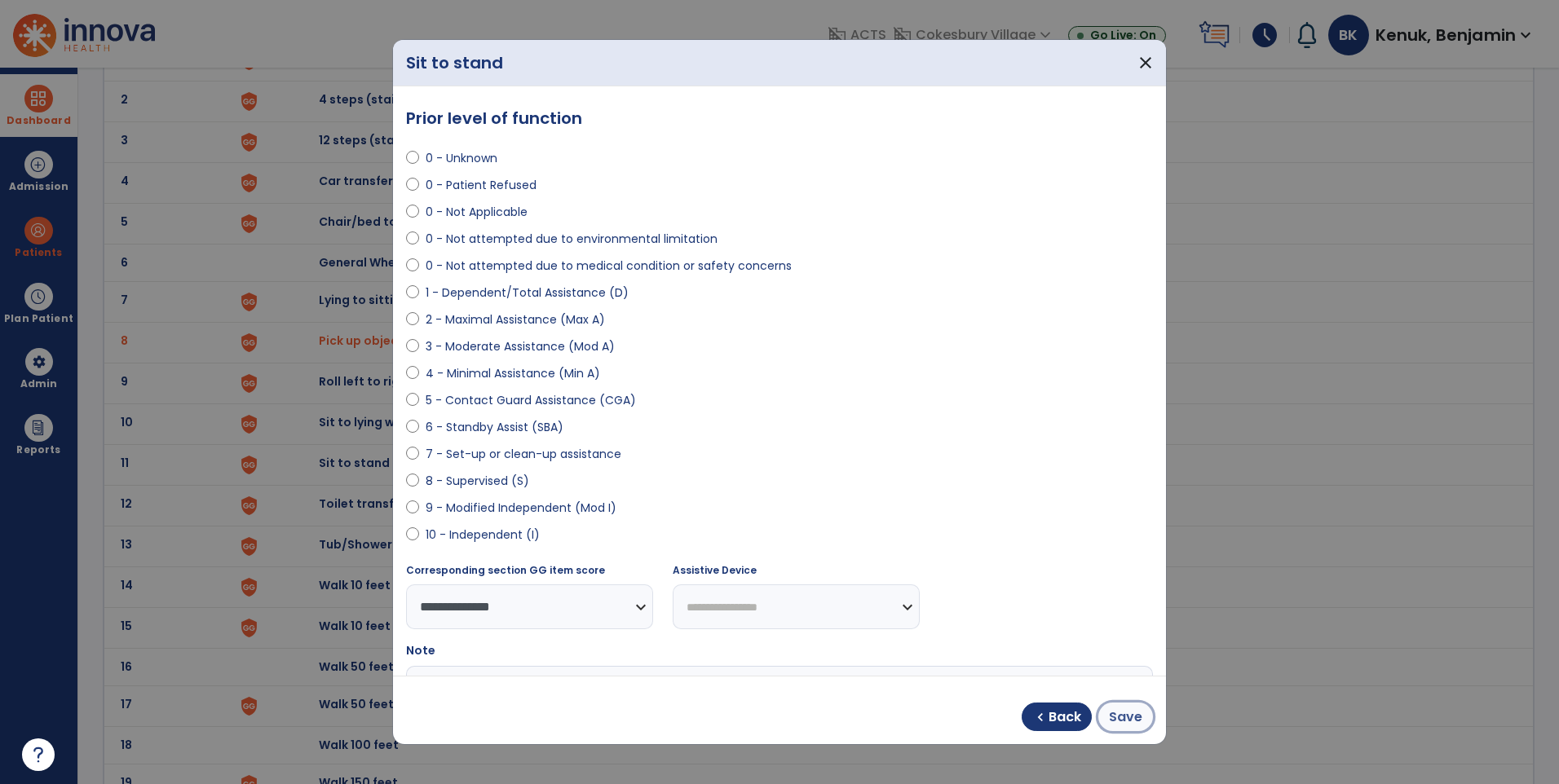 click on "Save" at bounding box center (1125, 716) 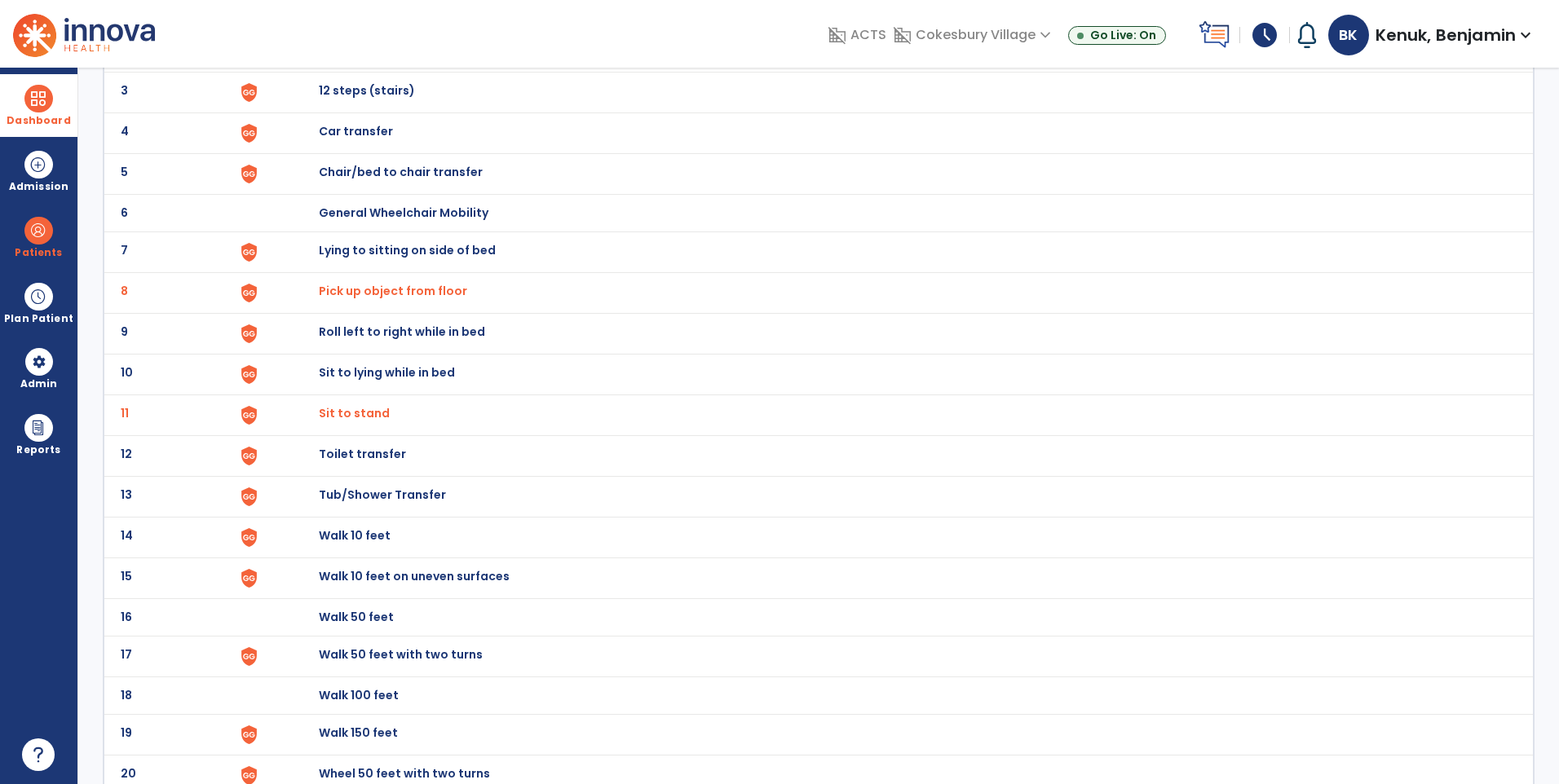 scroll, scrollTop: 326, scrollLeft: 0, axis: vertical 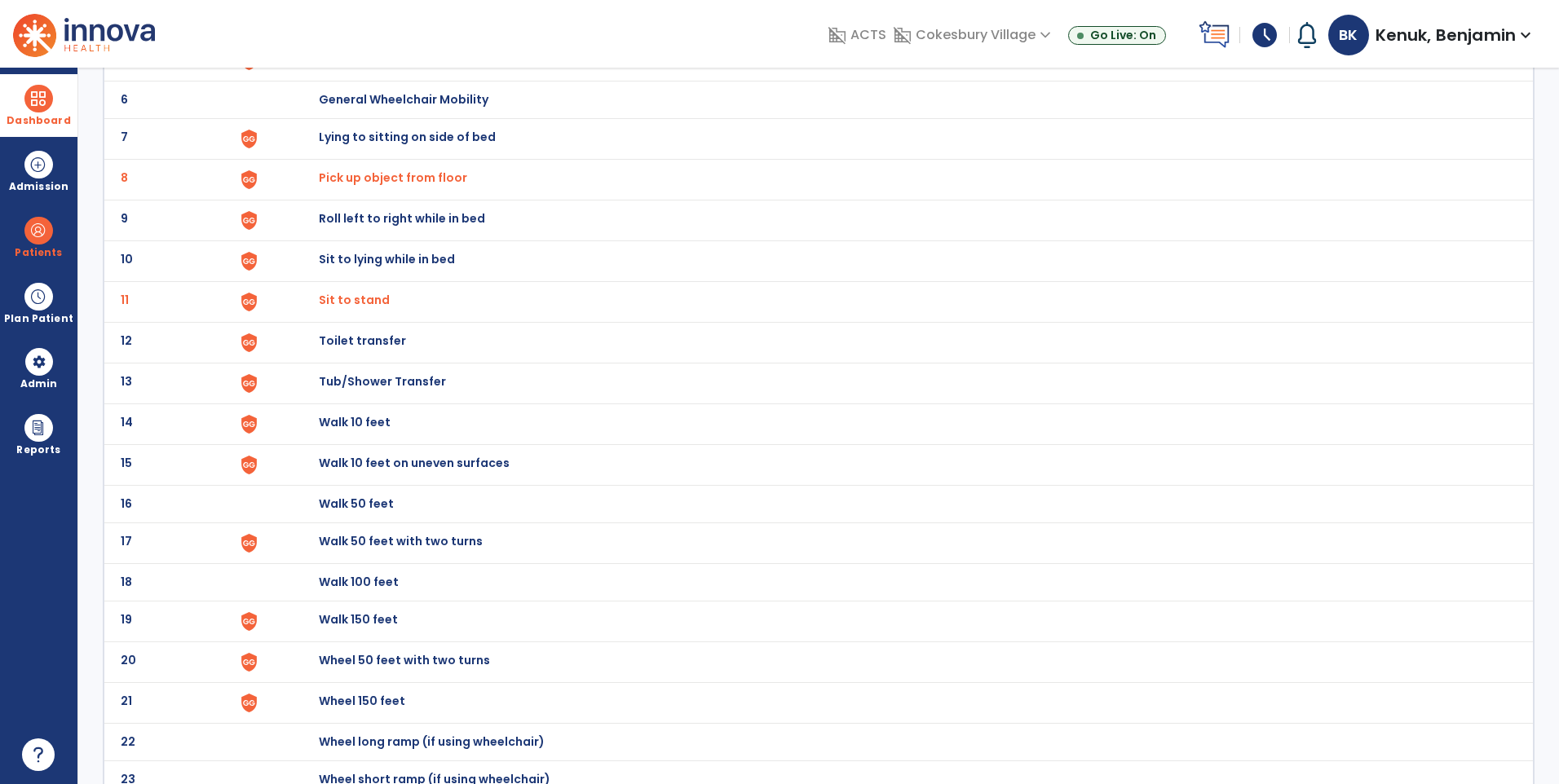 click on "Walk 10 feet" at bounding box center [356, -104] 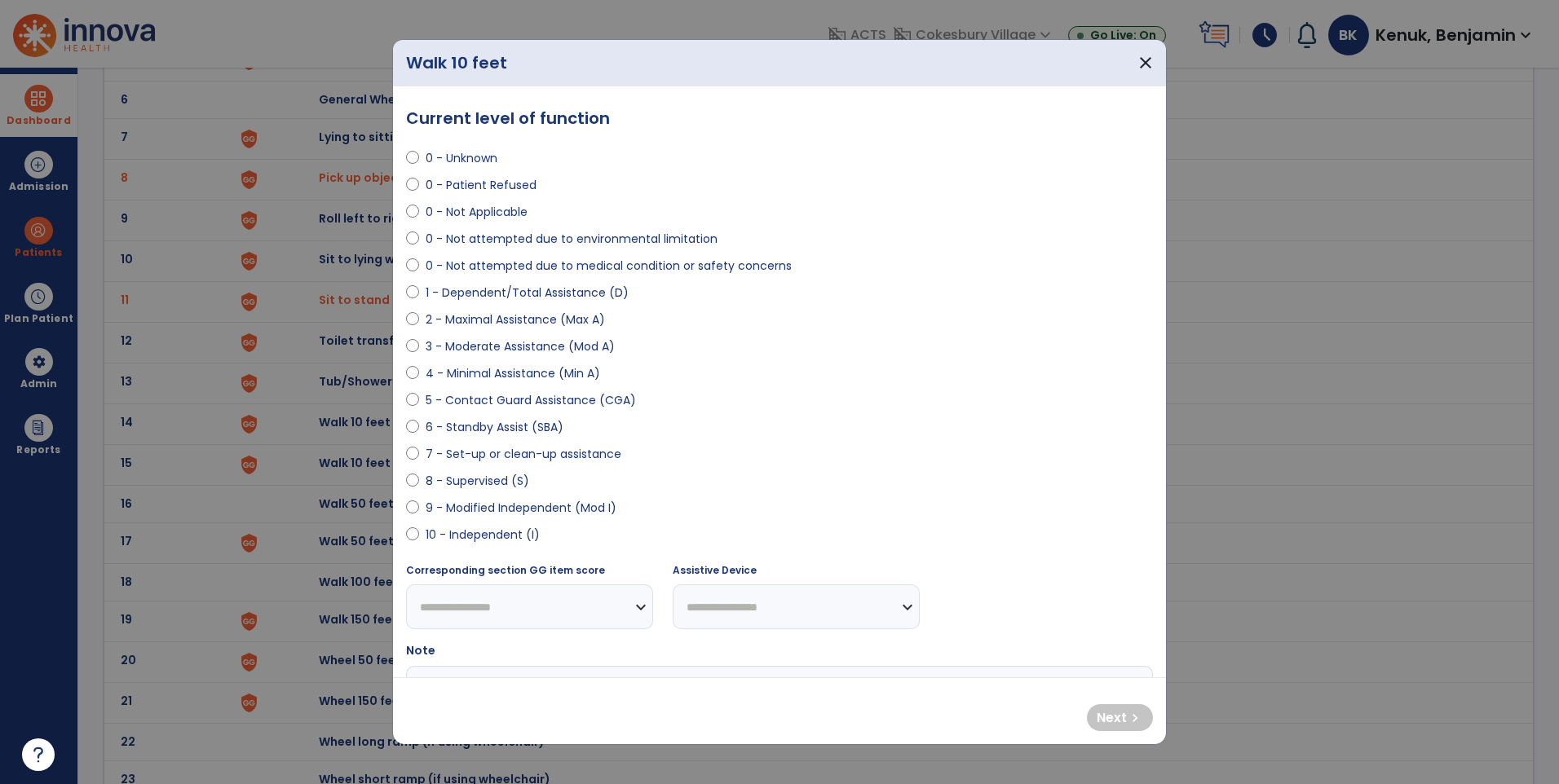 click on "4 - Minimal Assistance (Min A)" at bounding box center [513, 373] 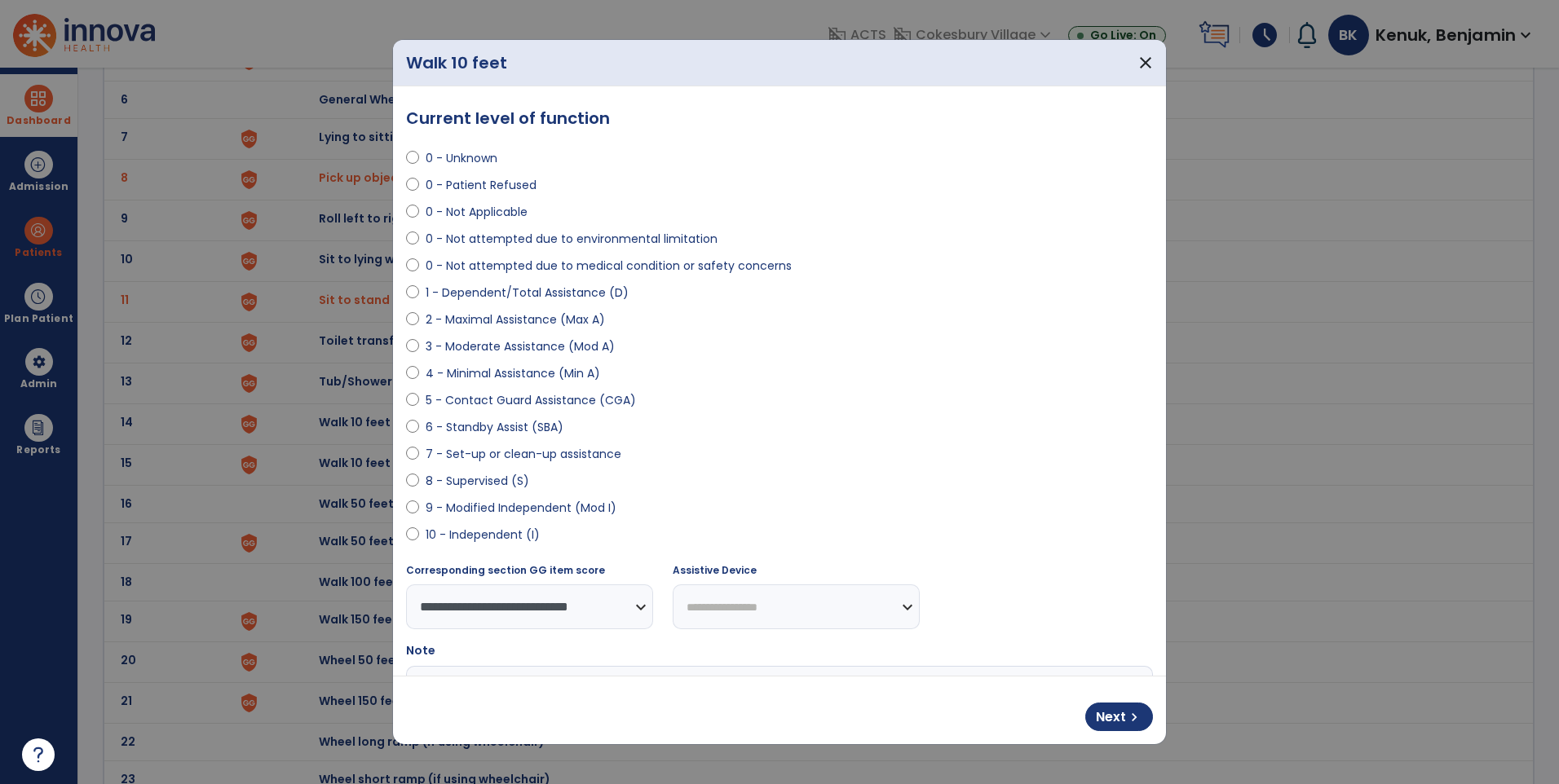 click on "**********" at bounding box center (796, 606) 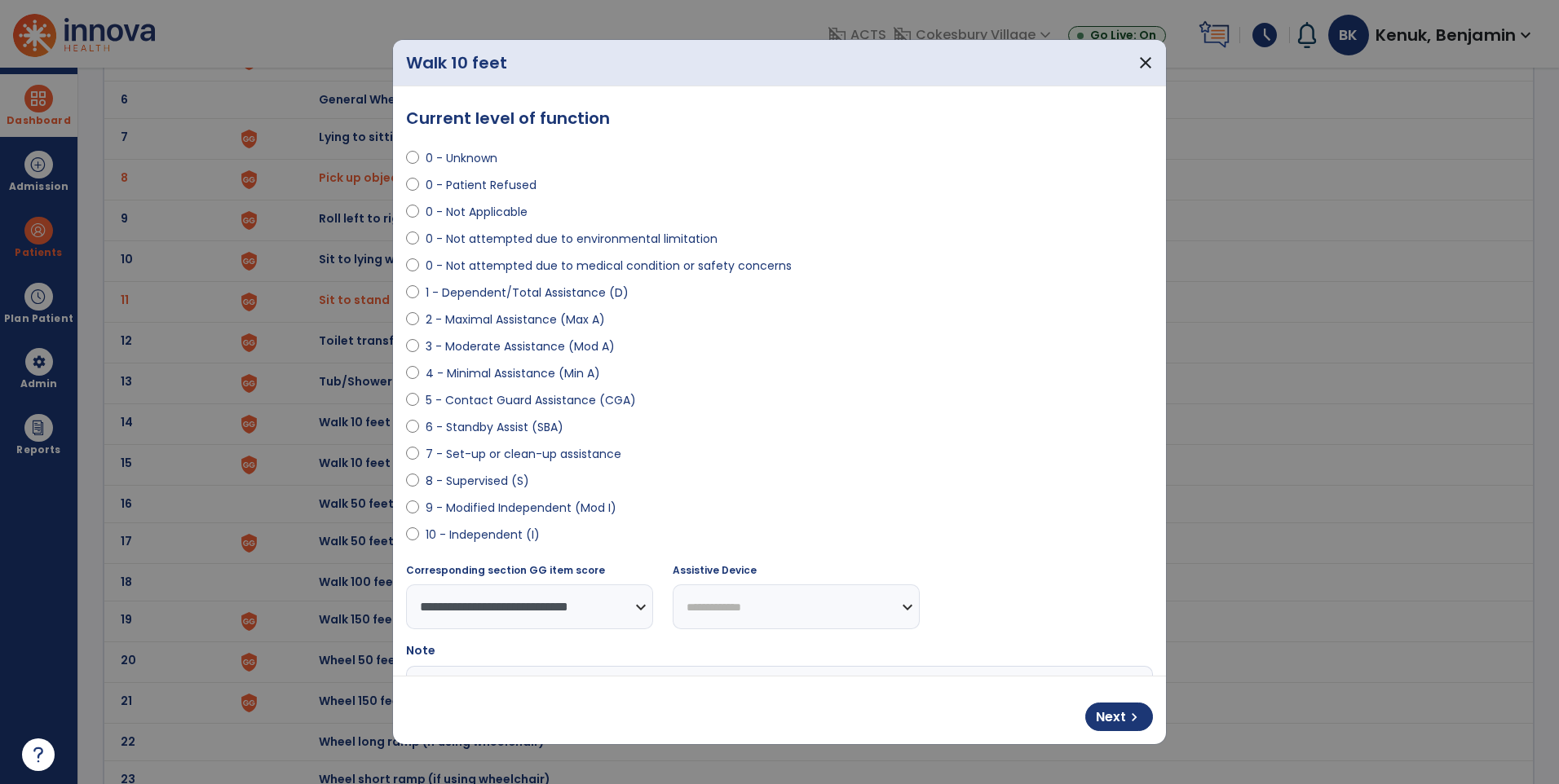 click on "**********" at bounding box center [796, 606] 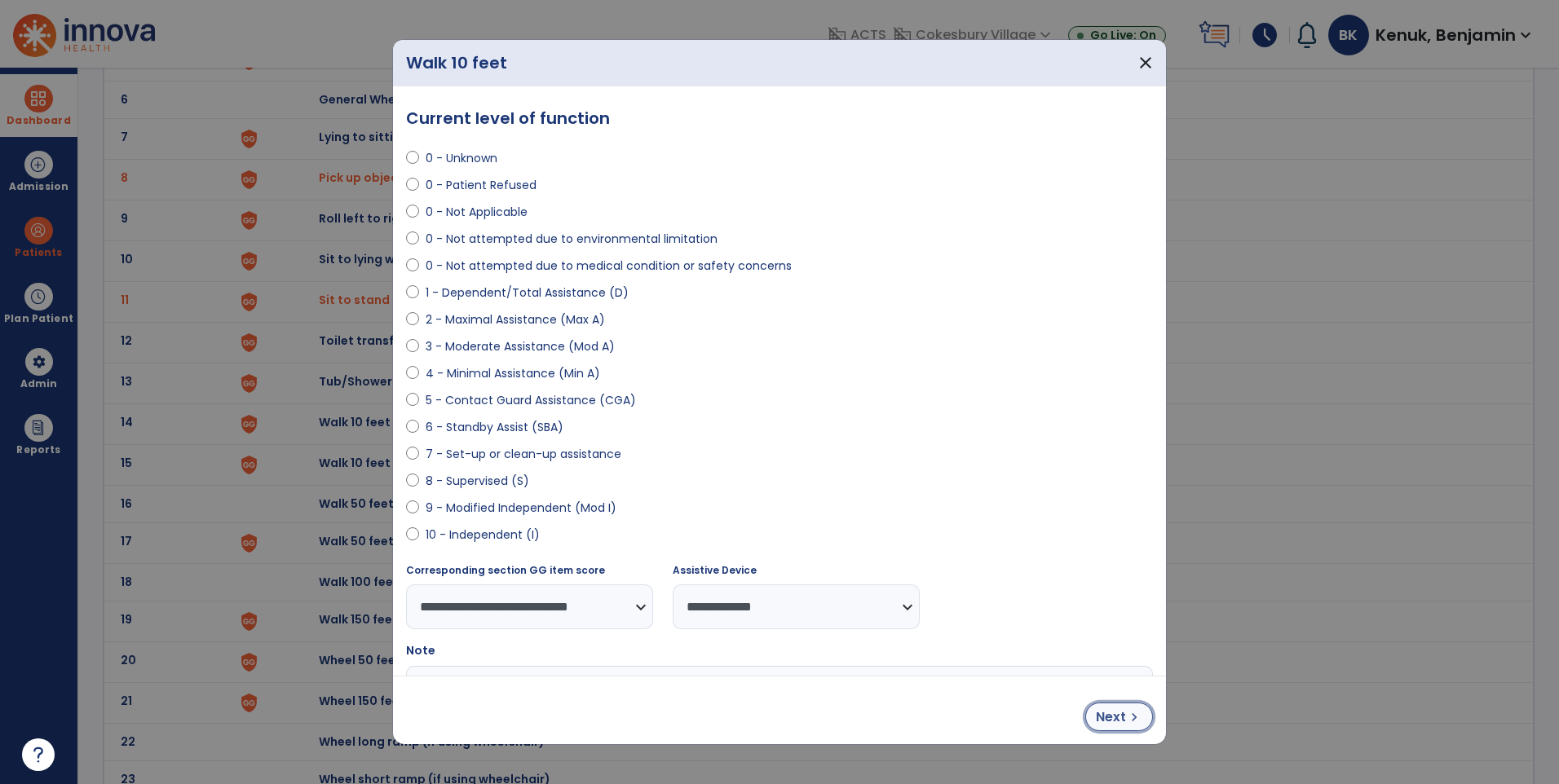 click on "Next  chevron_right" at bounding box center (1119, 716) 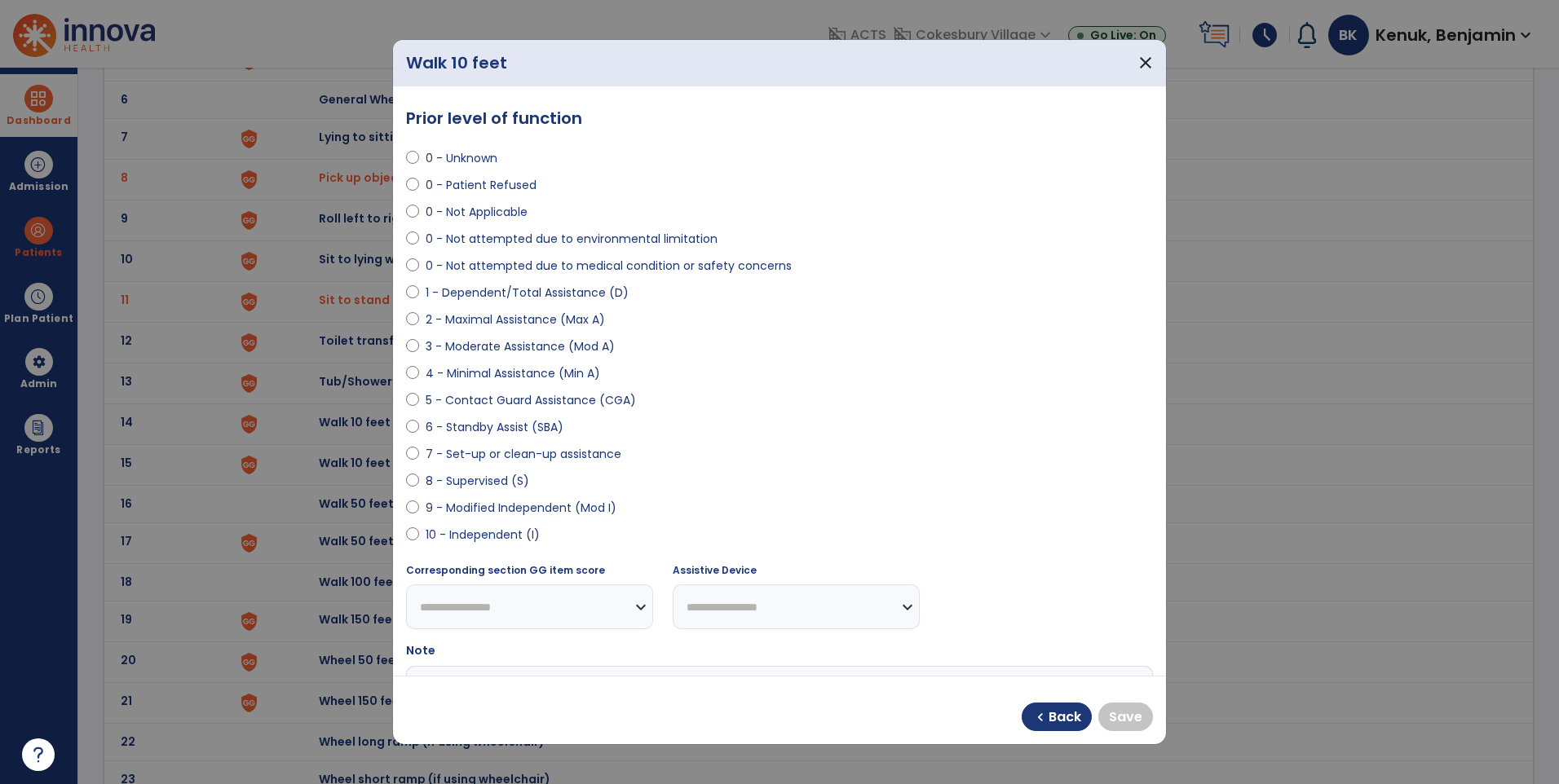 click on "9 - Modified Independent (Mod I)" at bounding box center (521, 508) 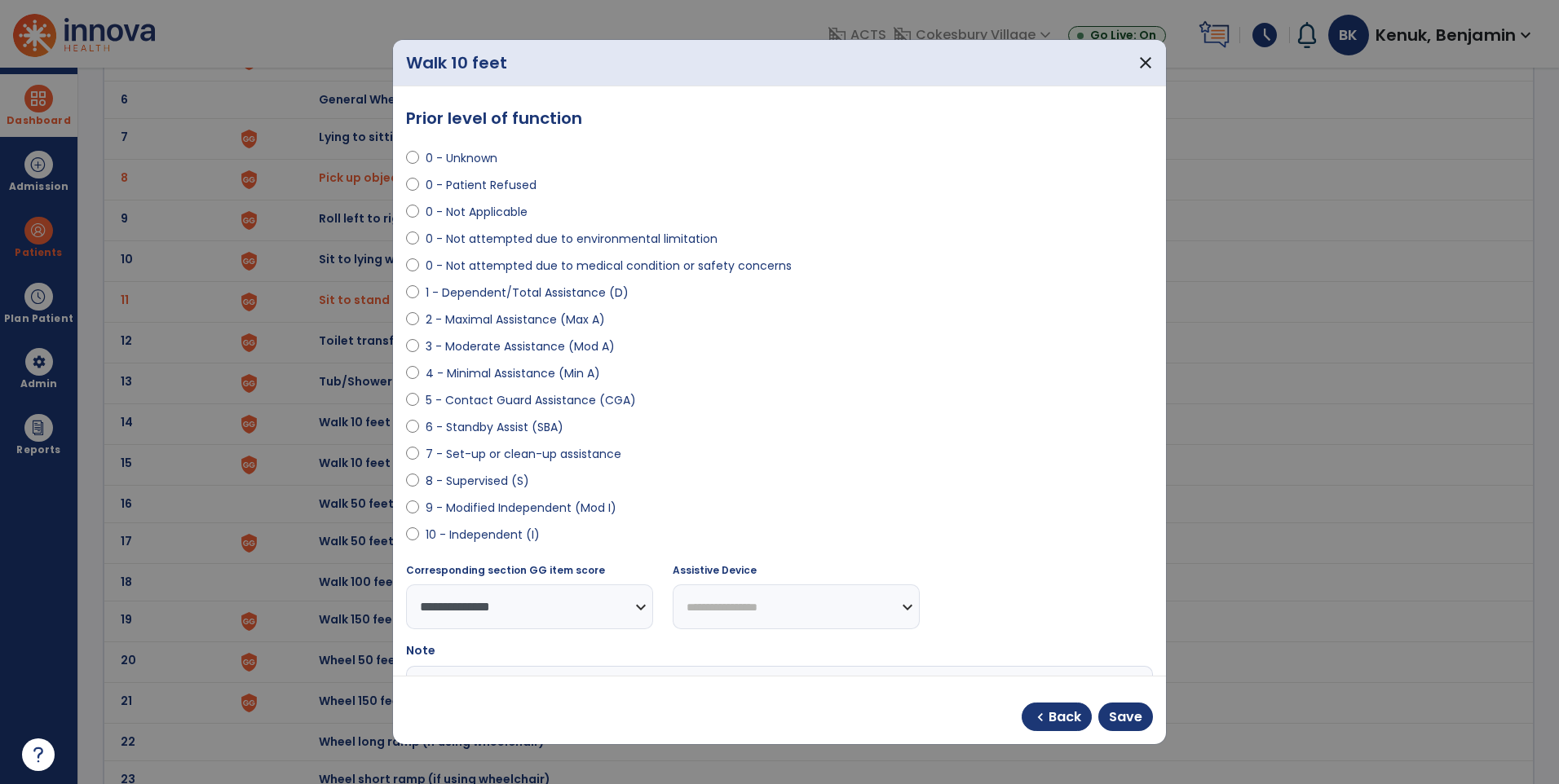 click on "**********" at bounding box center [796, 606] 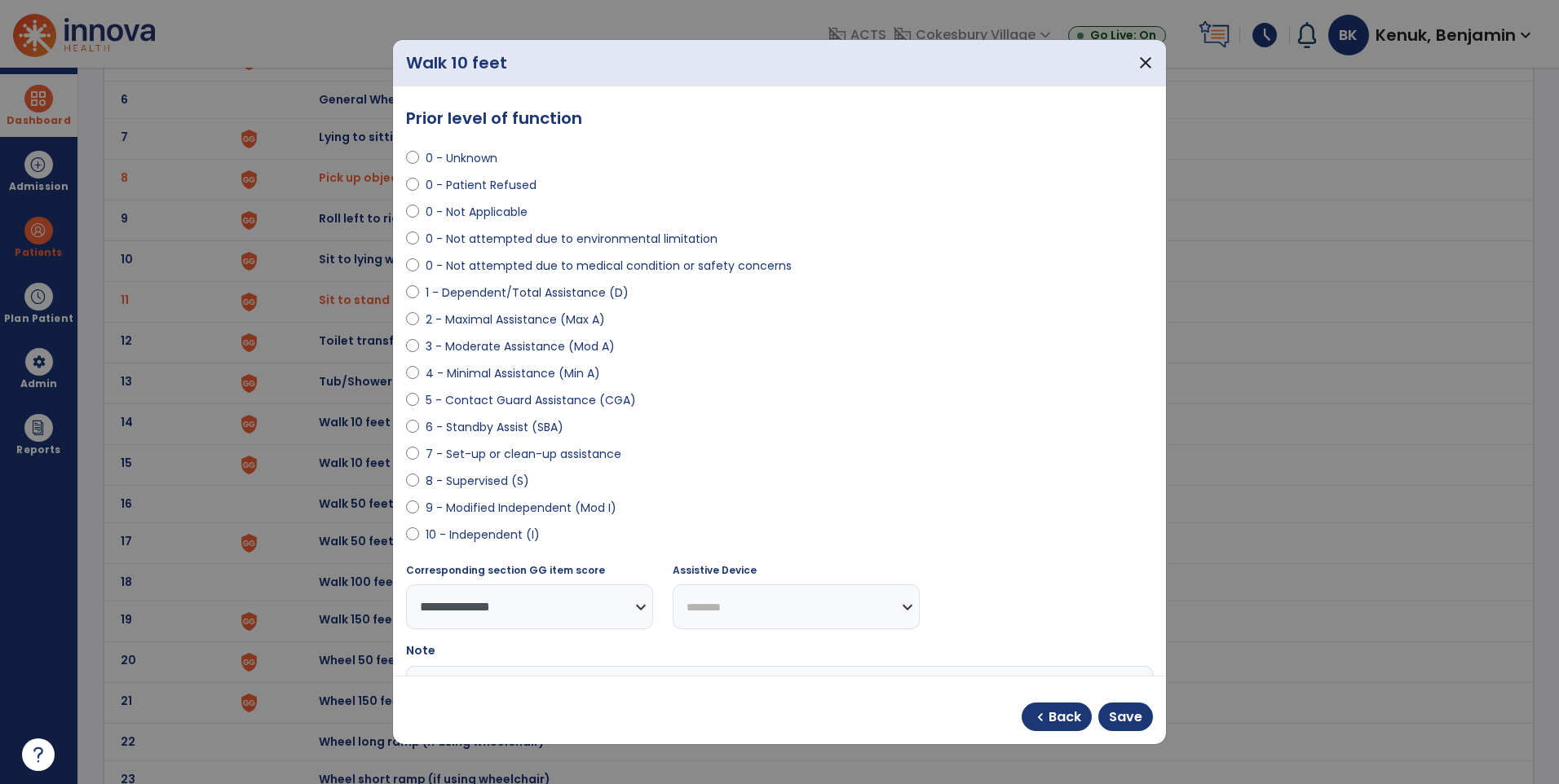 click on "**********" at bounding box center (796, 606) 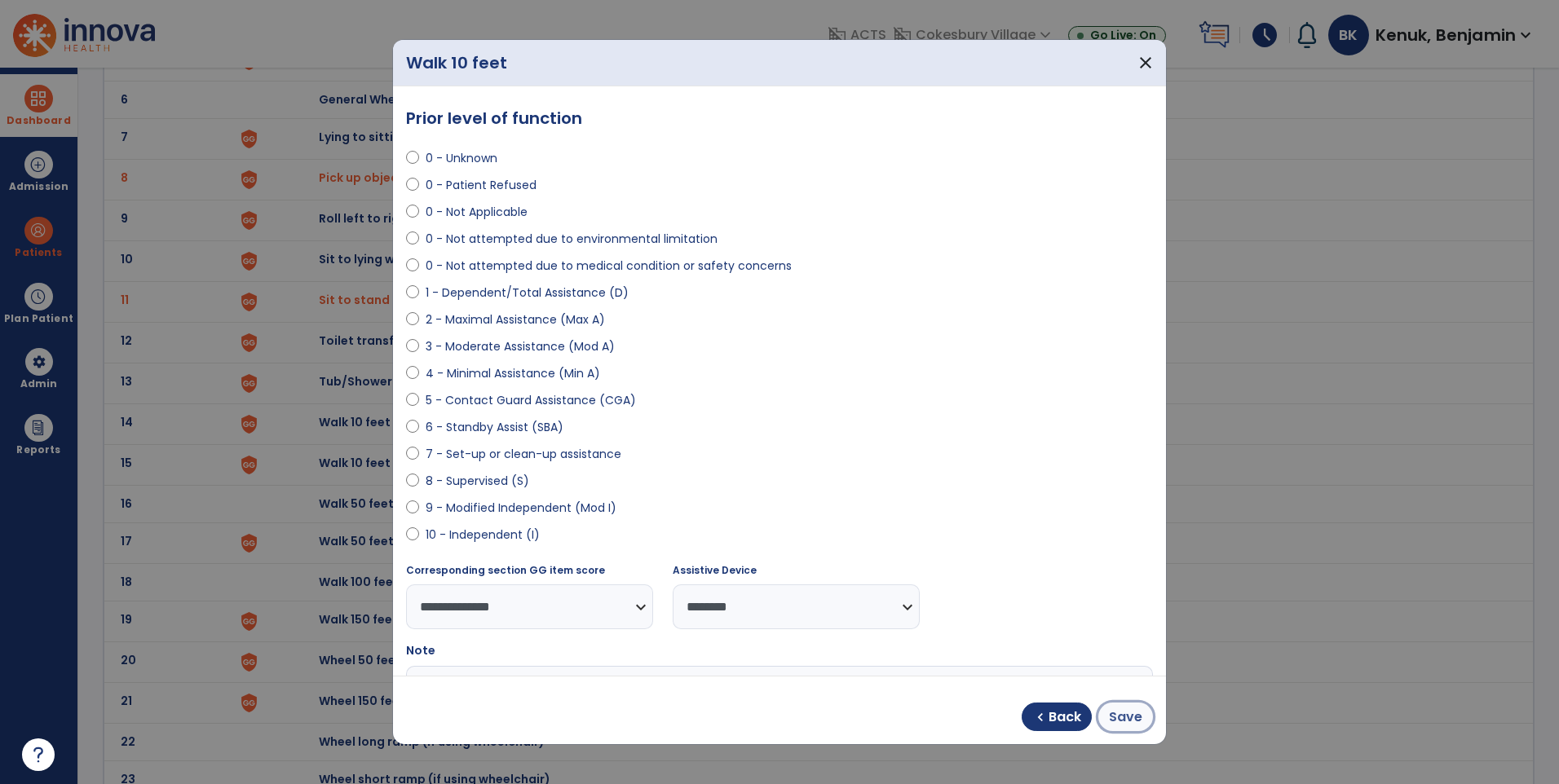 click on "Save" at bounding box center (1125, 717) 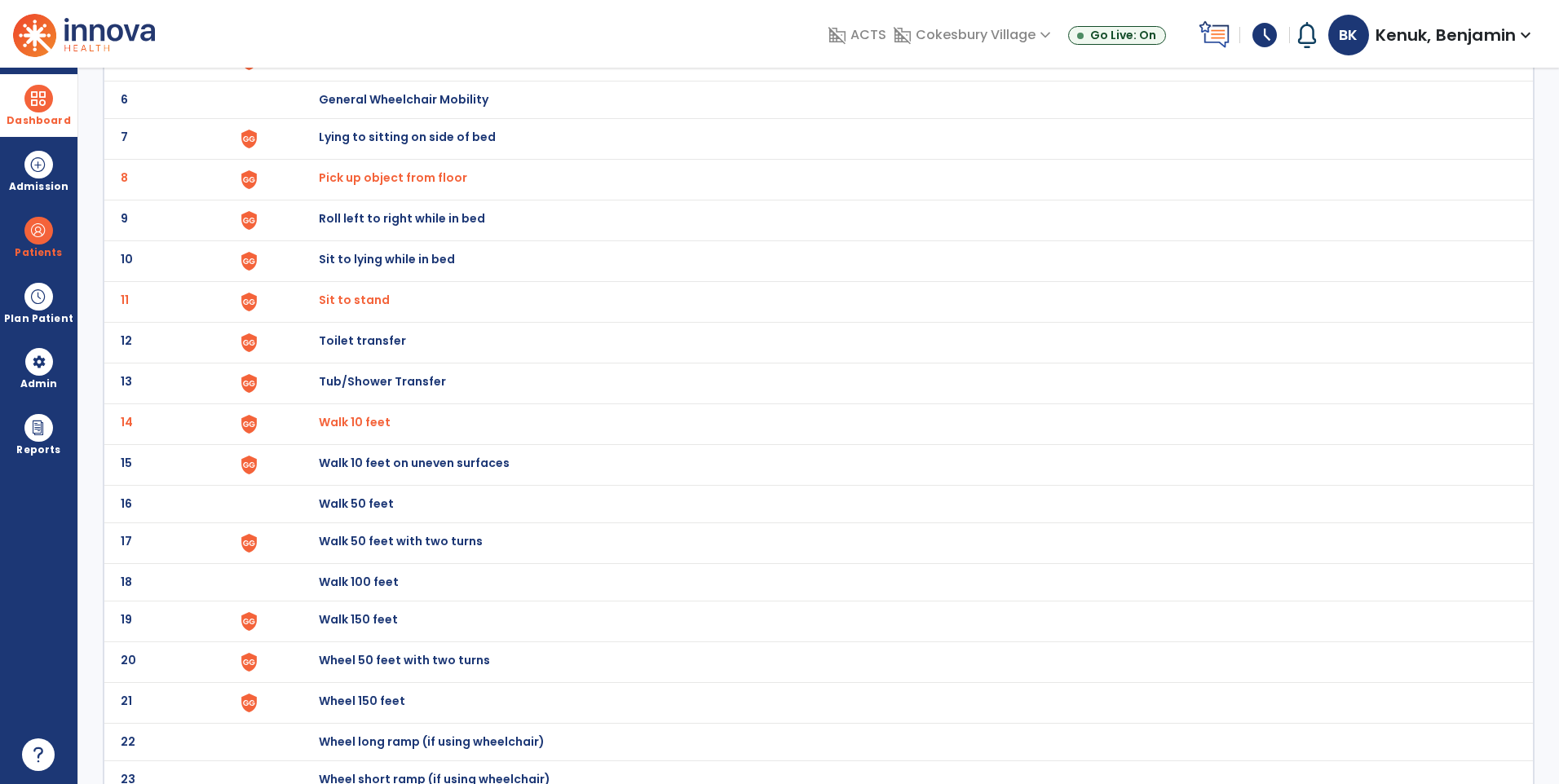 click on "Walk 50 feet" at bounding box center (356, -104) 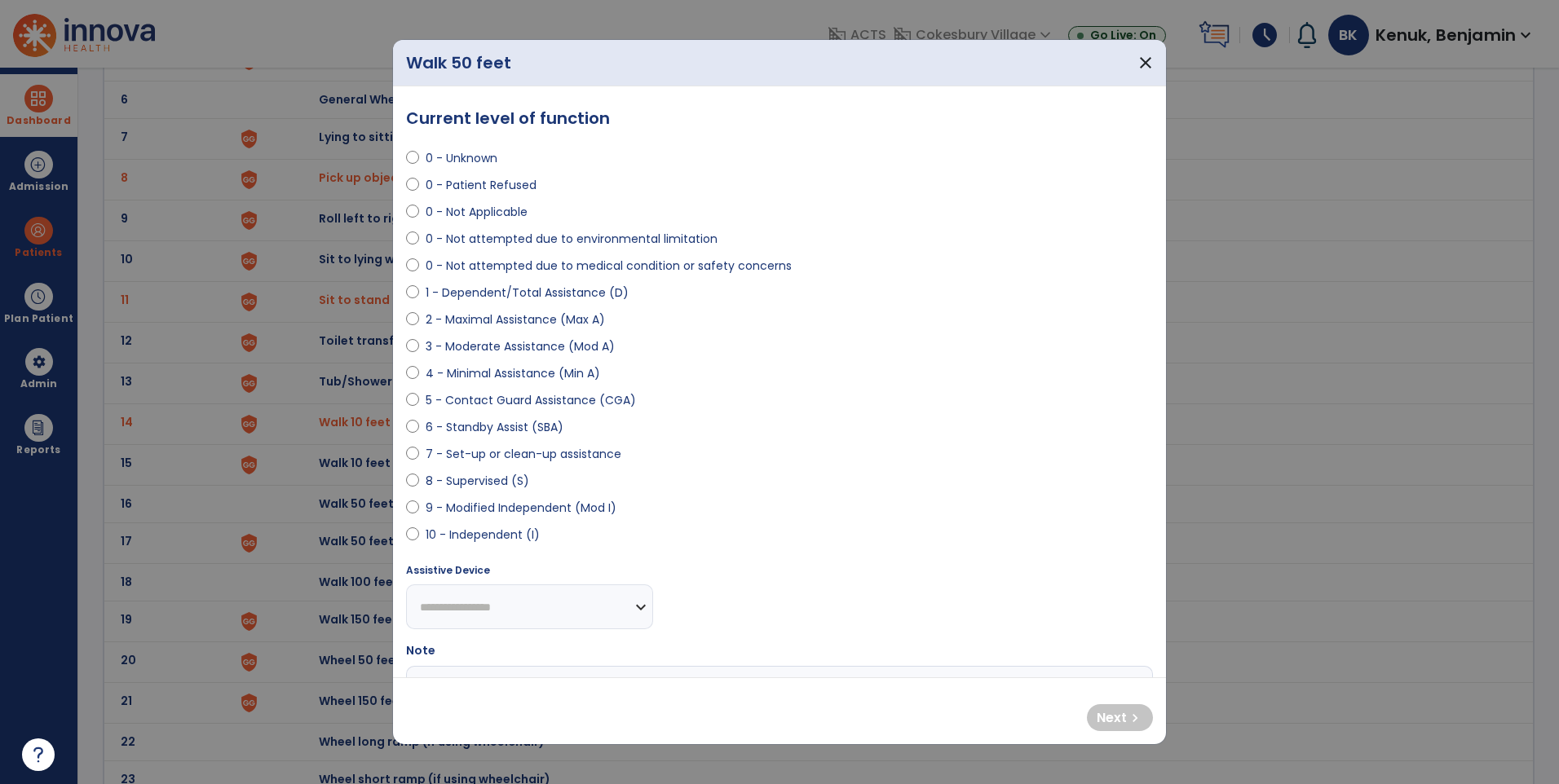 click on "0 - Unknown 0 - Patient Refused 0 - Not Applicable 0 - Not attempted due to environmental limitation 0 - Not attempted due to medical condition or safety concerns 1 - Dependent/Total Assistance (D) 2 - Maximal Assistance (Max A) 3 - Moderate Assistance (Mod A) 4 - Minimal Assistance (Min A) 5 - Contact Guard Assistance (CGA) 6 - Standby Assist (SBA) 7 - Set-up or clean-up assistance 8 - Supervised (S) 9 - Modified Independent (Mod I) 10 - Independent (I)" at bounding box center [780, 340] 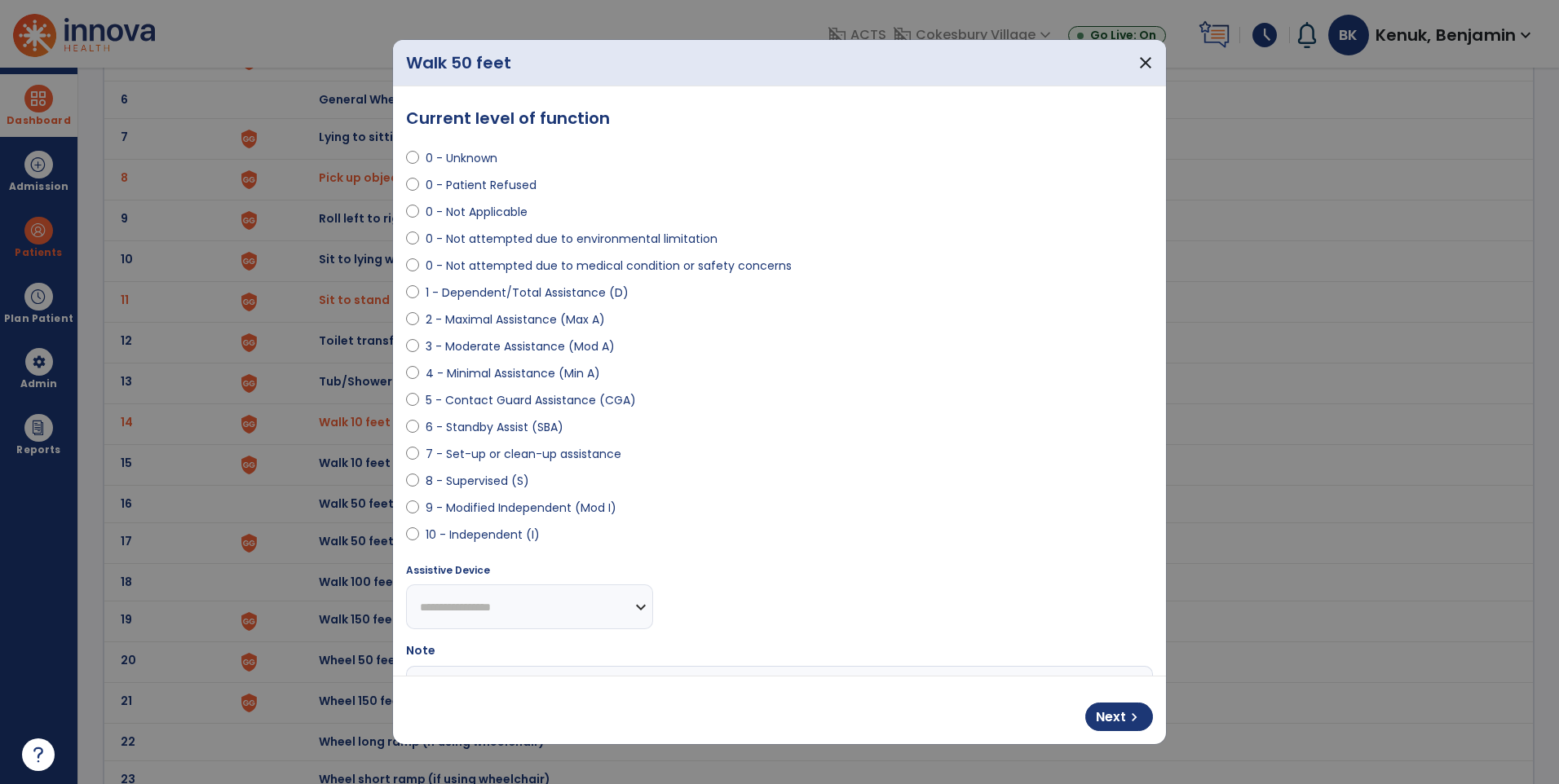 click on "**********" at bounding box center (529, 606) 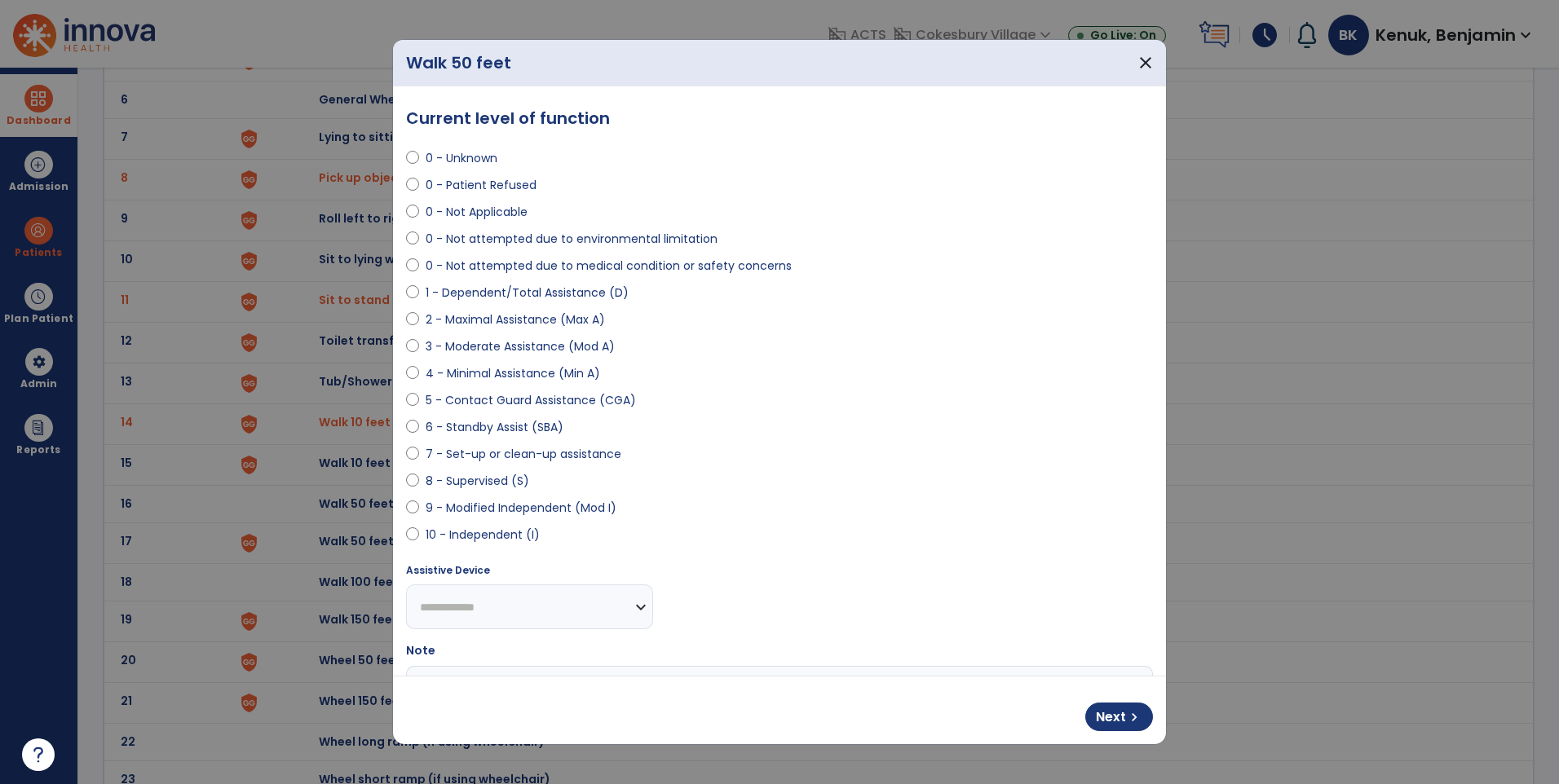 click on "**********" at bounding box center [529, 606] 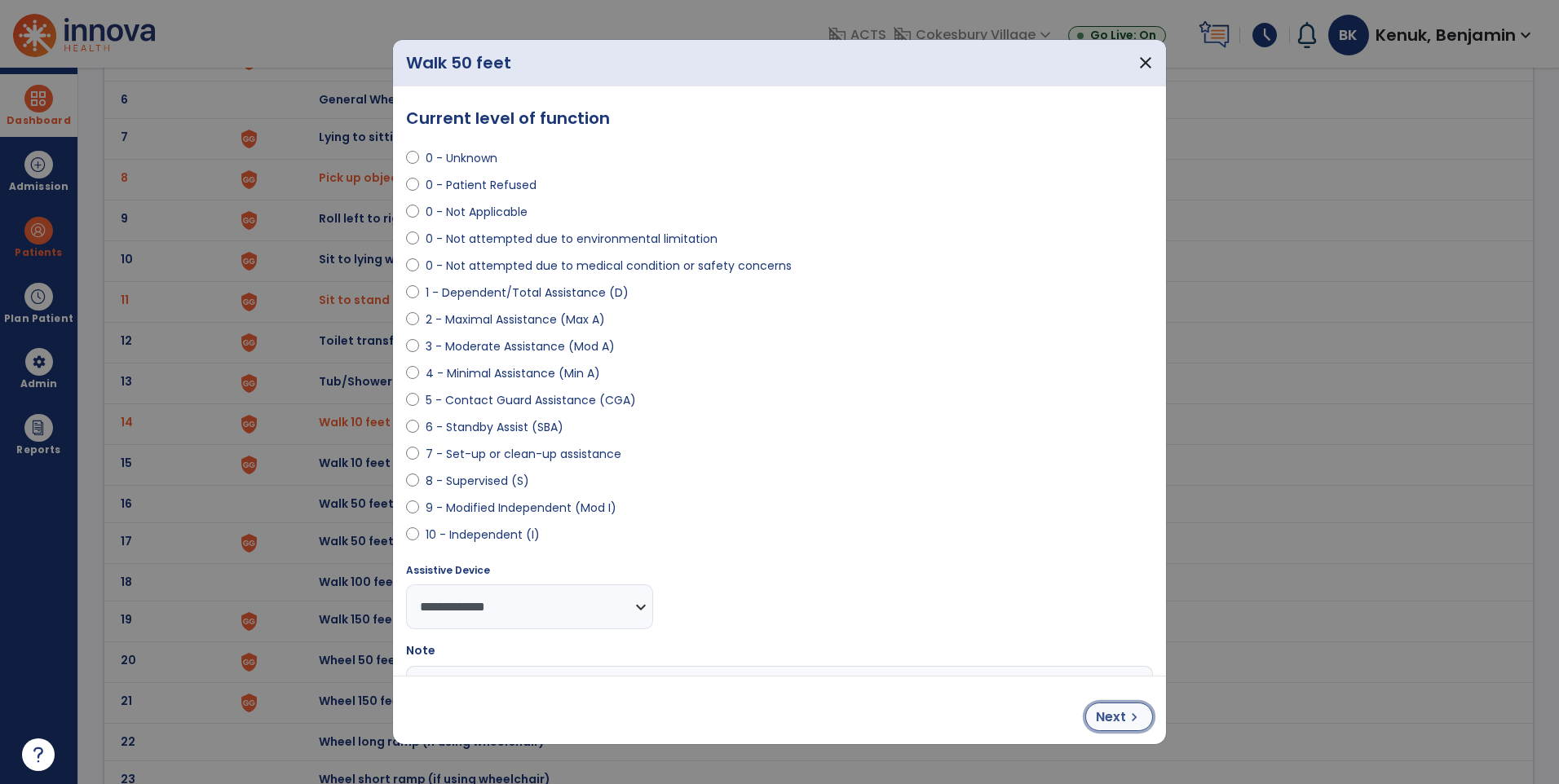 click on "Next" at bounding box center (1111, 717) 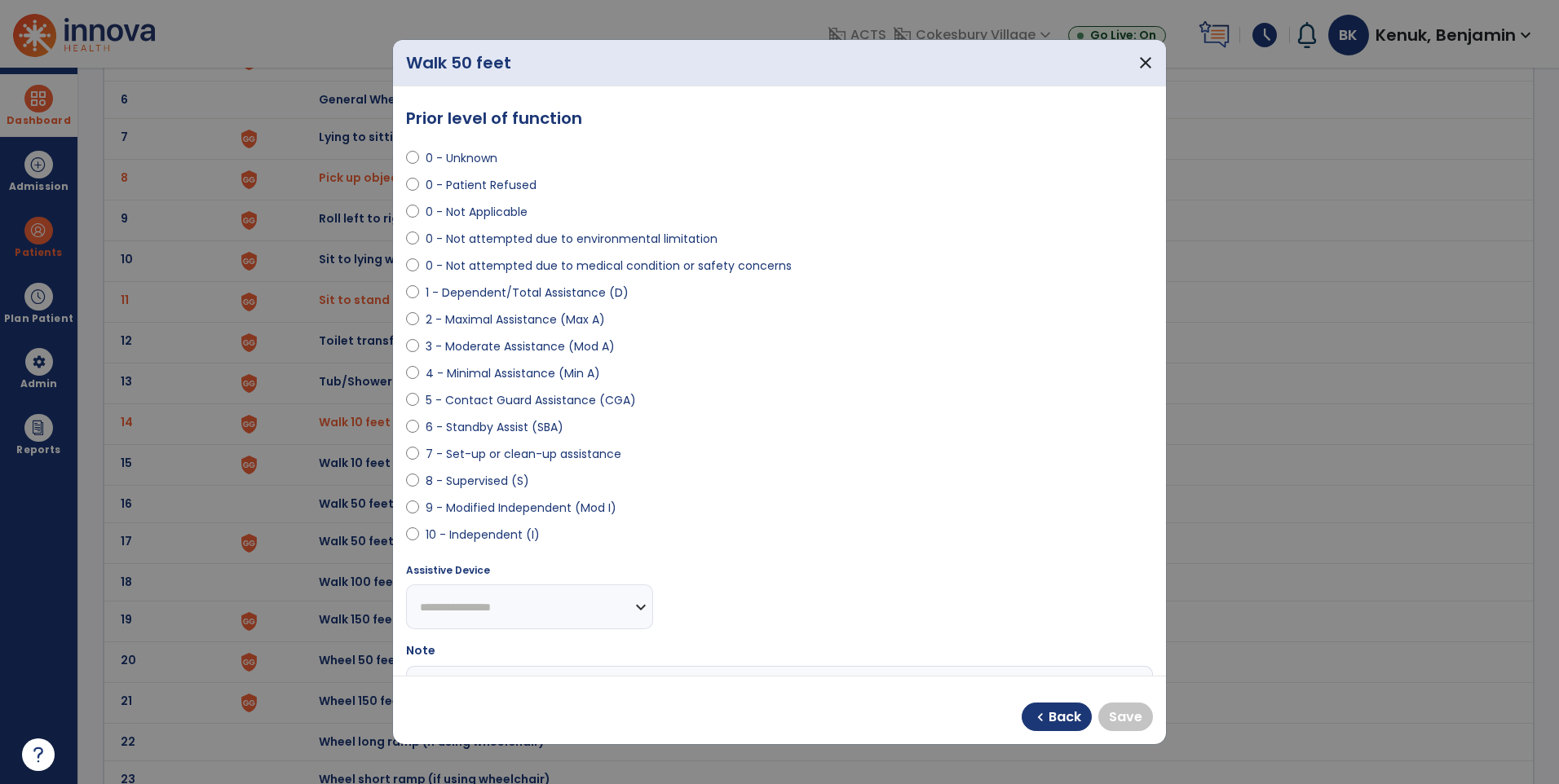 click on "9 - Modified Independent (Mod I)" at bounding box center (521, 508) 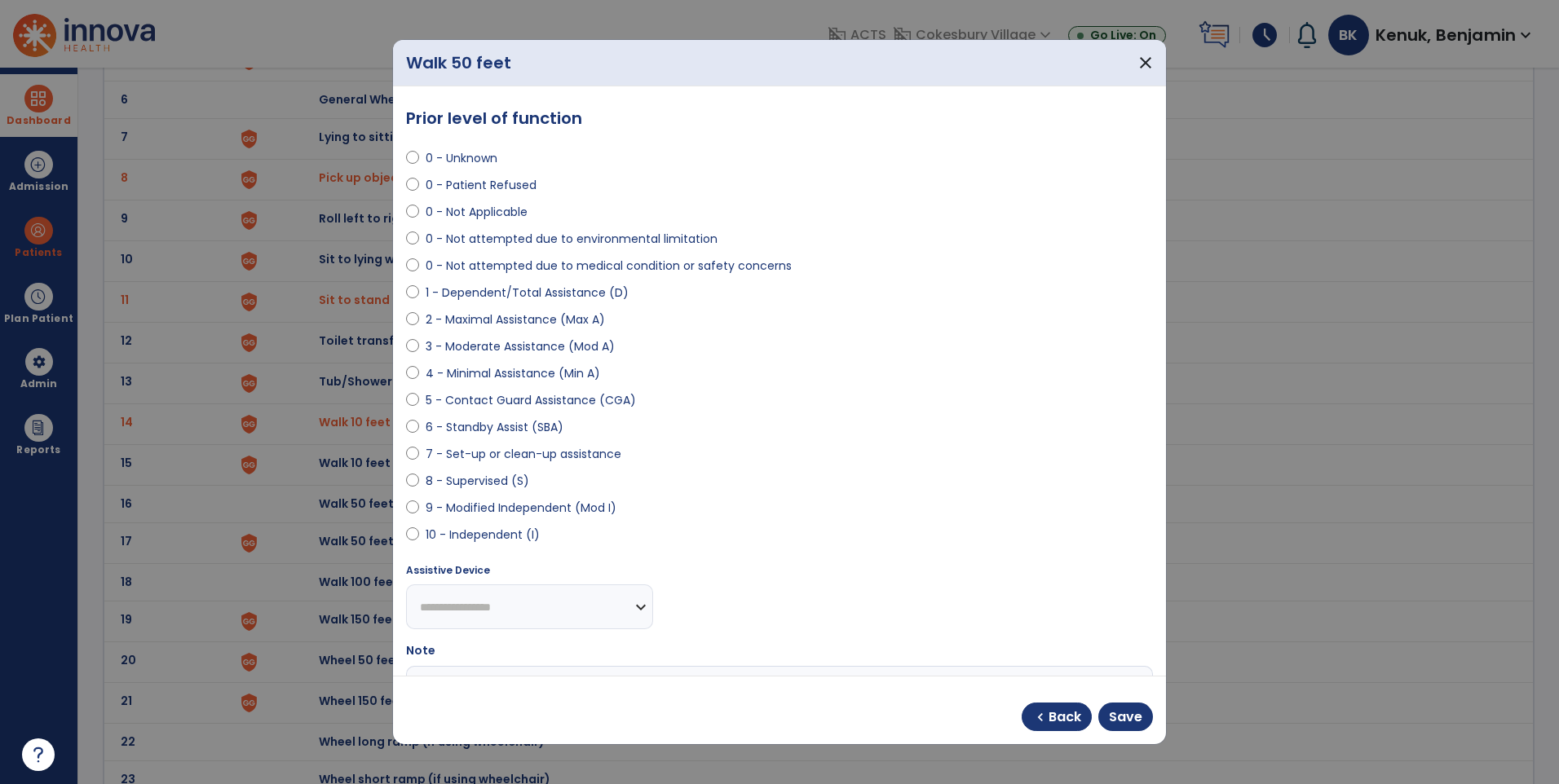 click on "**********" at bounding box center (780, 682) 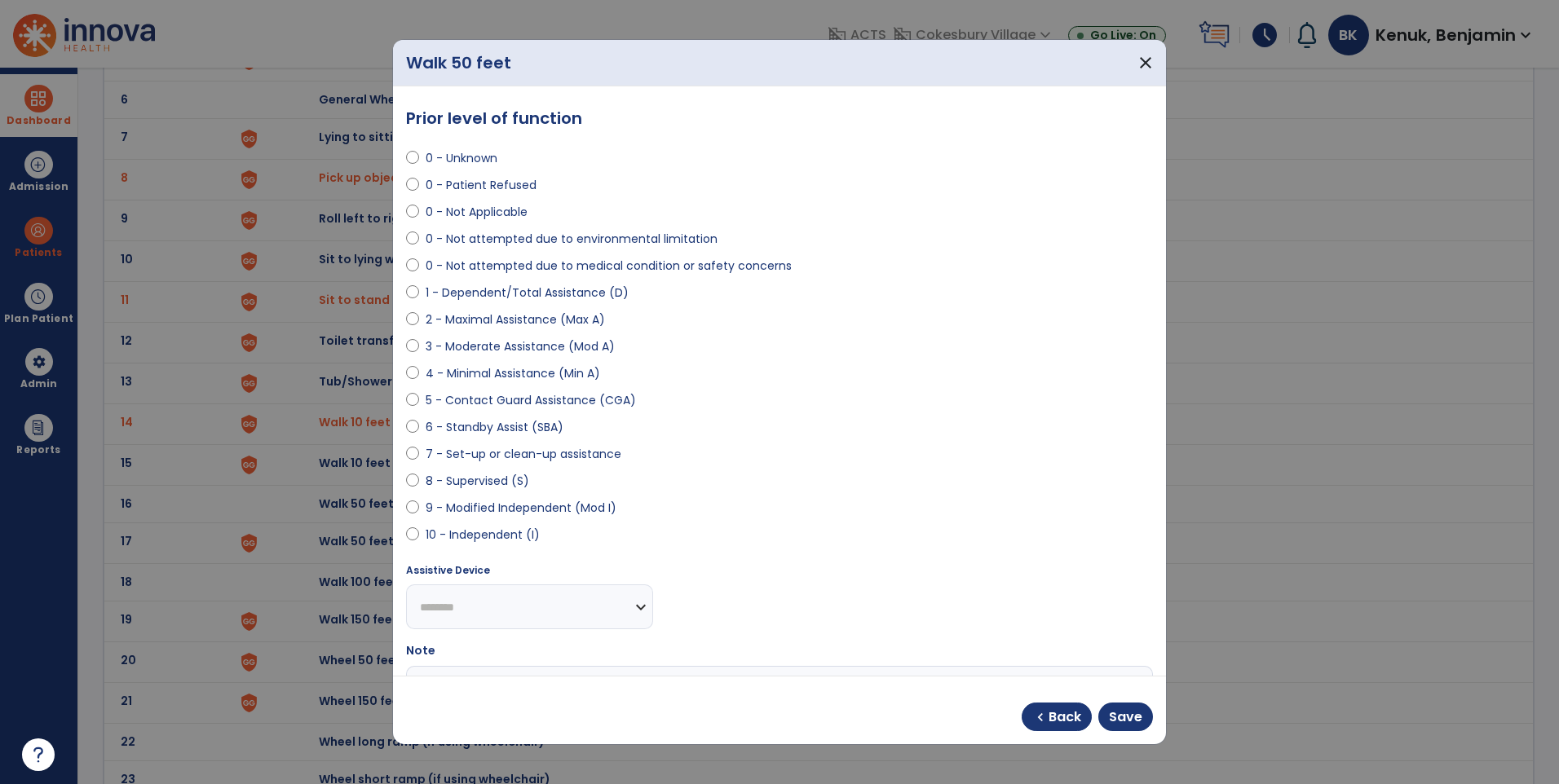 click on "**********" at bounding box center [529, 606] 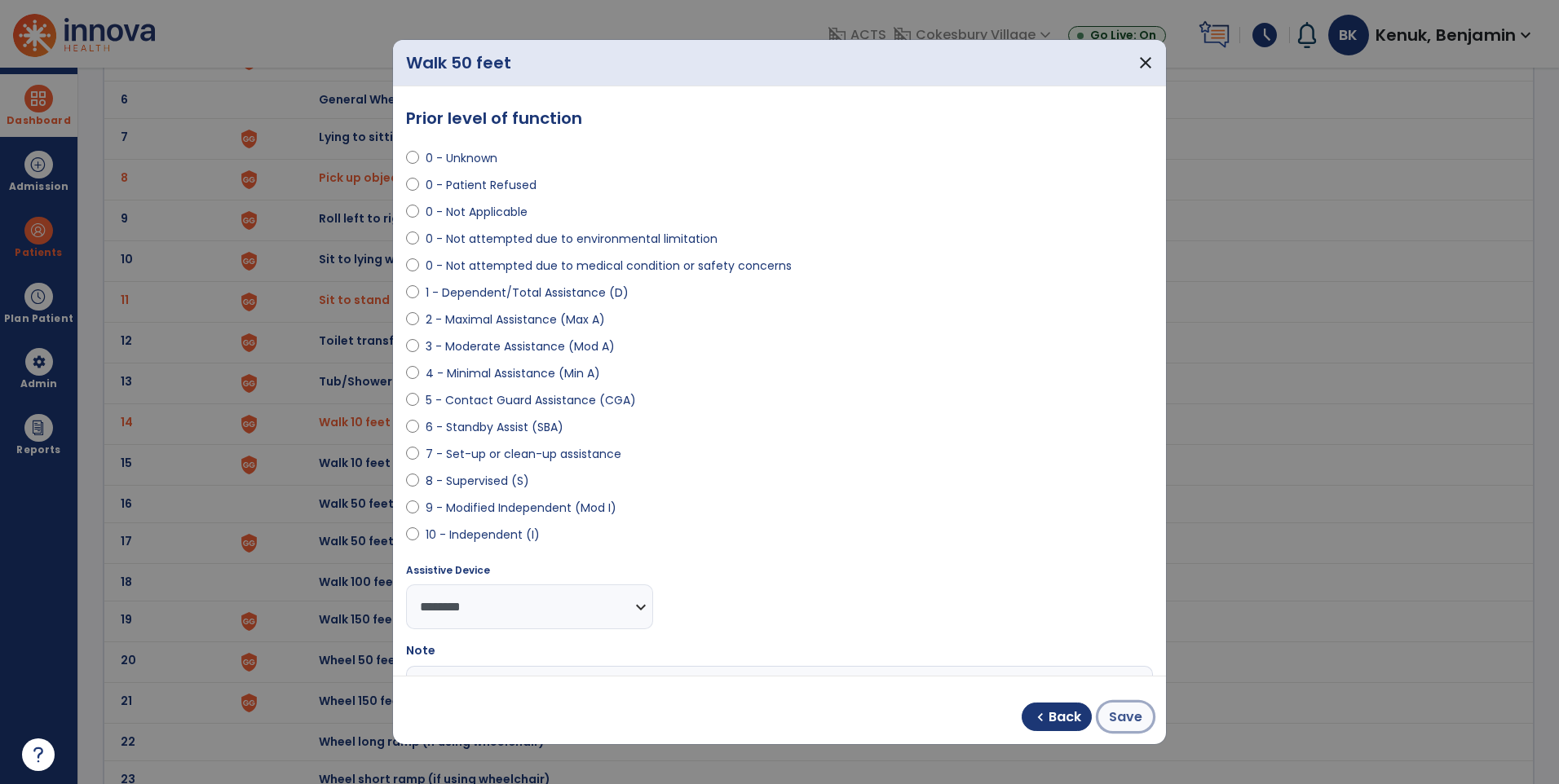 click on "Save" at bounding box center [1125, 716] 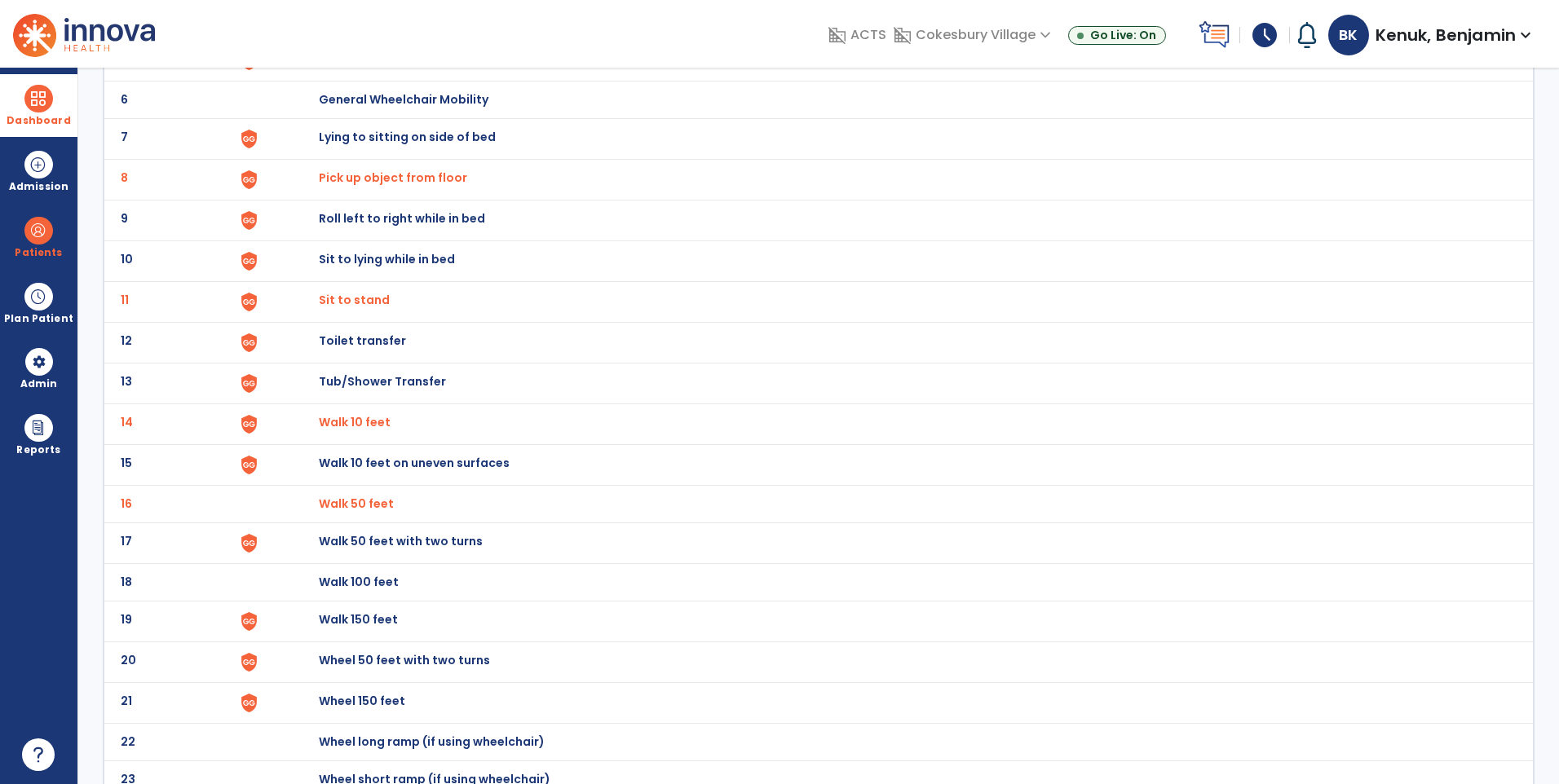click on "Walk 150 feet" at bounding box center [356, -104] 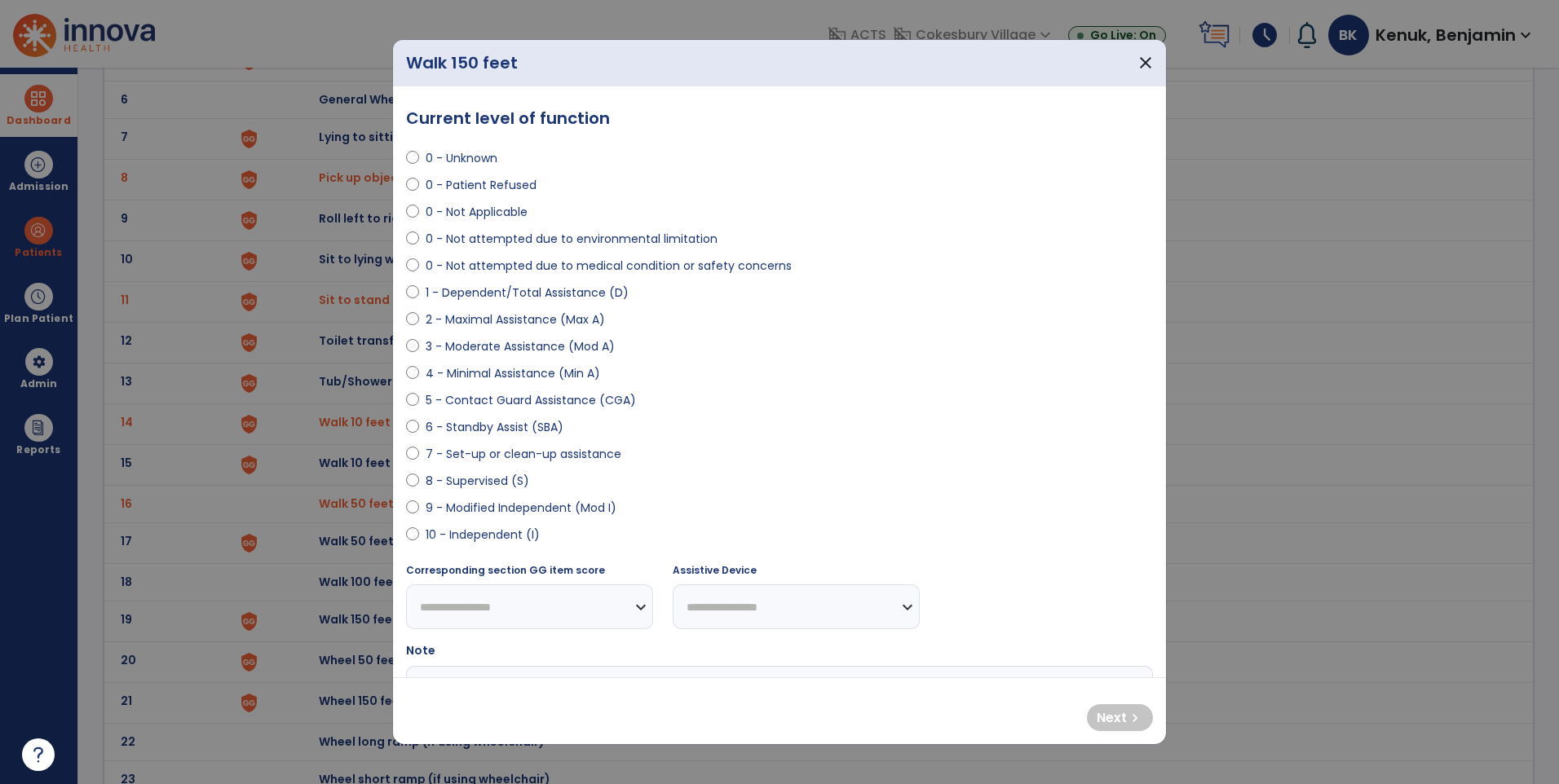 click on "0 - Unknown 0 - Patient Refused 0 - Not Applicable 0 - Not attempted due to environmental limitation 0 - Not attempted due to medical condition or safety concerns 1 - Dependent/Total Assistance (D) 2 - Maximal Assistance (Max A) 3 - Moderate Assistance (Mod A) 4 - Minimal Assistance (Min A) 5 - Contact Guard Assistance (CGA) 6 - Standby Assist (SBA) 7 - Set-up or clean-up assistance 8 - Supervised (S) 9 - Modified Independent (Mod I) 10 - Independent (I)" at bounding box center [780, 340] 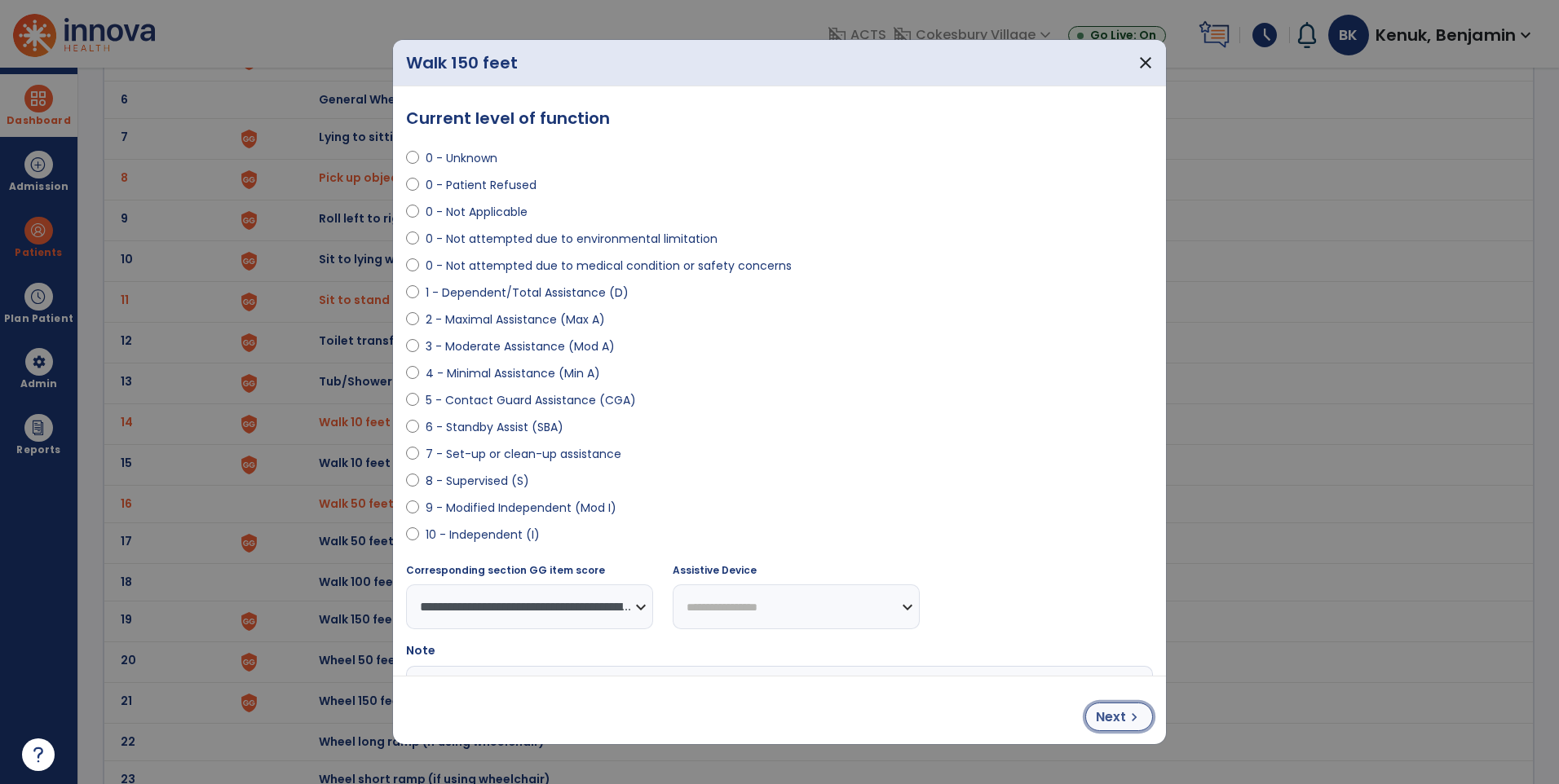 click on "Next  chevron_right" at bounding box center (1119, 716) 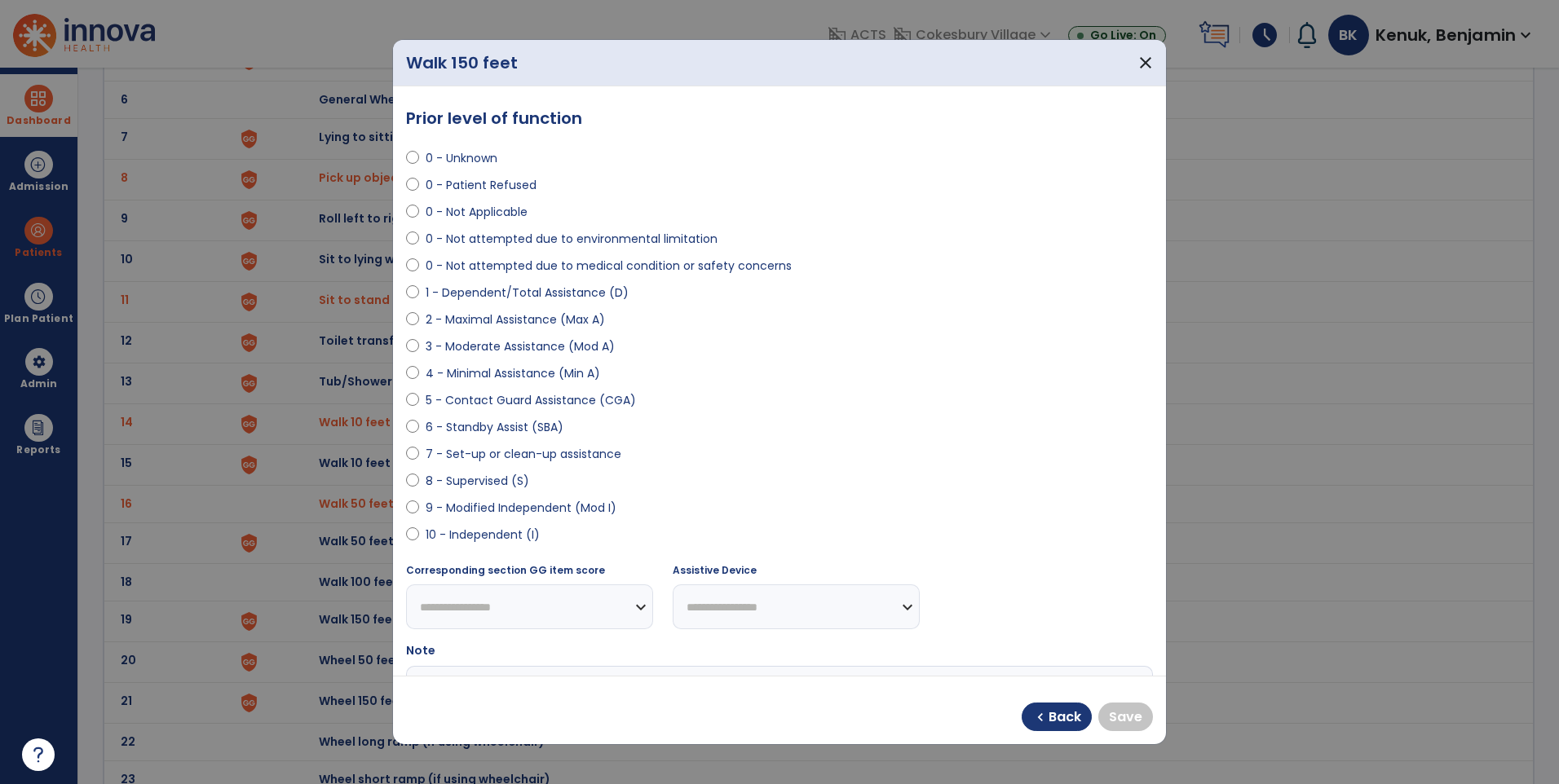 click on "9 - Modified Independent (Mod I)" at bounding box center [521, 508] 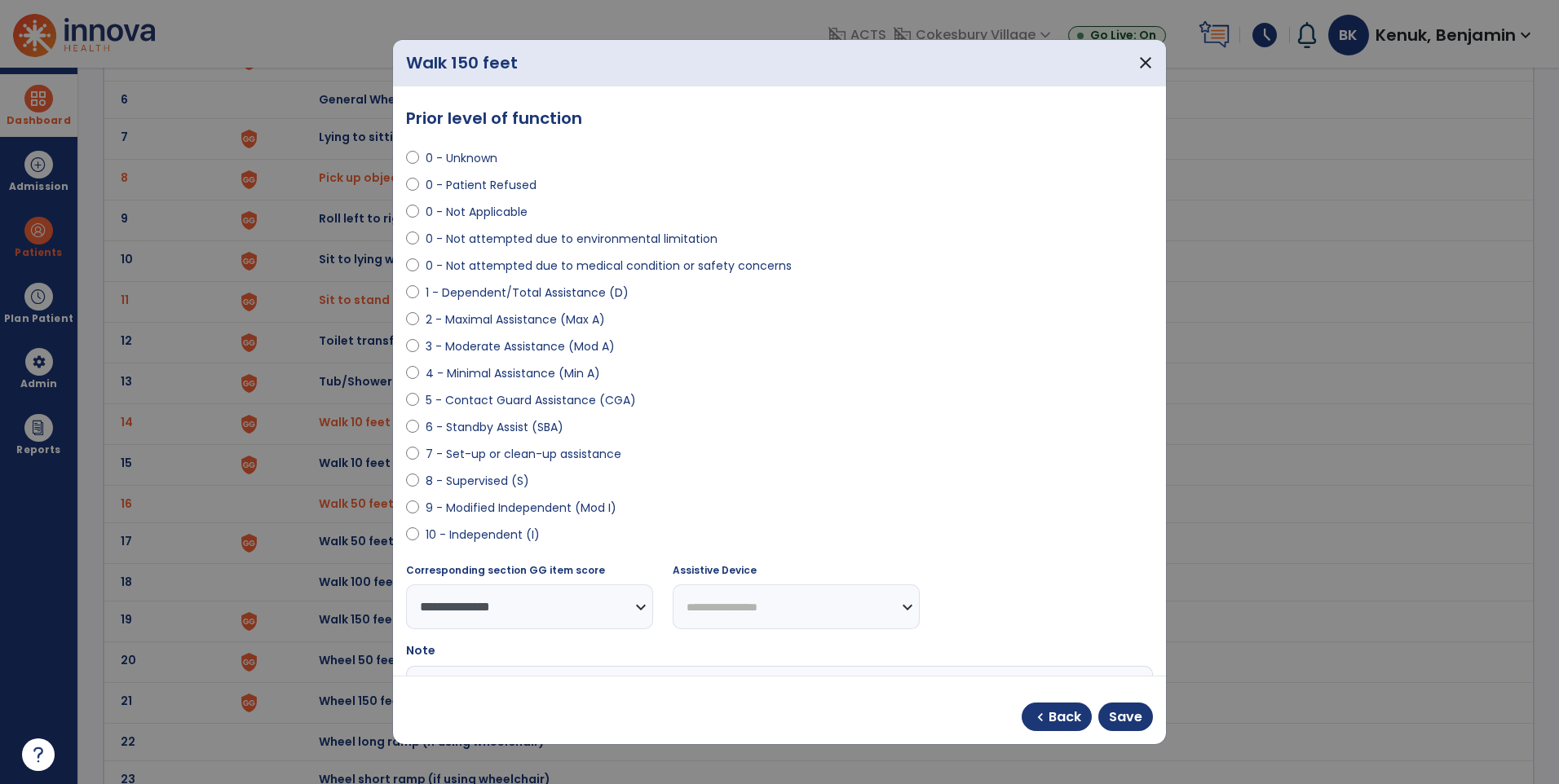click on "**********" at bounding box center [796, 606] 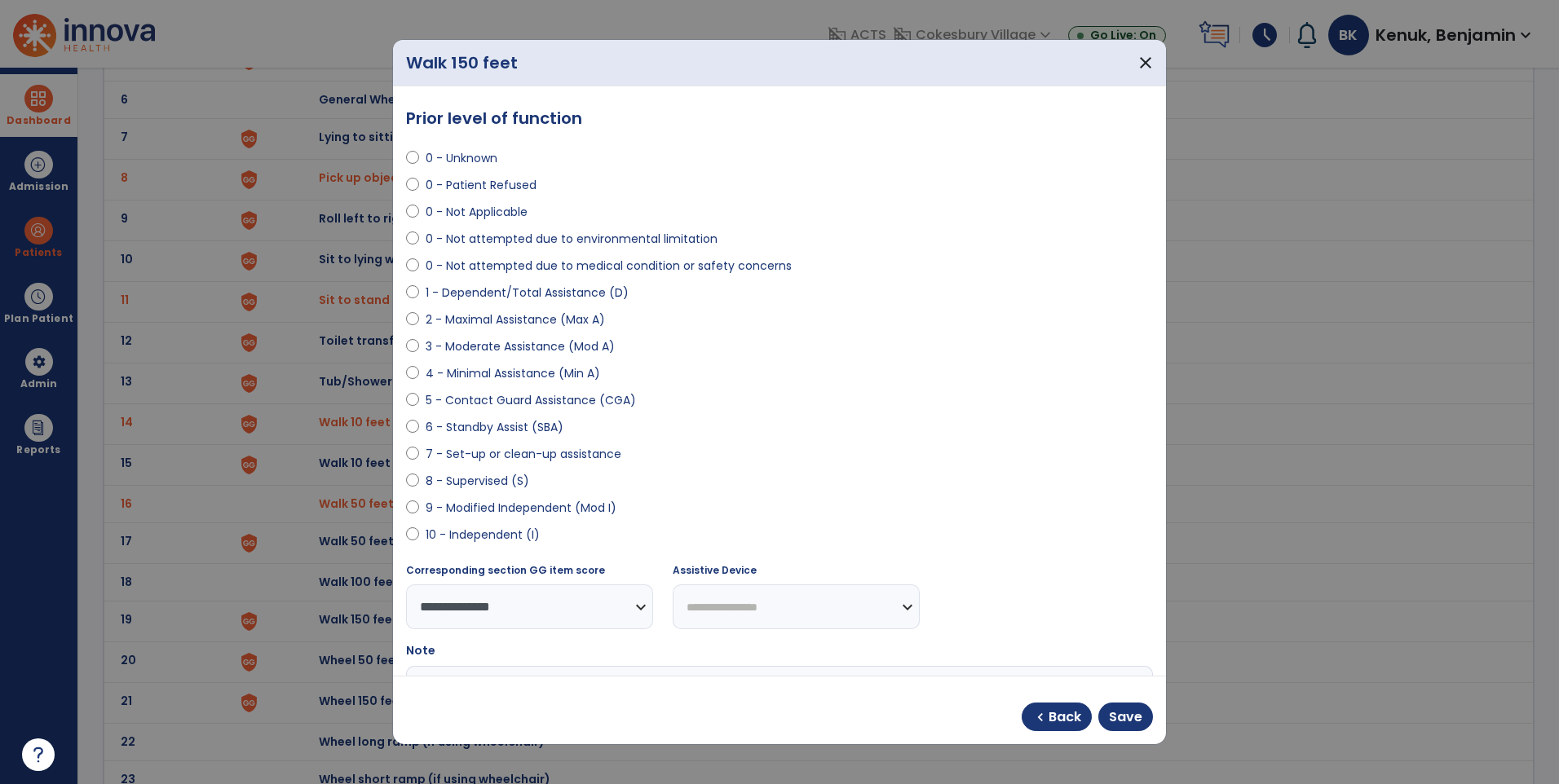 select on "********" 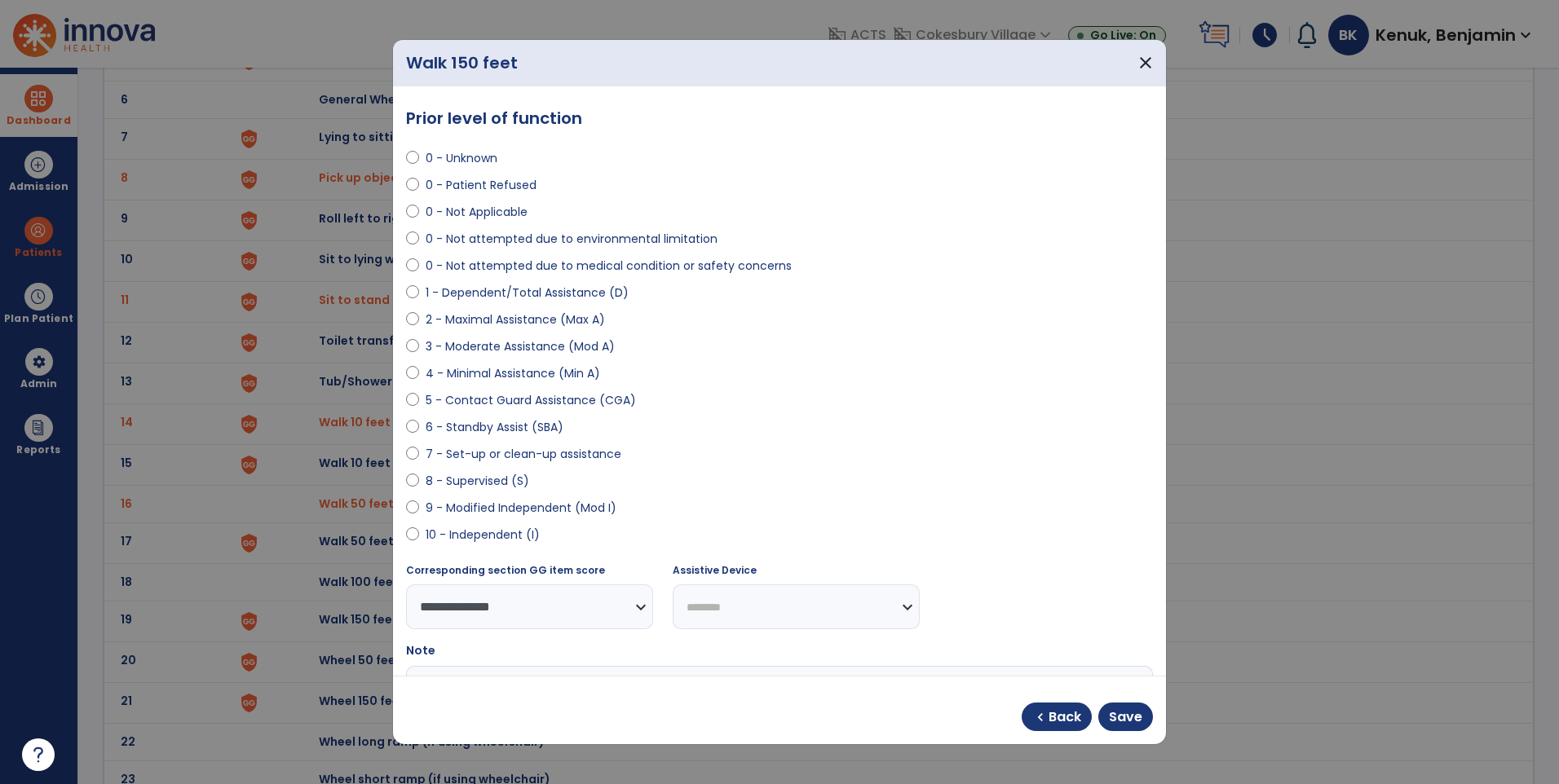 click on "**********" at bounding box center (796, 606) 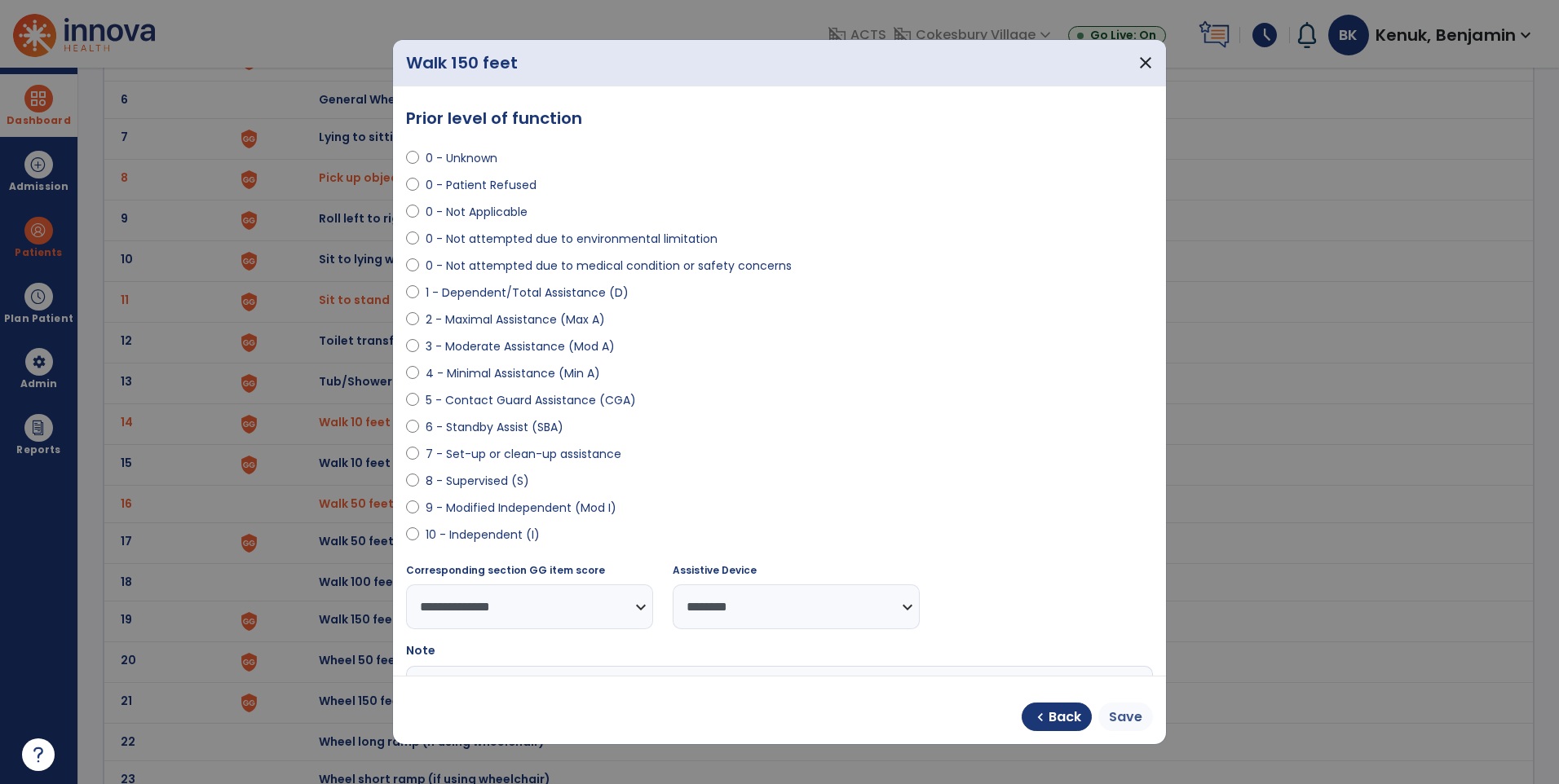 click on "chevron_left  Back Save" at bounding box center [1087, 716] 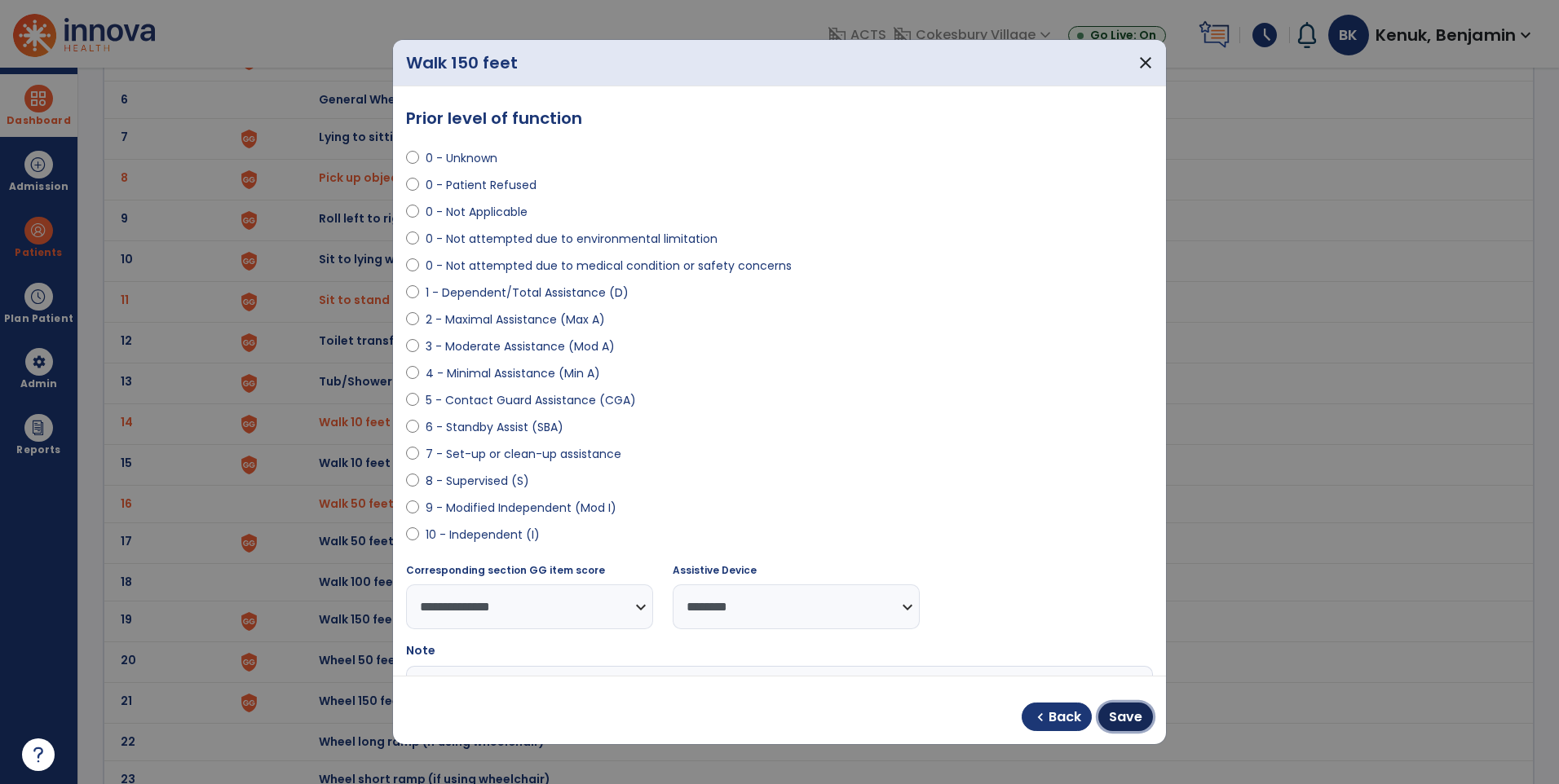 click on "Save" at bounding box center (1125, 716) 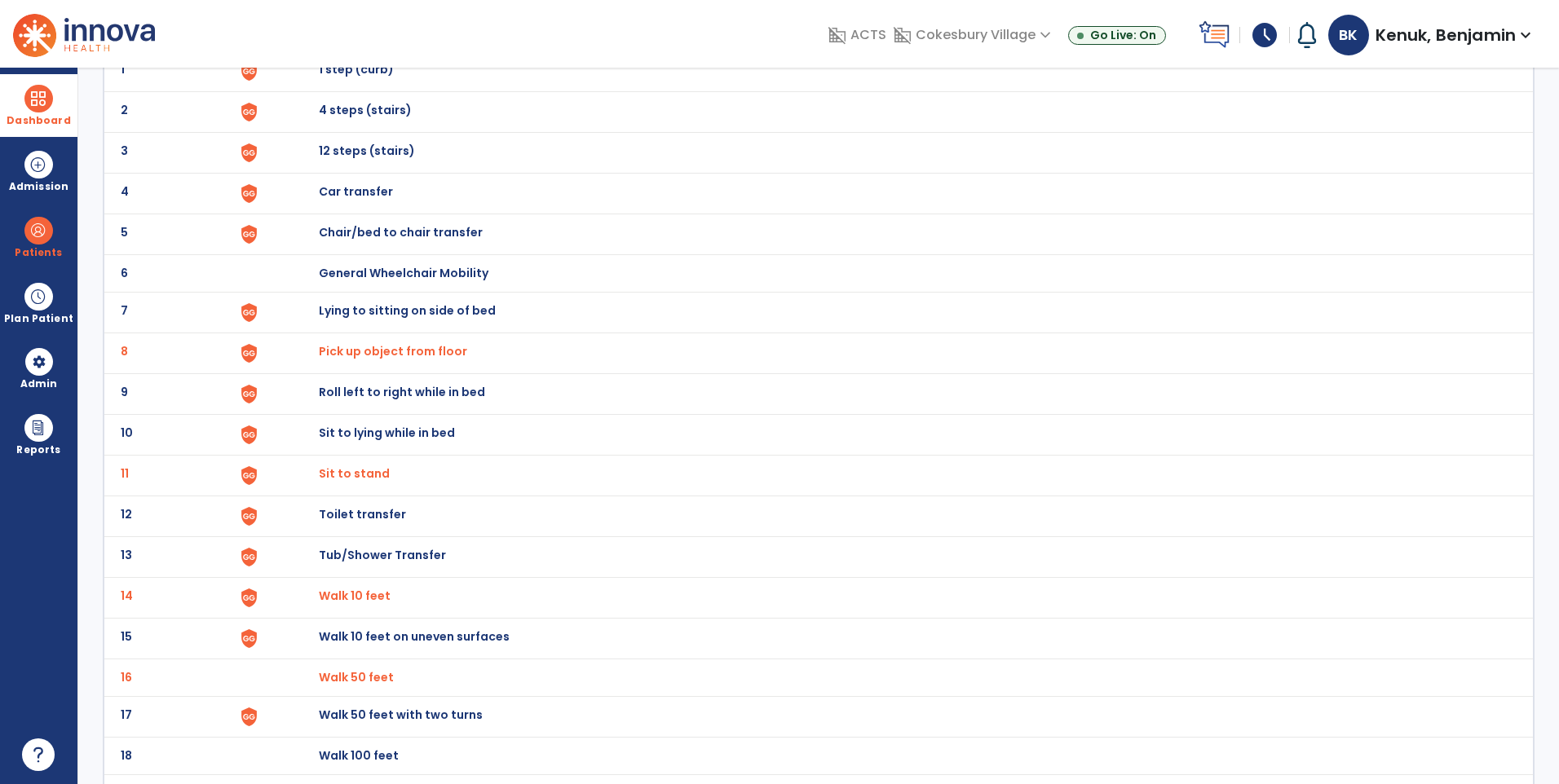 scroll, scrollTop: 0, scrollLeft: 0, axis: both 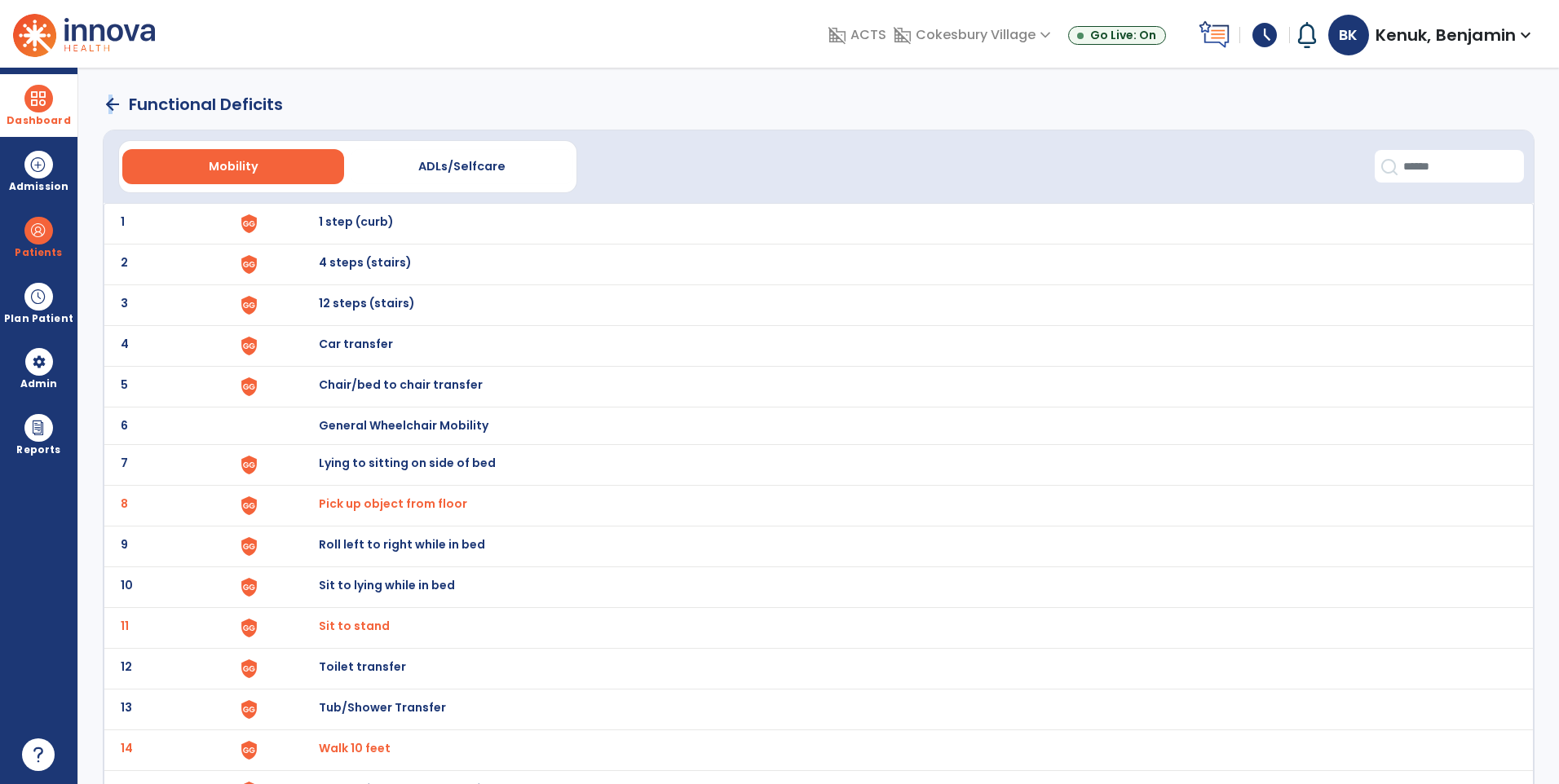 click on "arrow_back" 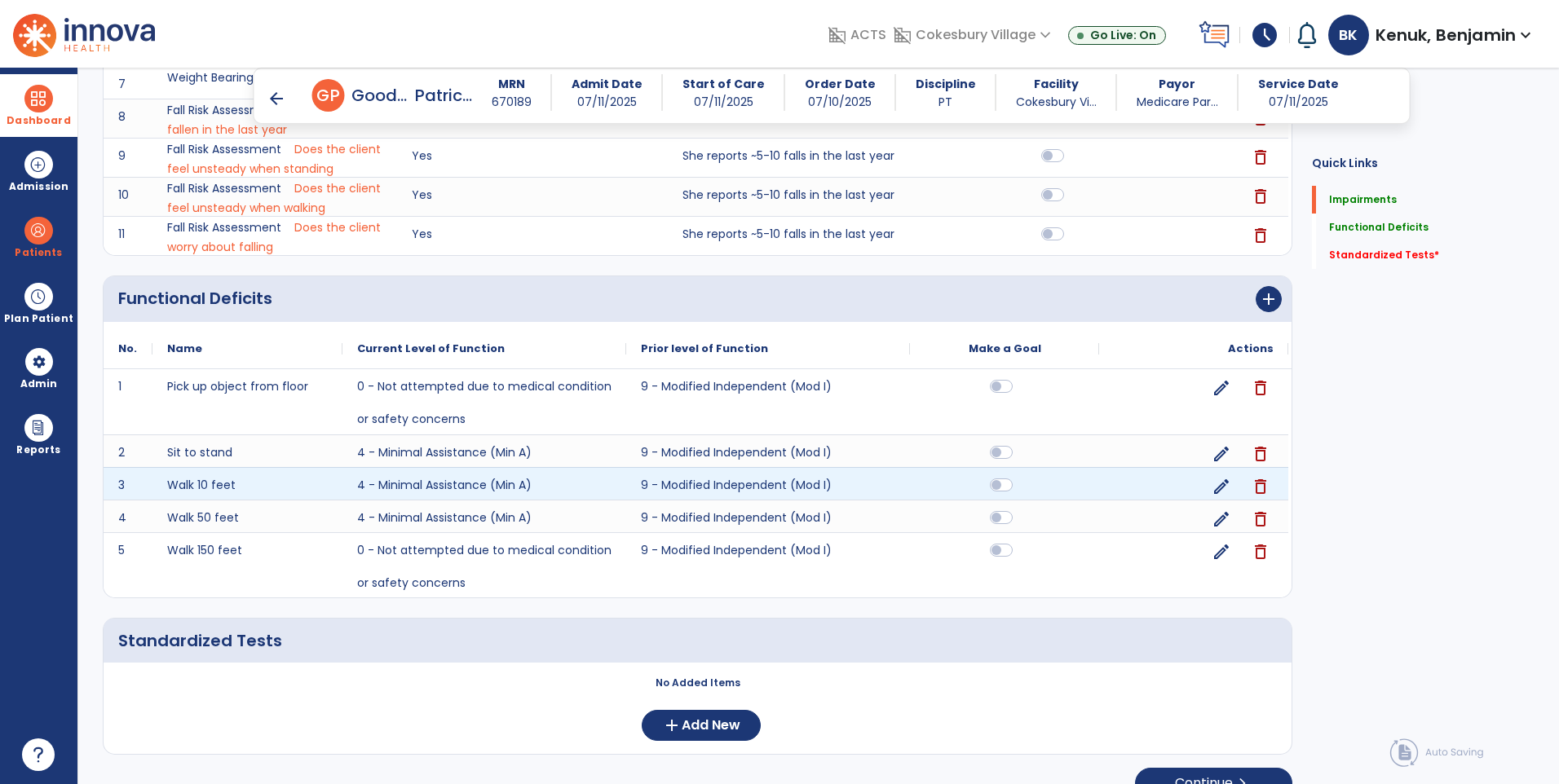 scroll, scrollTop: 526, scrollLeft: 0, axis: vertical 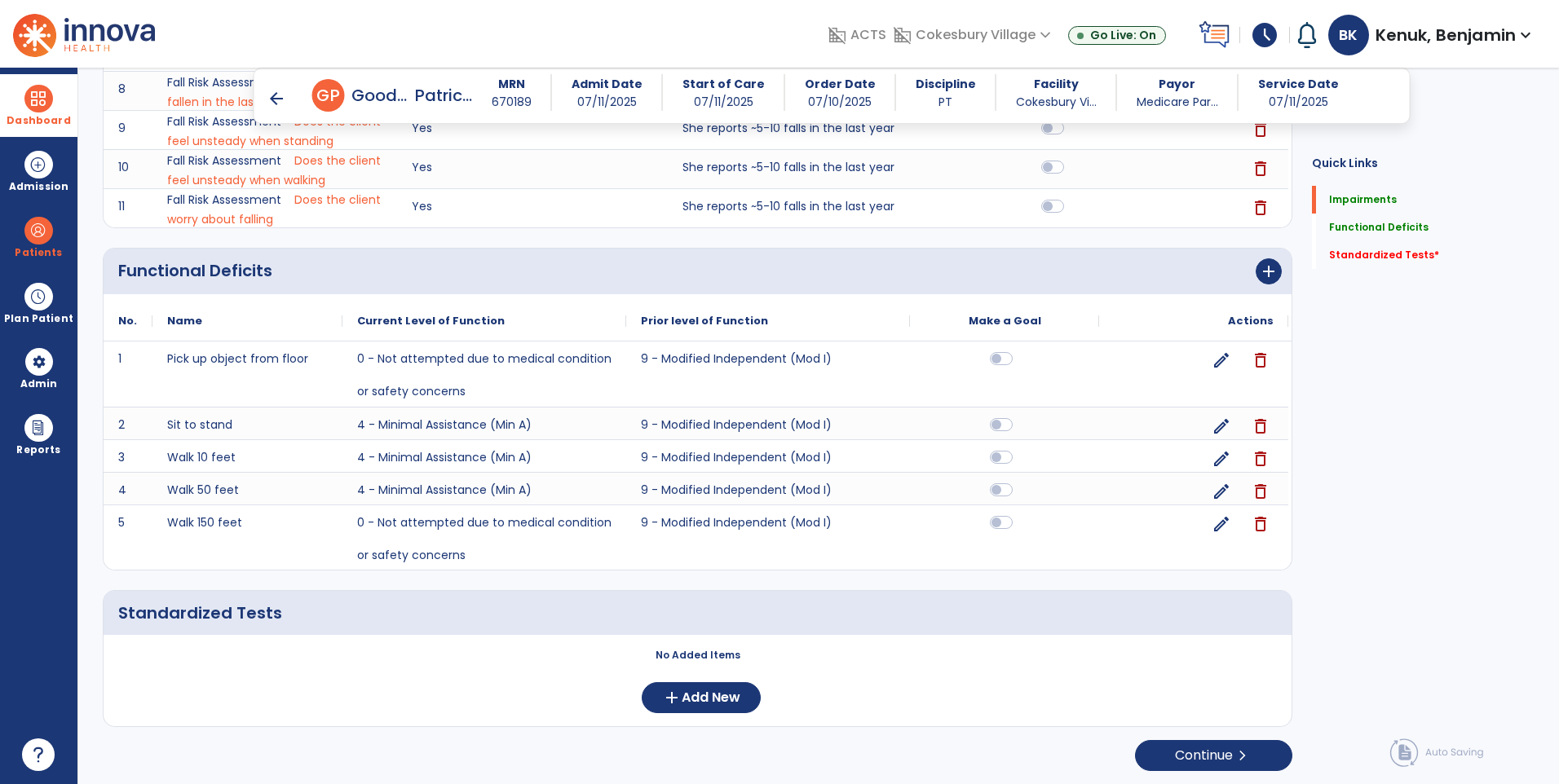 click on "Quick Links  Impairments   Impairments   Functional Deficits   Functional Deficits   Standardized Tests   *  Standardized Tests   *" 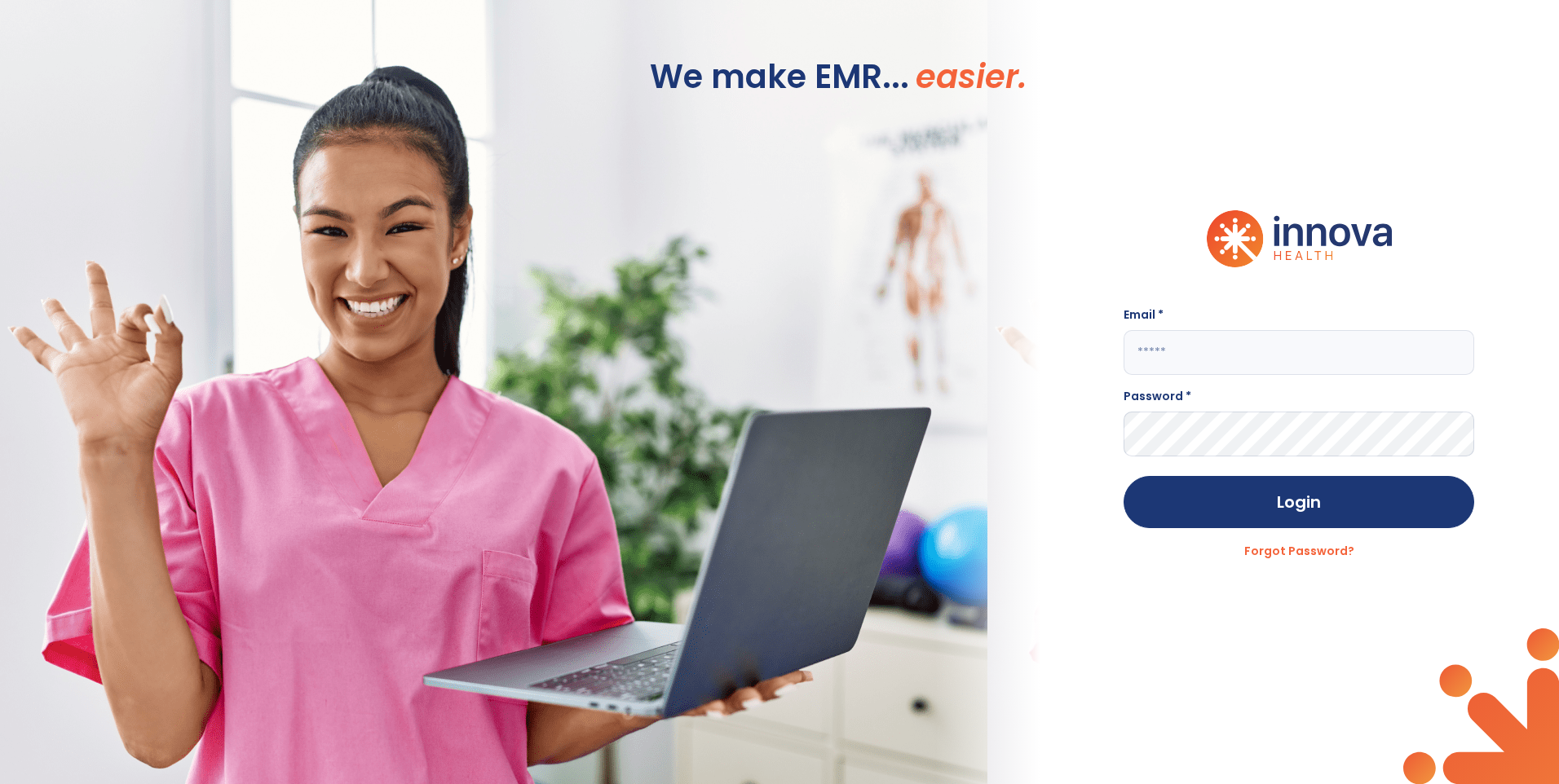 type on "**********" 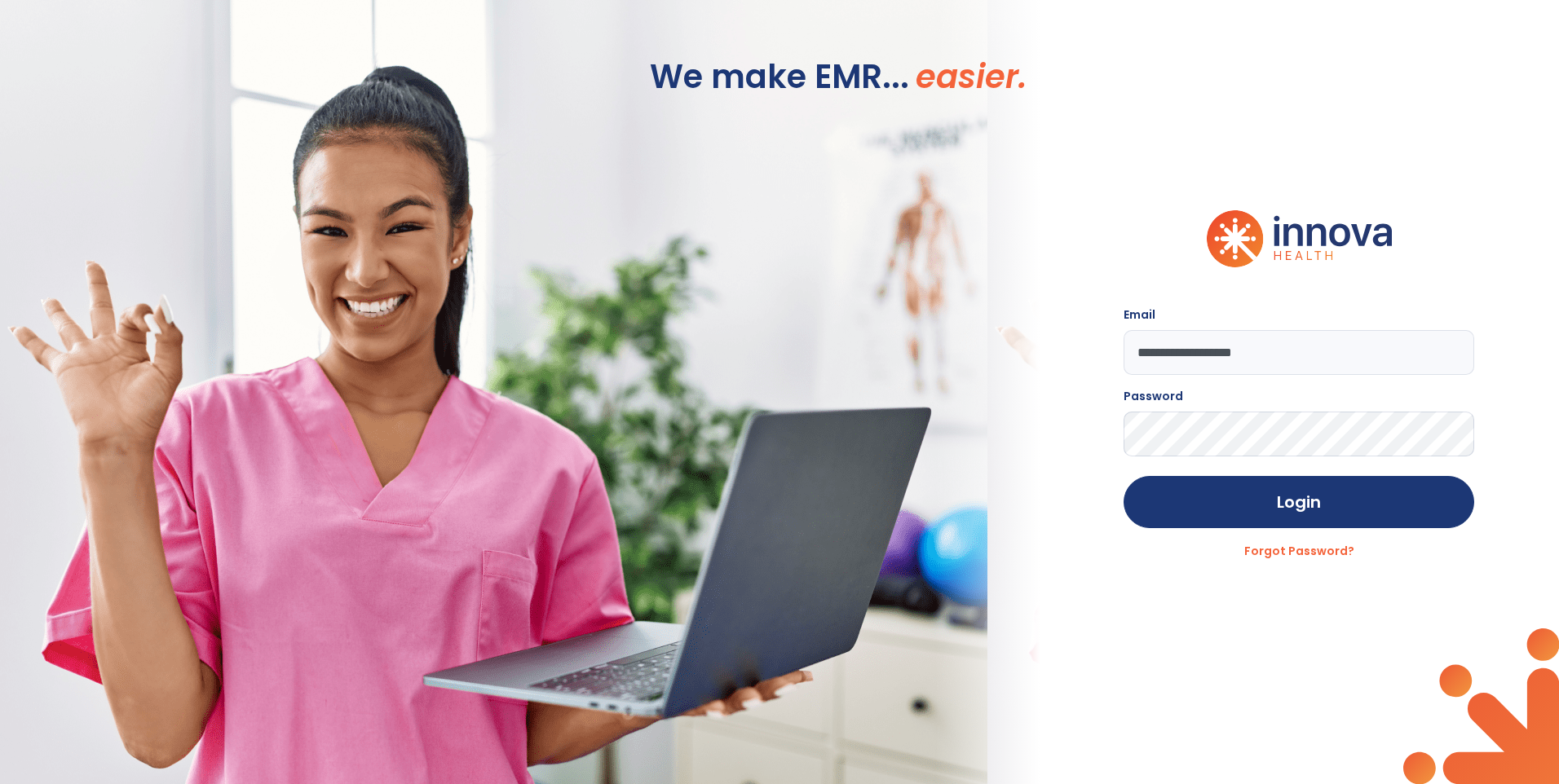 scroll, scrollTop: 0, scrollLeft: 0, axis: both 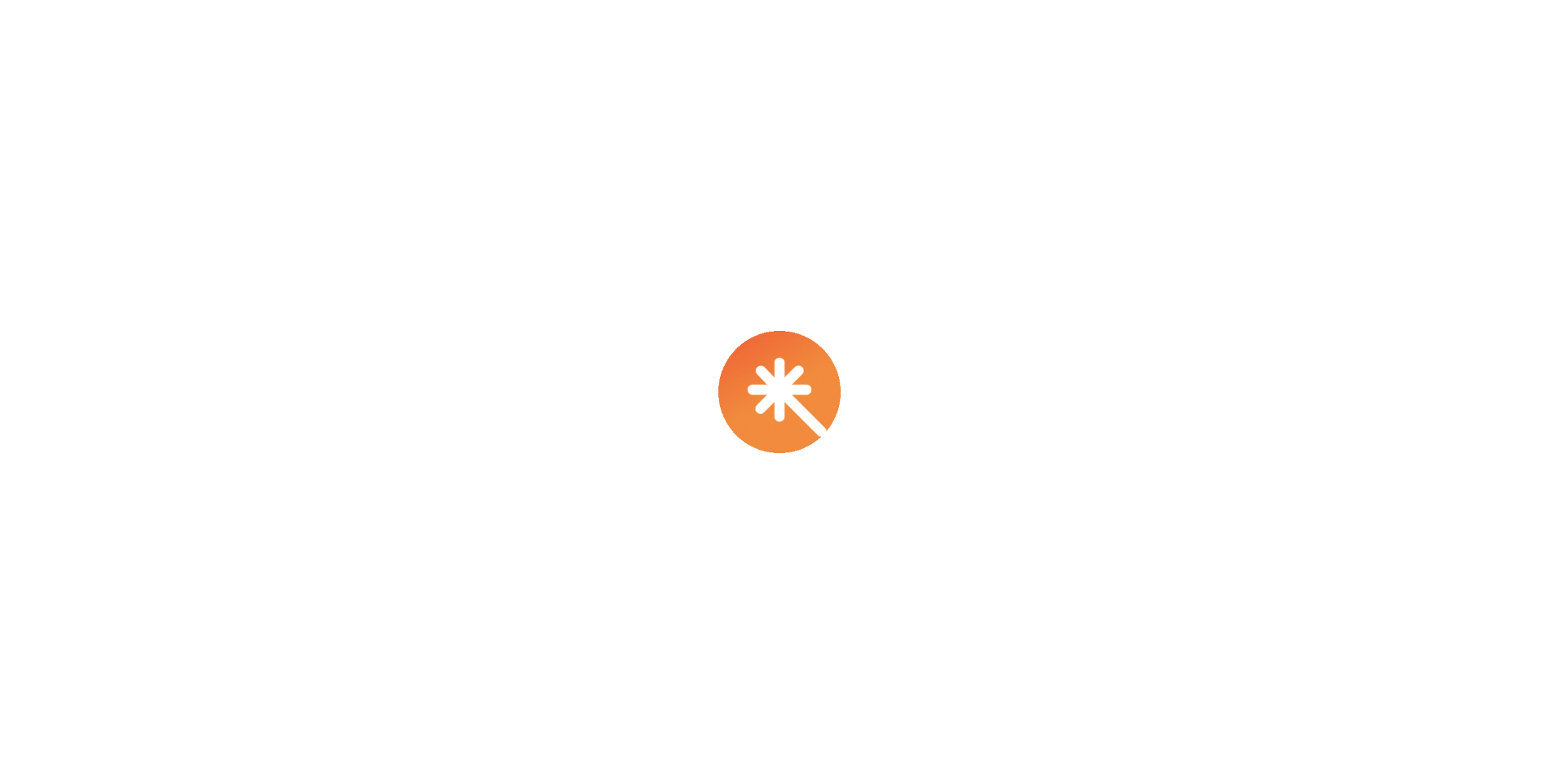 select on "****" 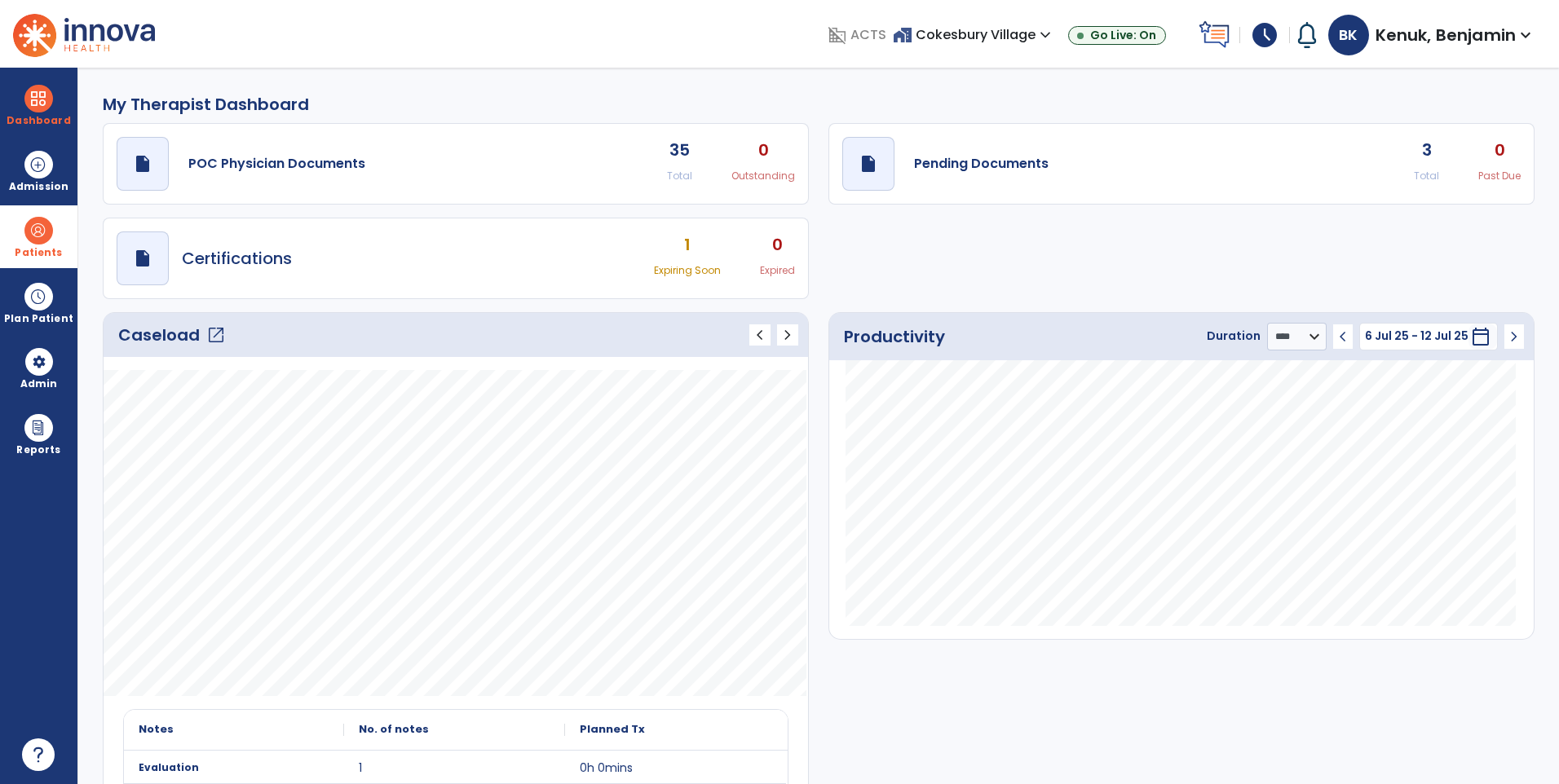 click on "Patients" at bounding box center [38, 253] 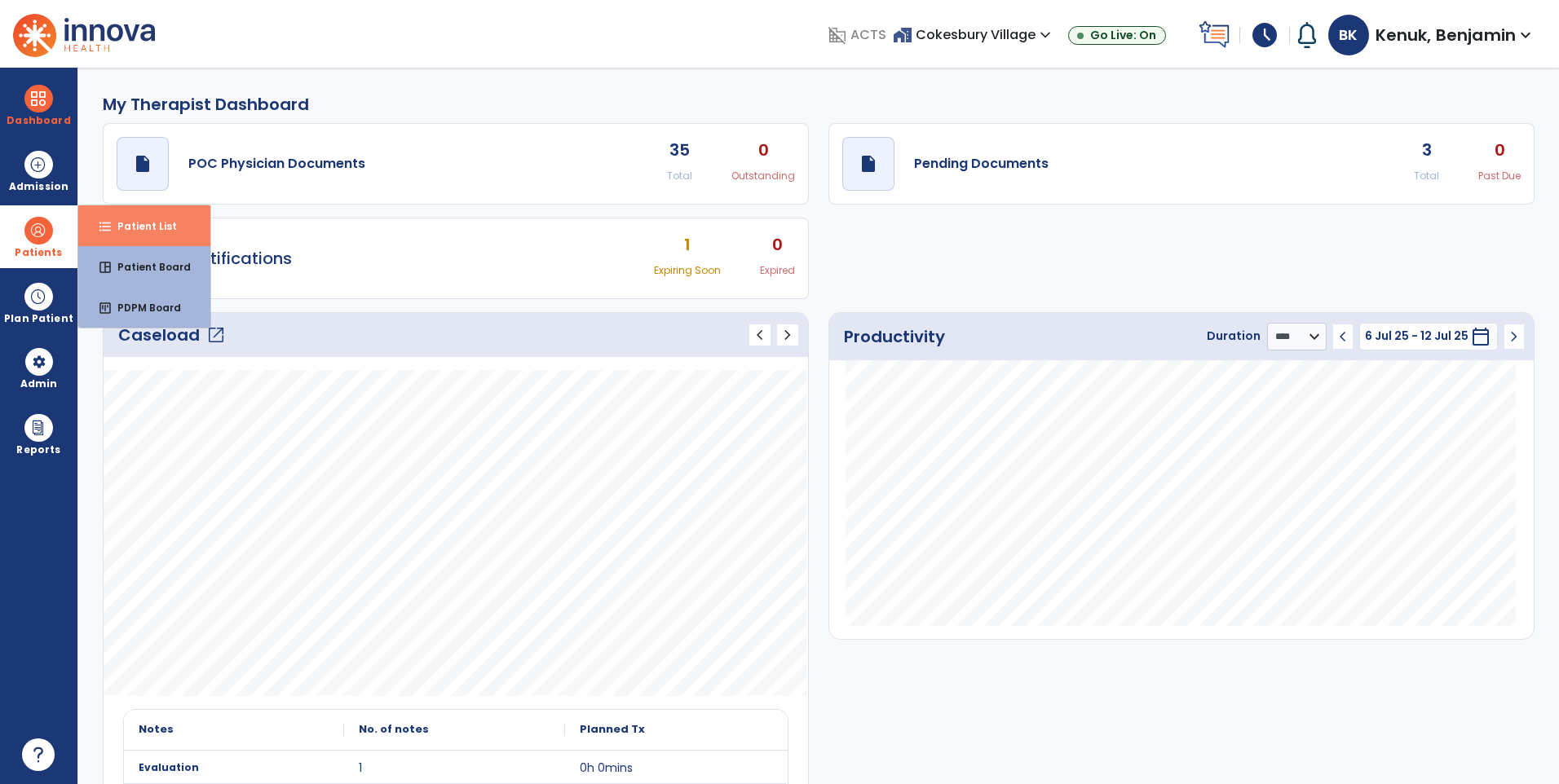 click on "format_list_bulleted  Patient List" at bounding box center [144, 226] 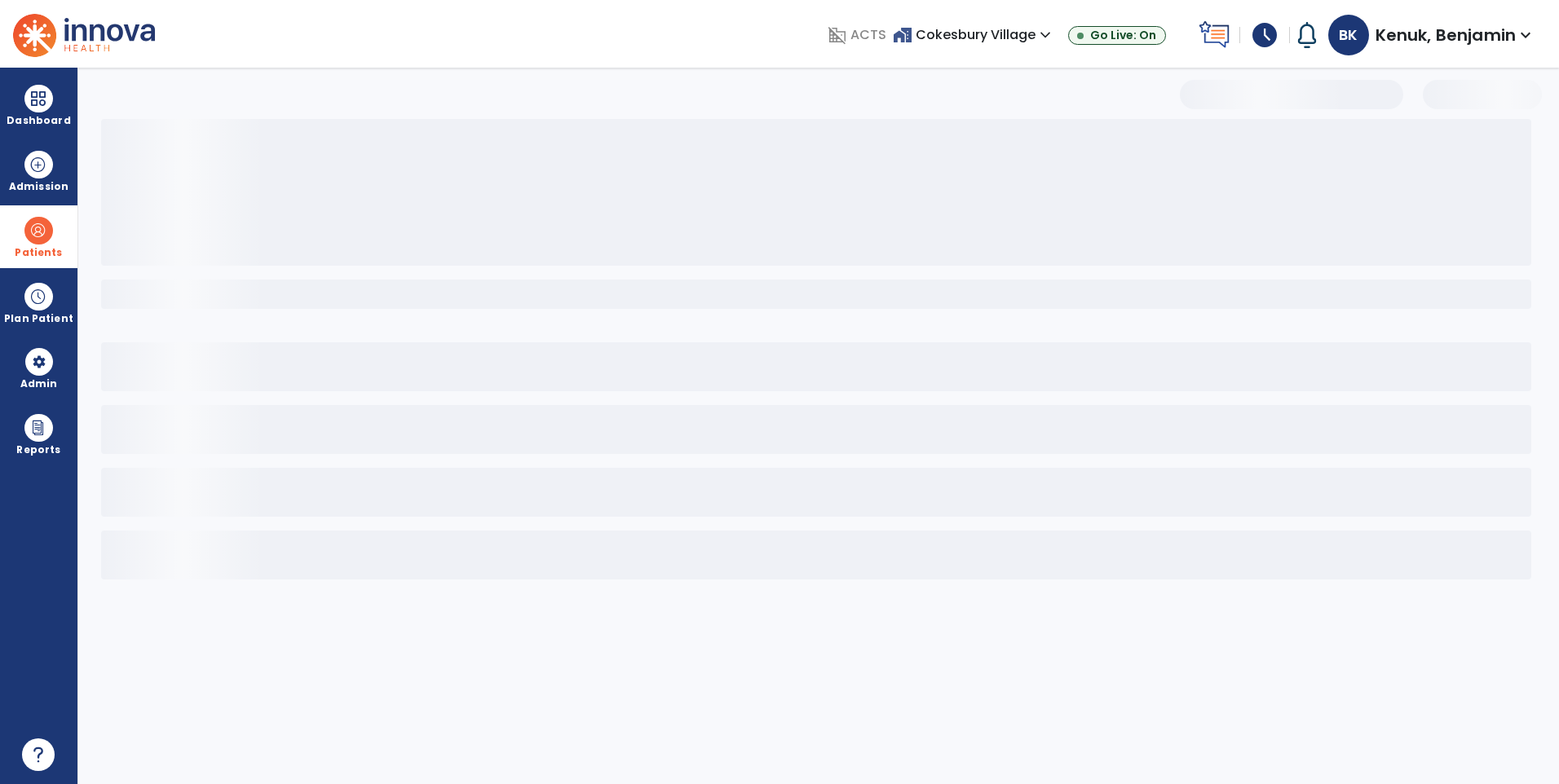 select on "***" 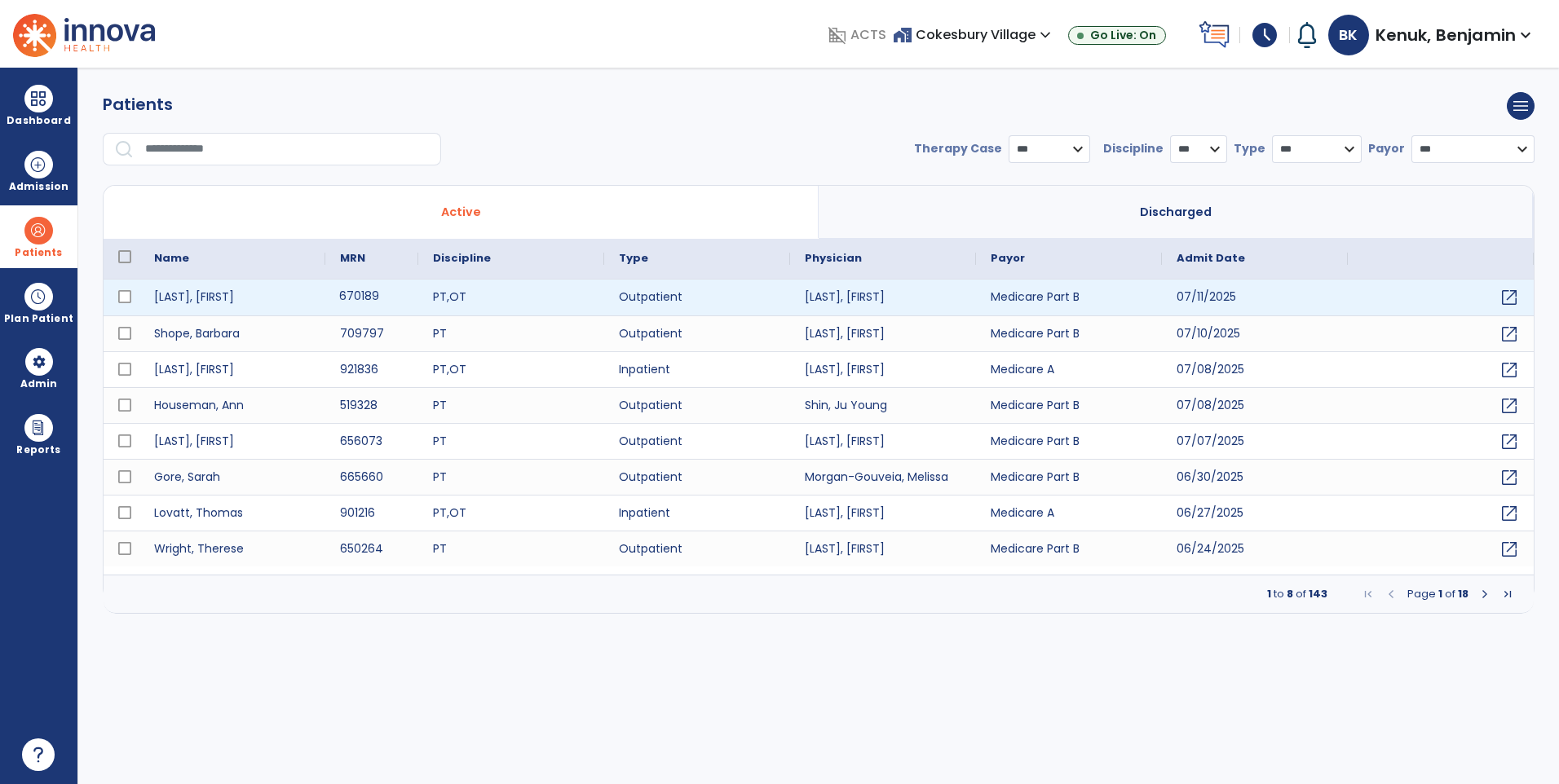 click on "670189" at bounding box center (372, 297) 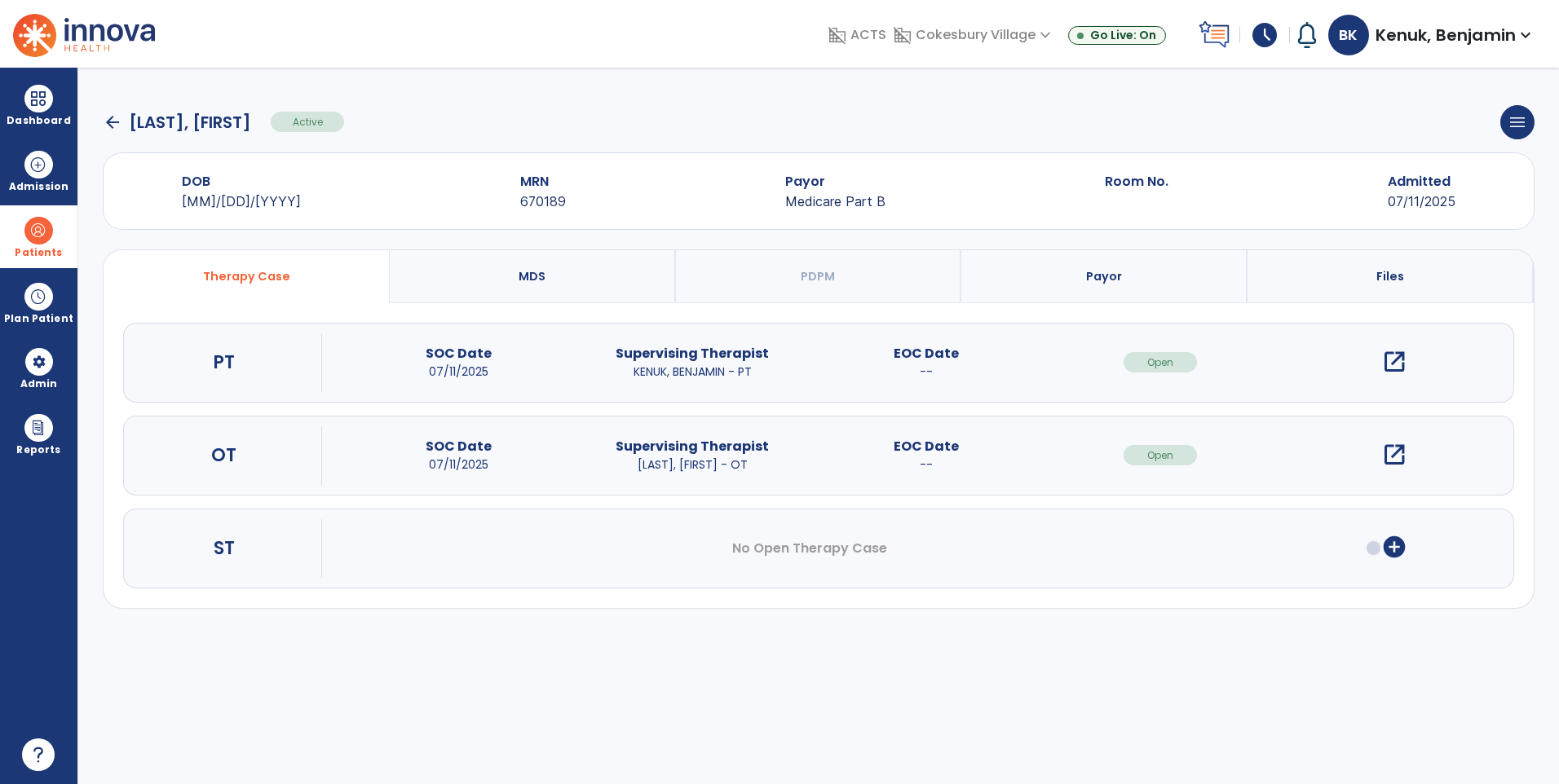 click on "open_in_new" at bounding box center [1394, 455] 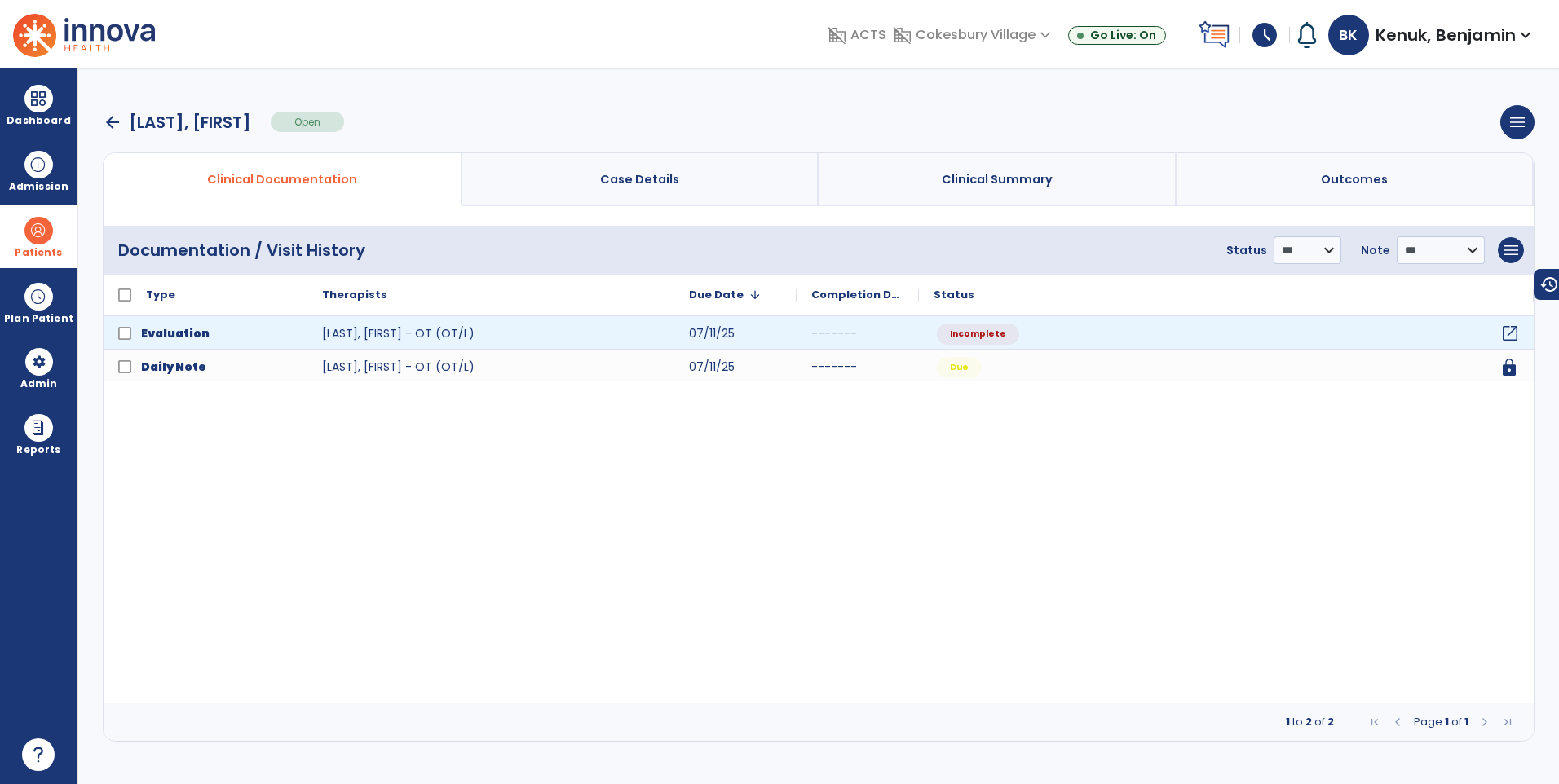 click on "open_in_new" 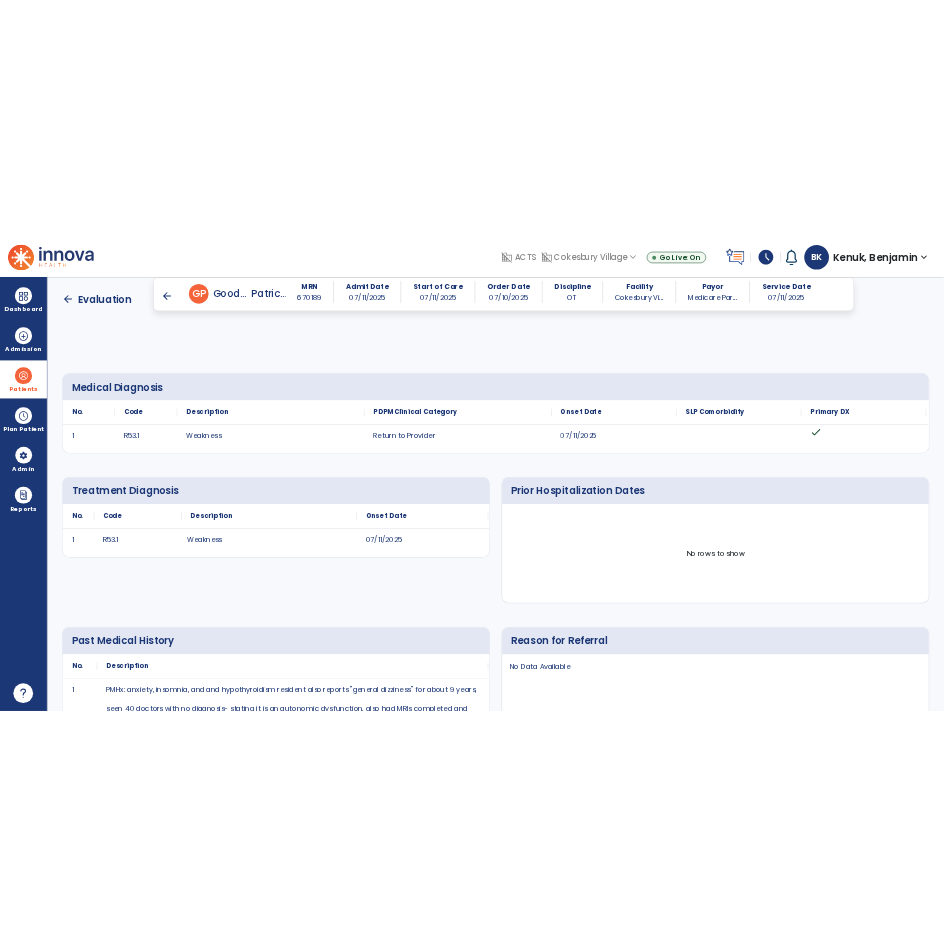 scroll, scrollTop: 500, scrollLeft: 0, axis: vertical 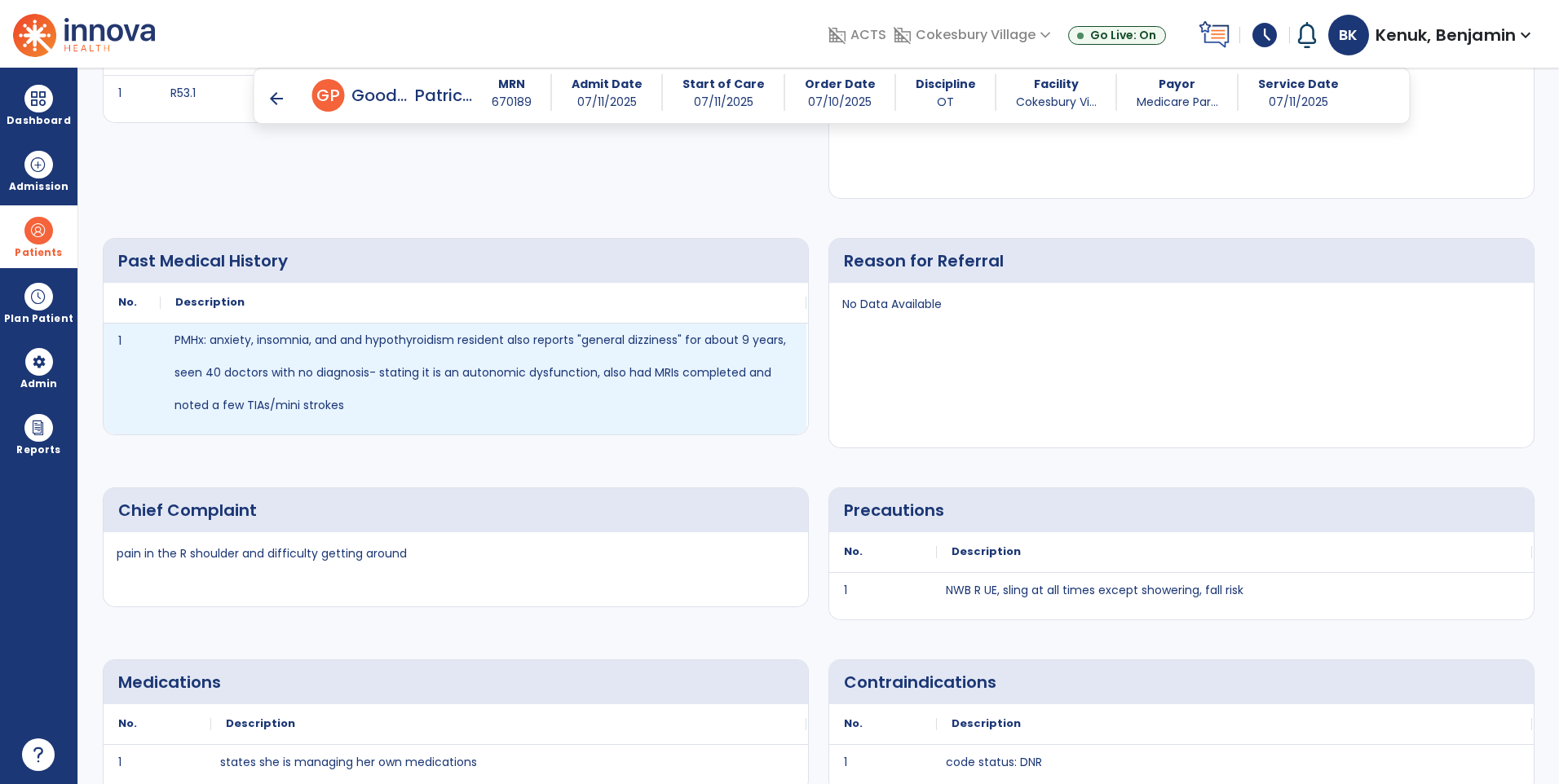 drag, startPoint x: 311, startPoint y: 402, endPoint x: 225, endPoint y: 374, distance: 90.44335 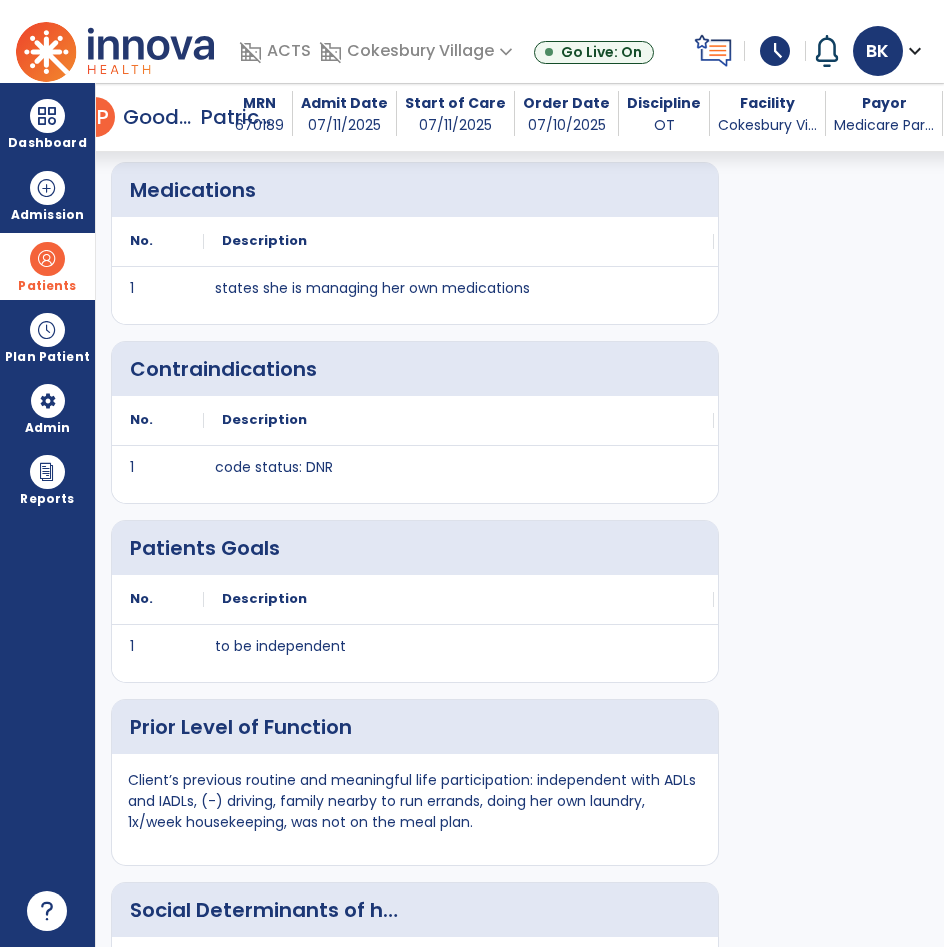 scroll, scrollTop: 1540, scrollLeft: 0, axis: vertical 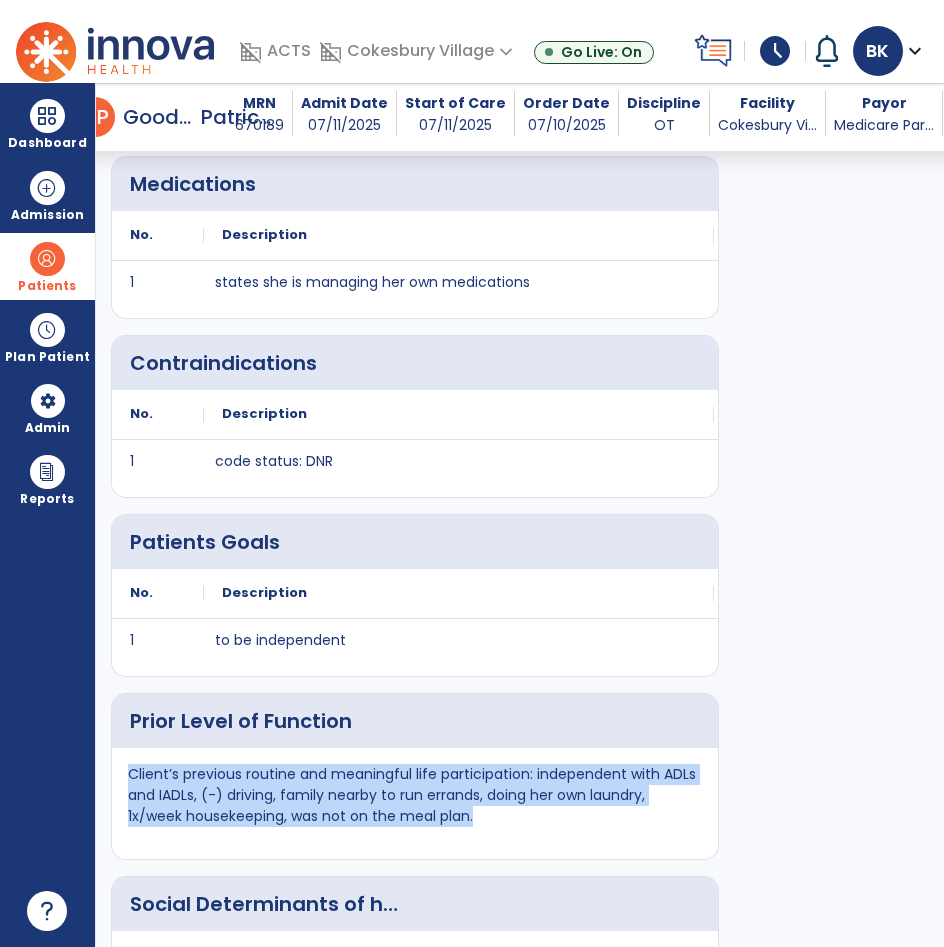 drag, startPoint x: 484, startPoint y: 816, endPoint x: 128, endPoint y: 775, distance: 358.35318 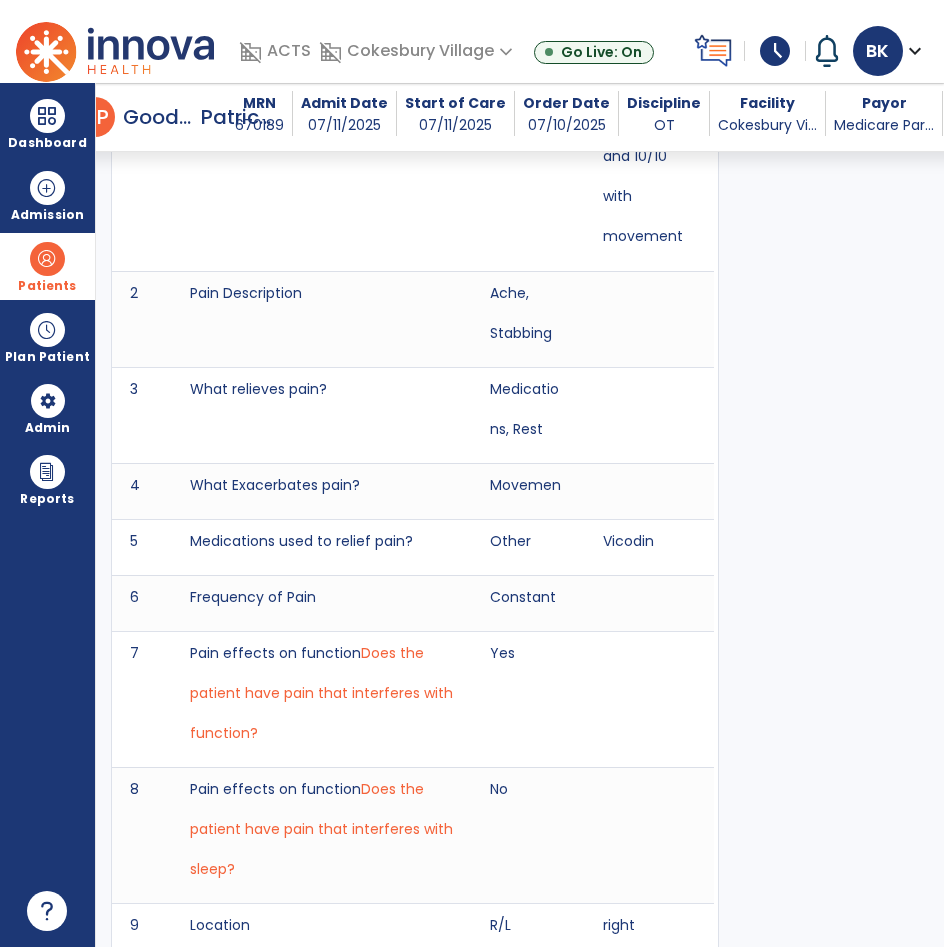 scroll, scrollTop: 3140, scrollLeft: 0, axis: vertical 